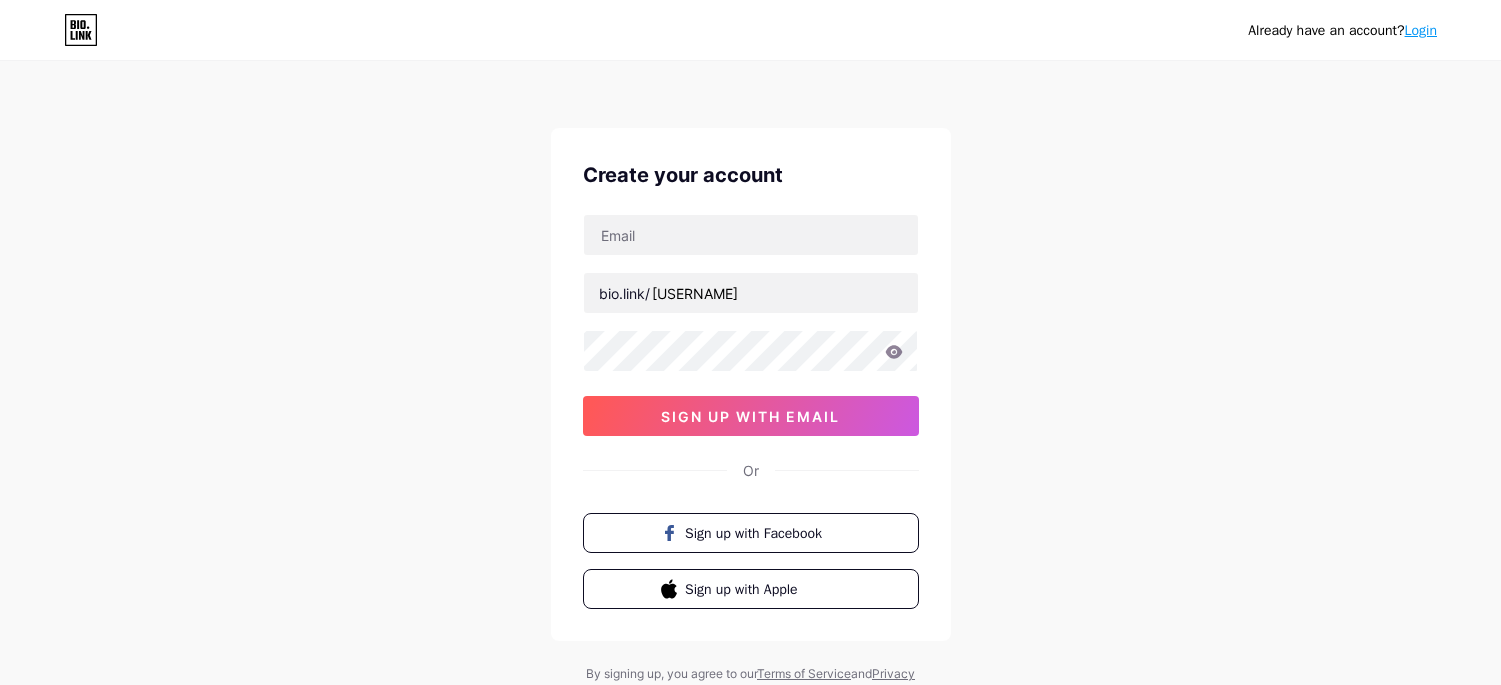 scroll, scrollTop: 0, scrollLeft: 0, axis: both 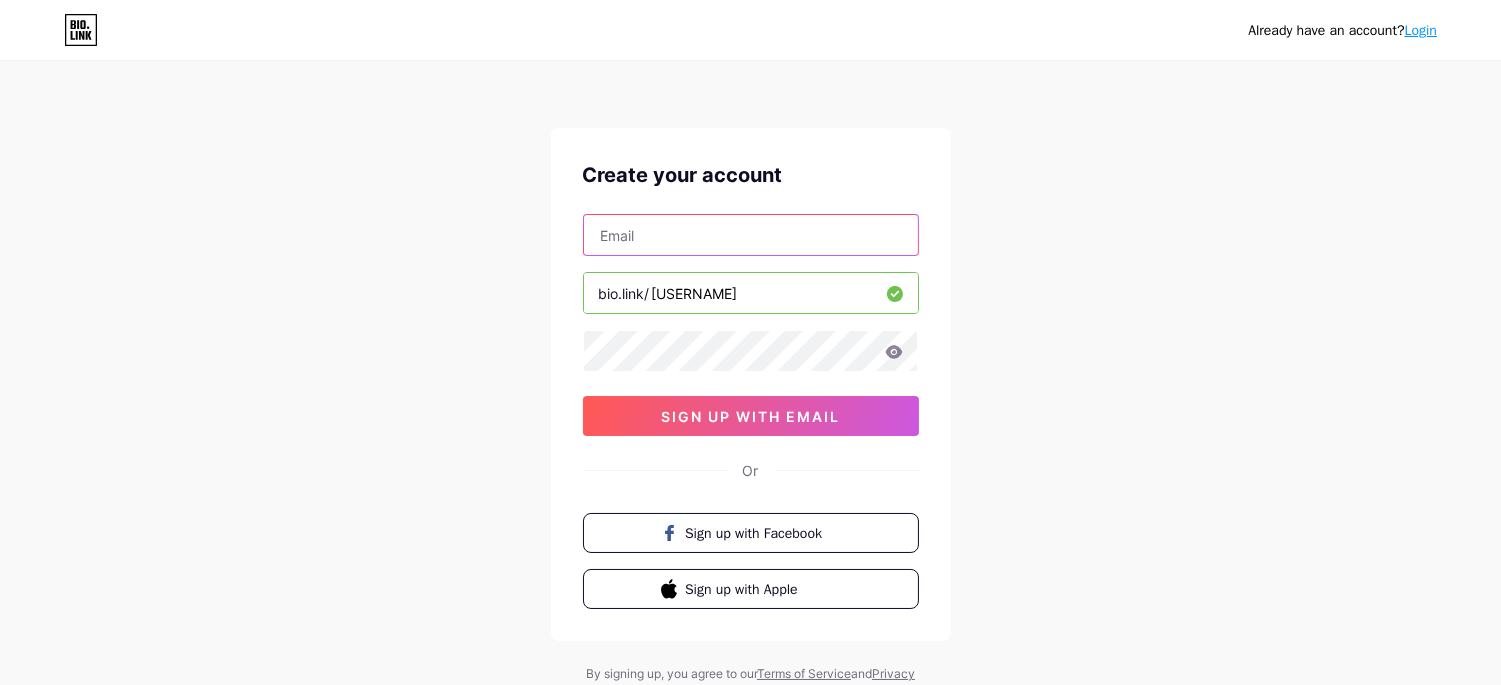 click at bounding box center (751, 235) 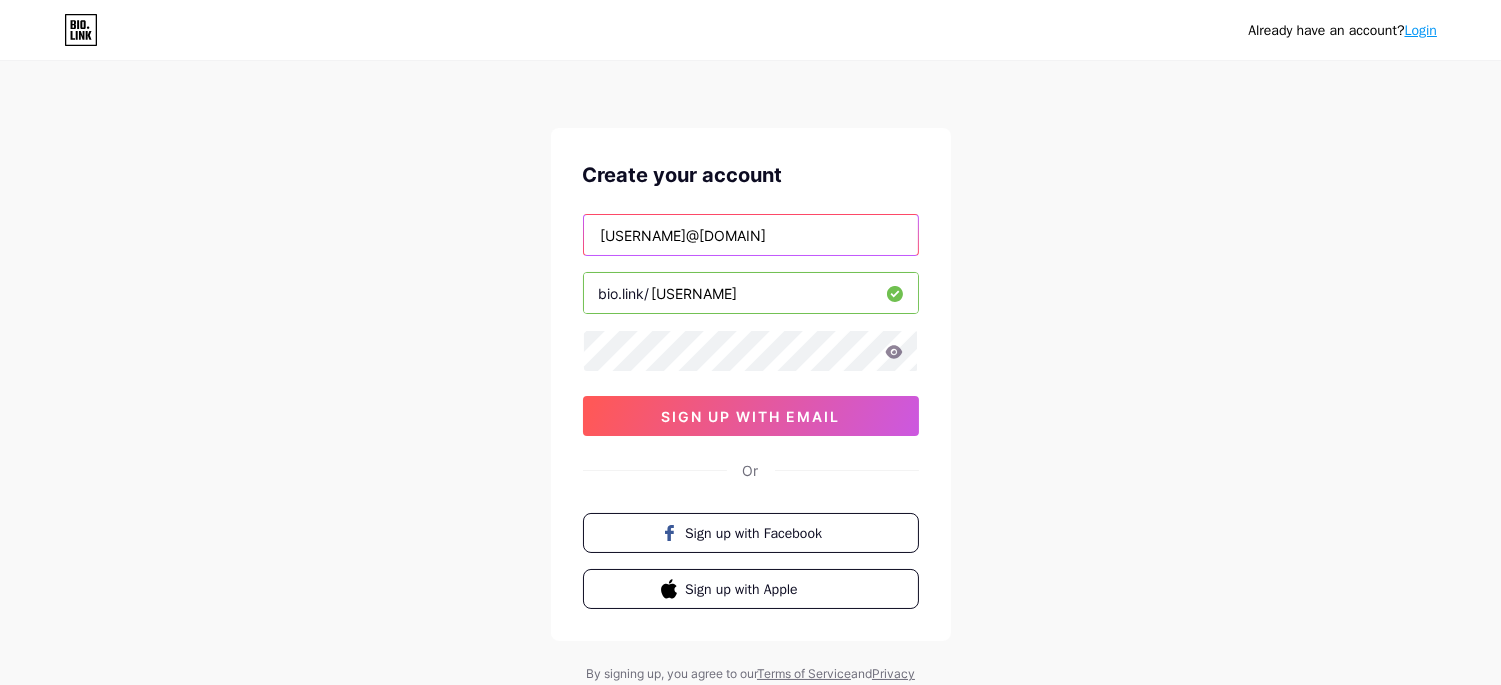 click on "[USERNAME]@[DOMAIN]" at bounding box center (751, 235) 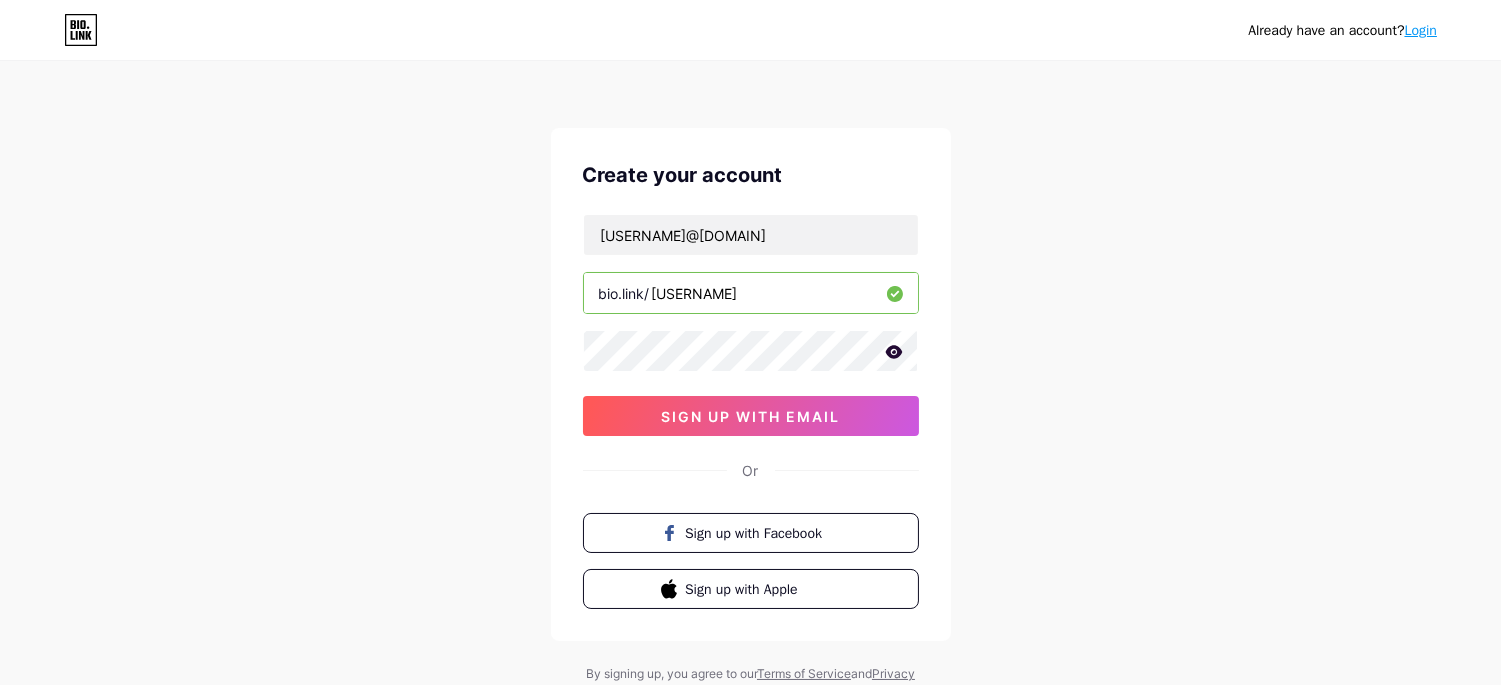 click 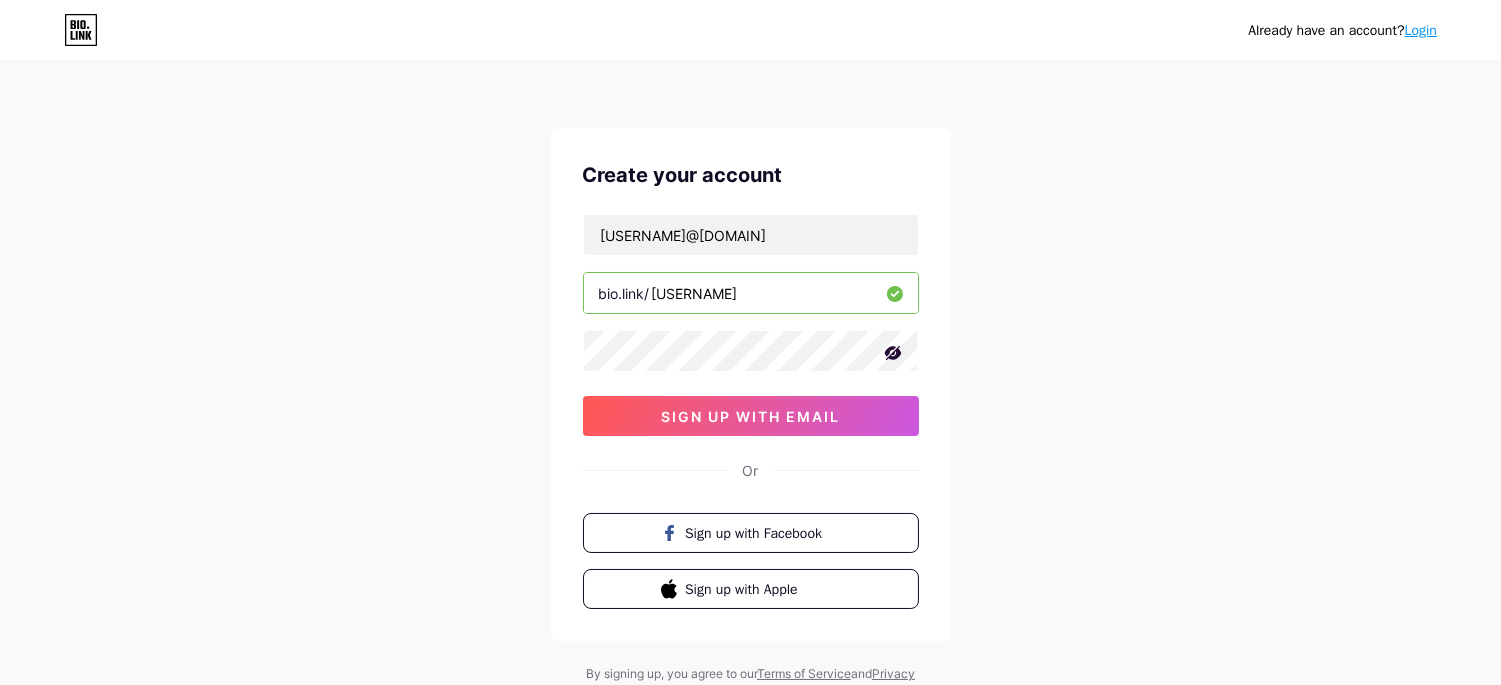 click 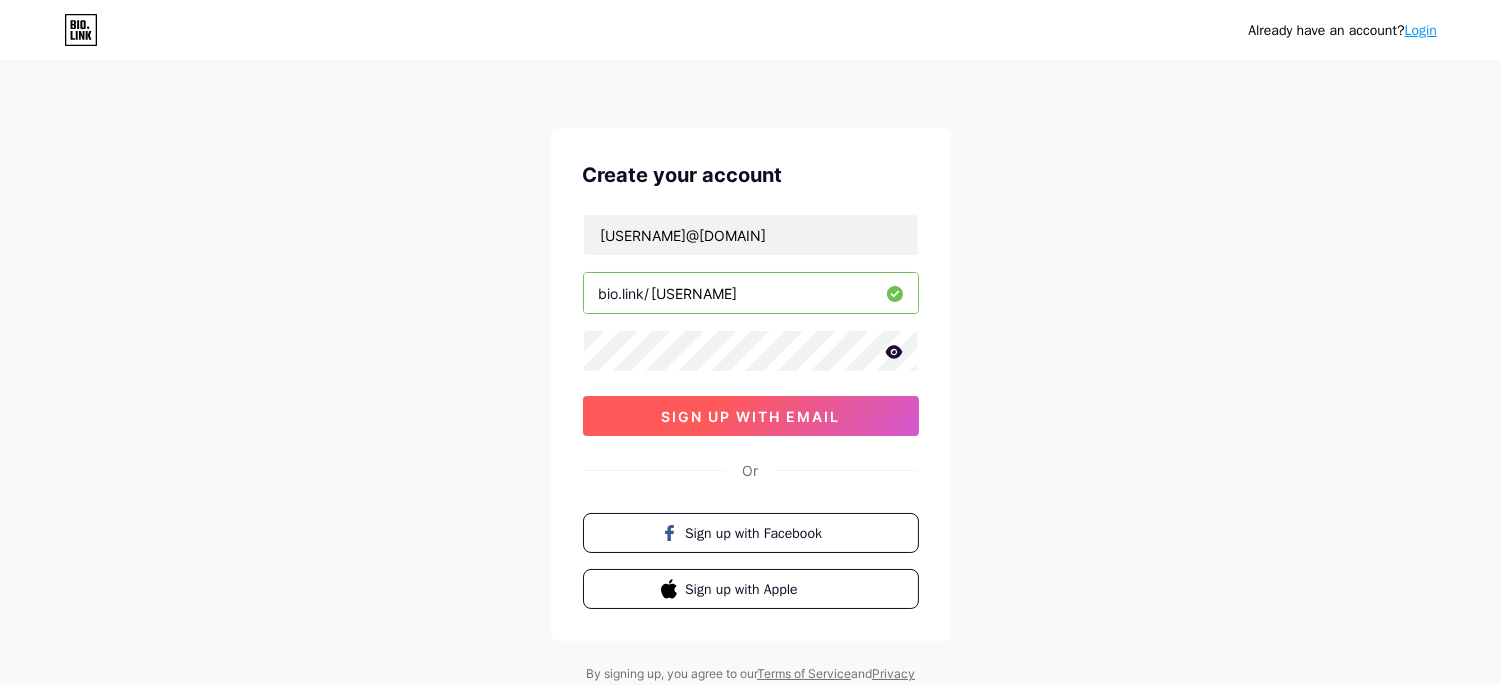 click on "sign up with email" at bounding box center (750, 416) 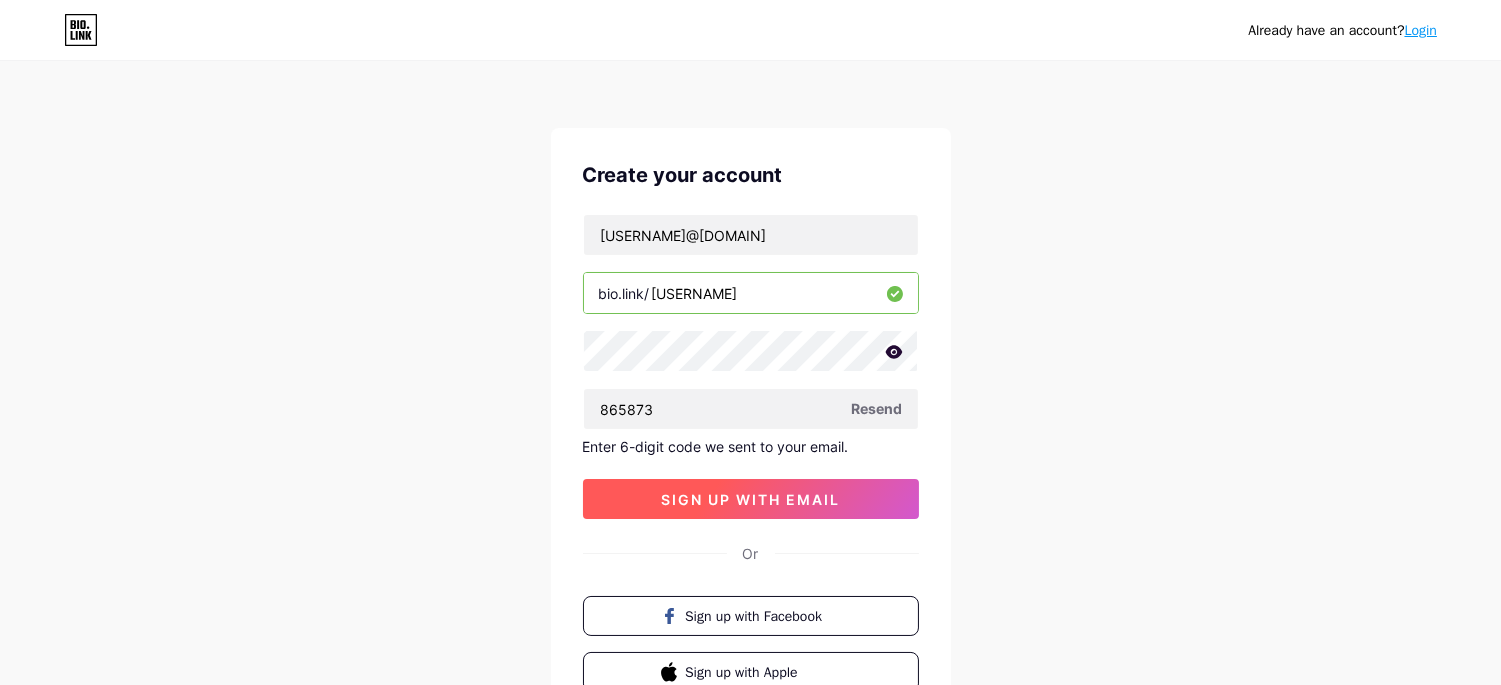 type on "865873" 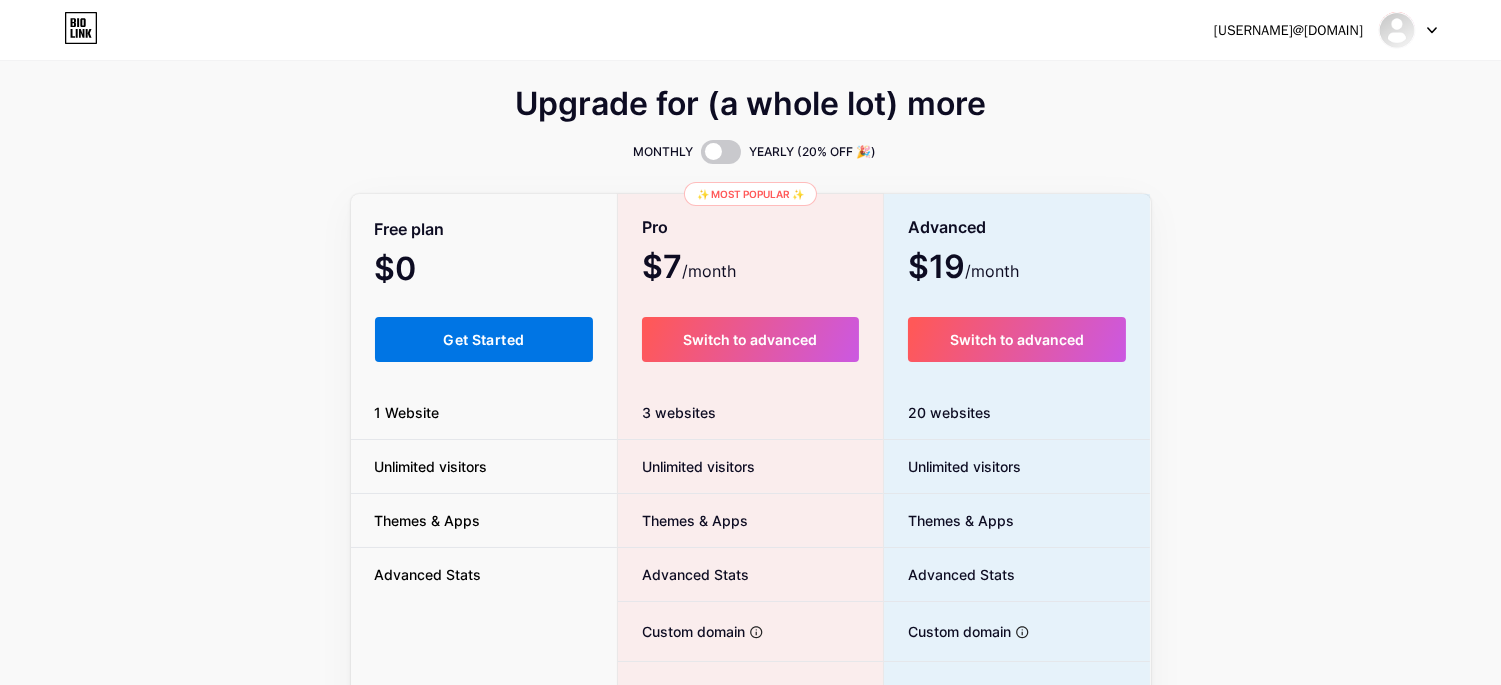 click on "Get Started" at bounding box center [483, 339] 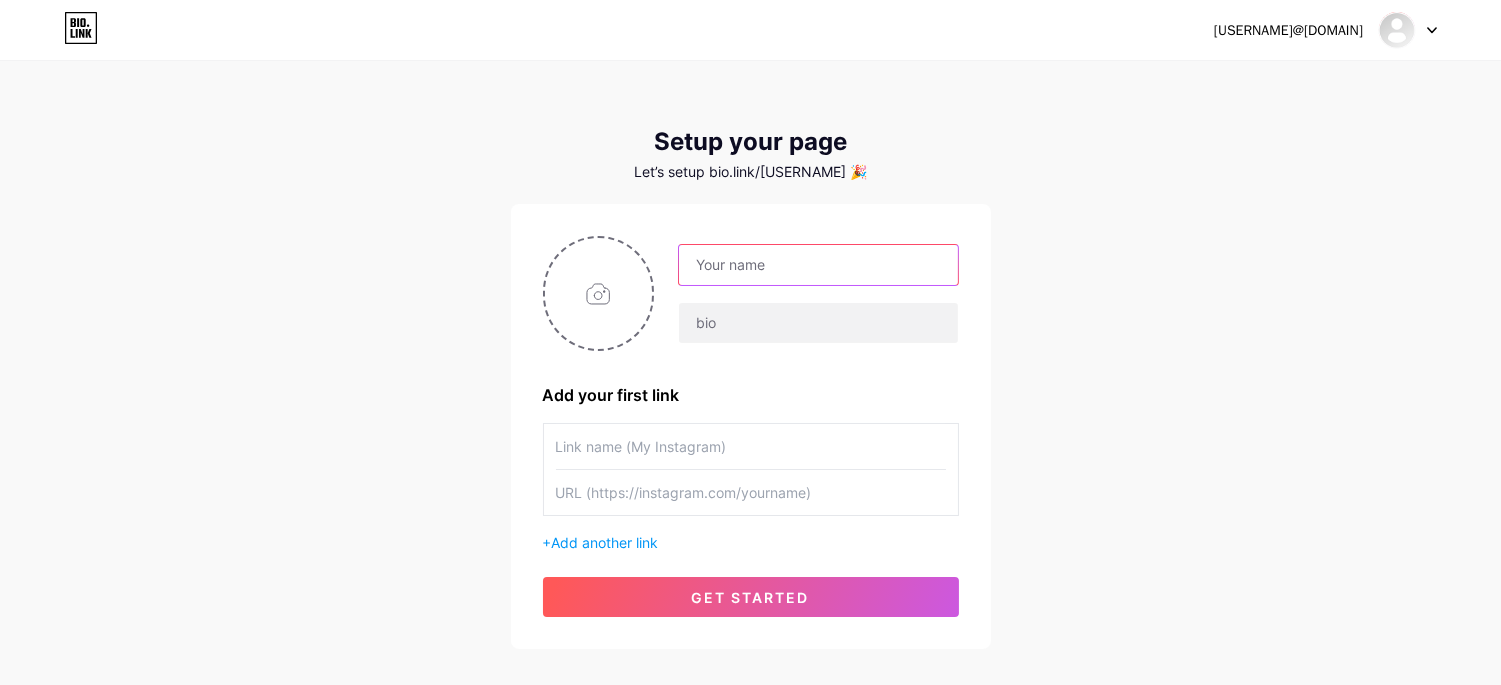 click at bounding box center (818, 265) 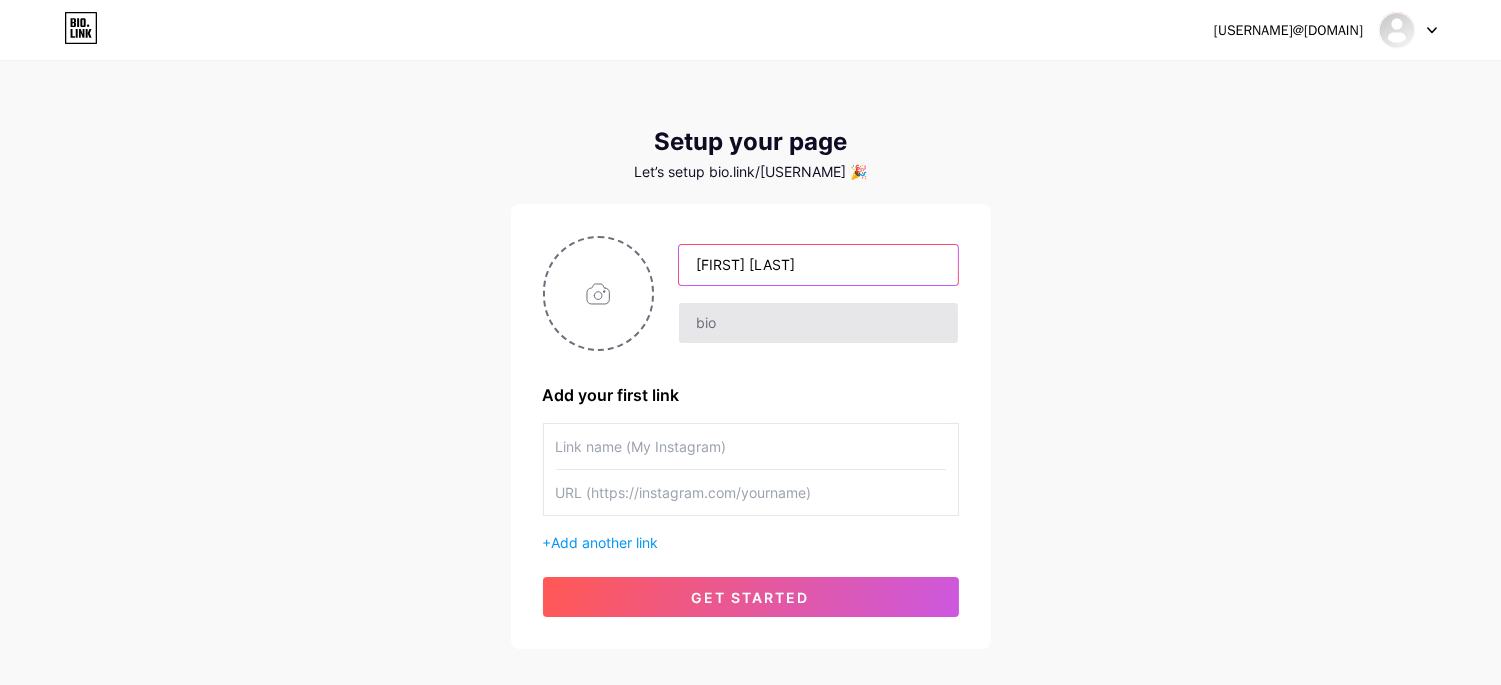 type on "[FIRST] [LAST]" 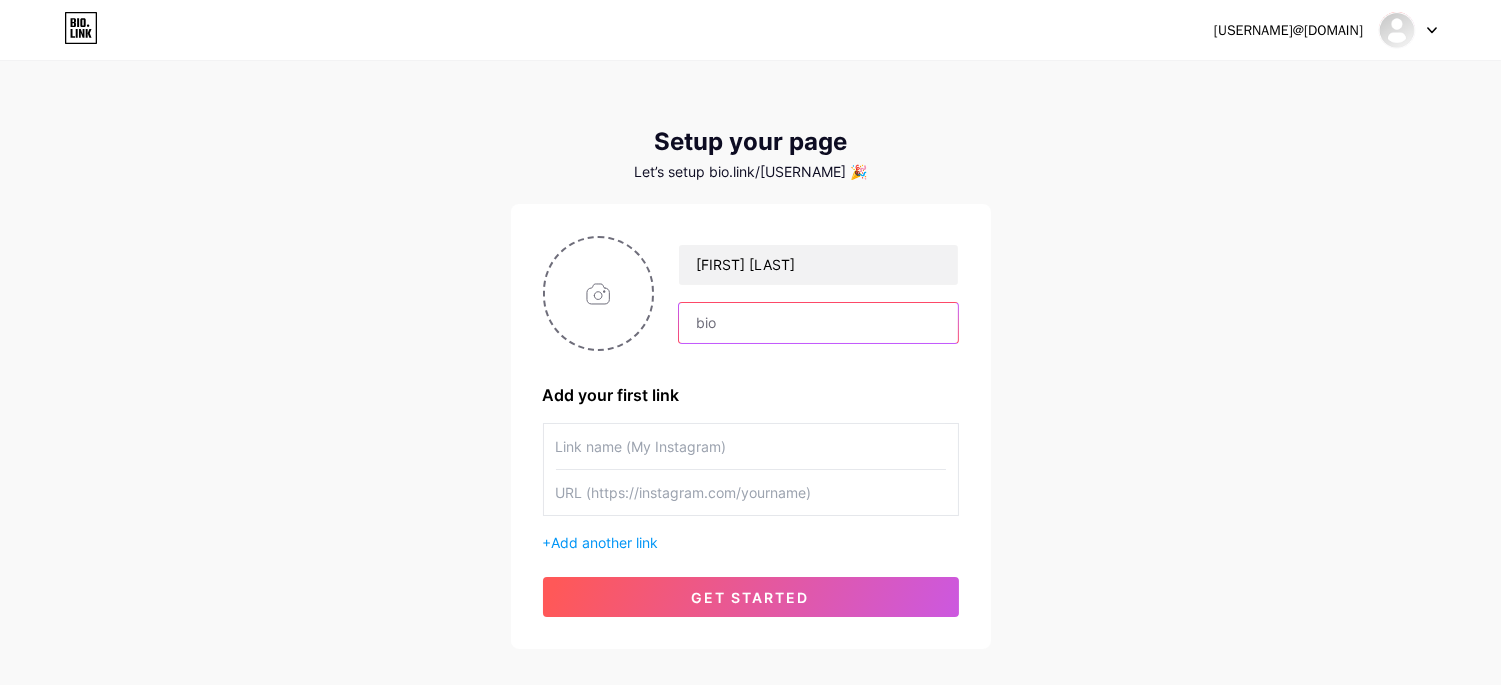 click at bounding box center [818, 323] 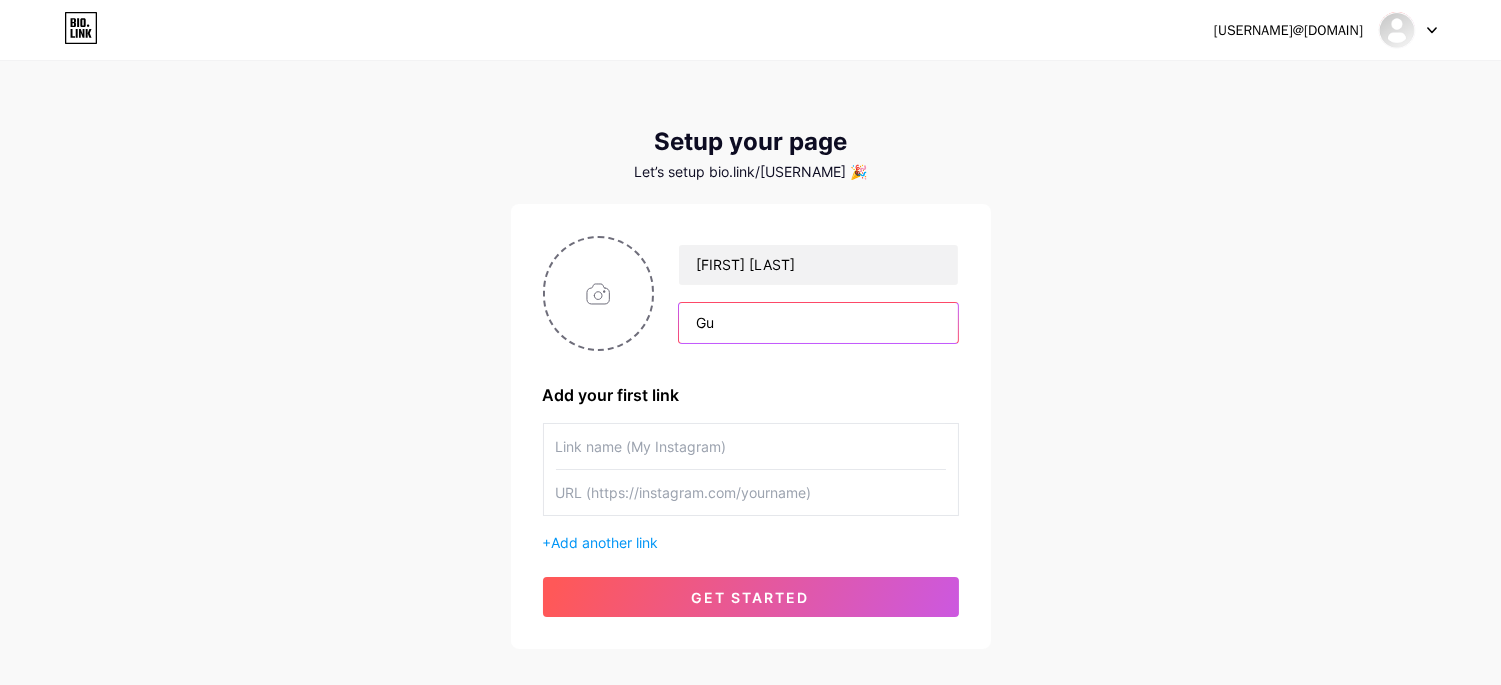 type on "G" 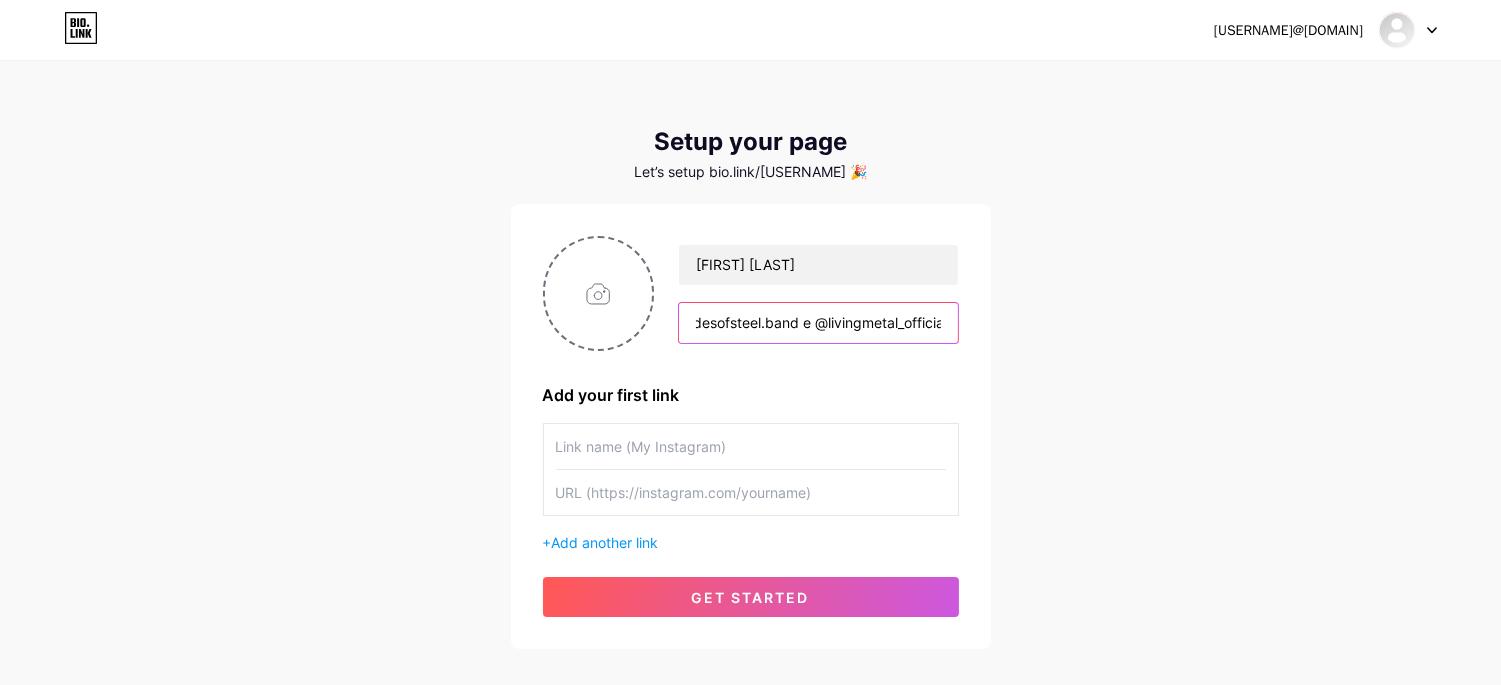 scroll, scrollTop: 0, scrollLeft: 200, axis: horizontal 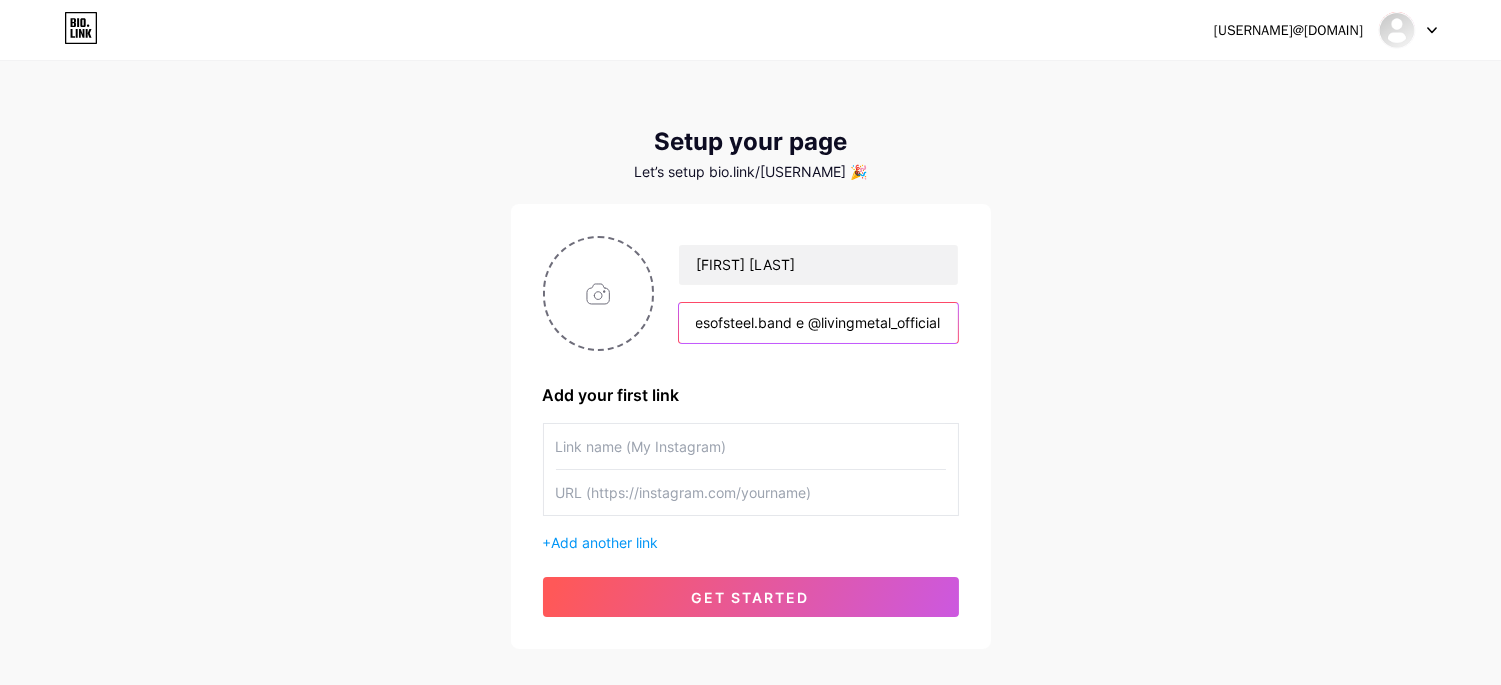 type on "Guitarrista das bandas @bladesofsteel.band e @livingmetal_official" 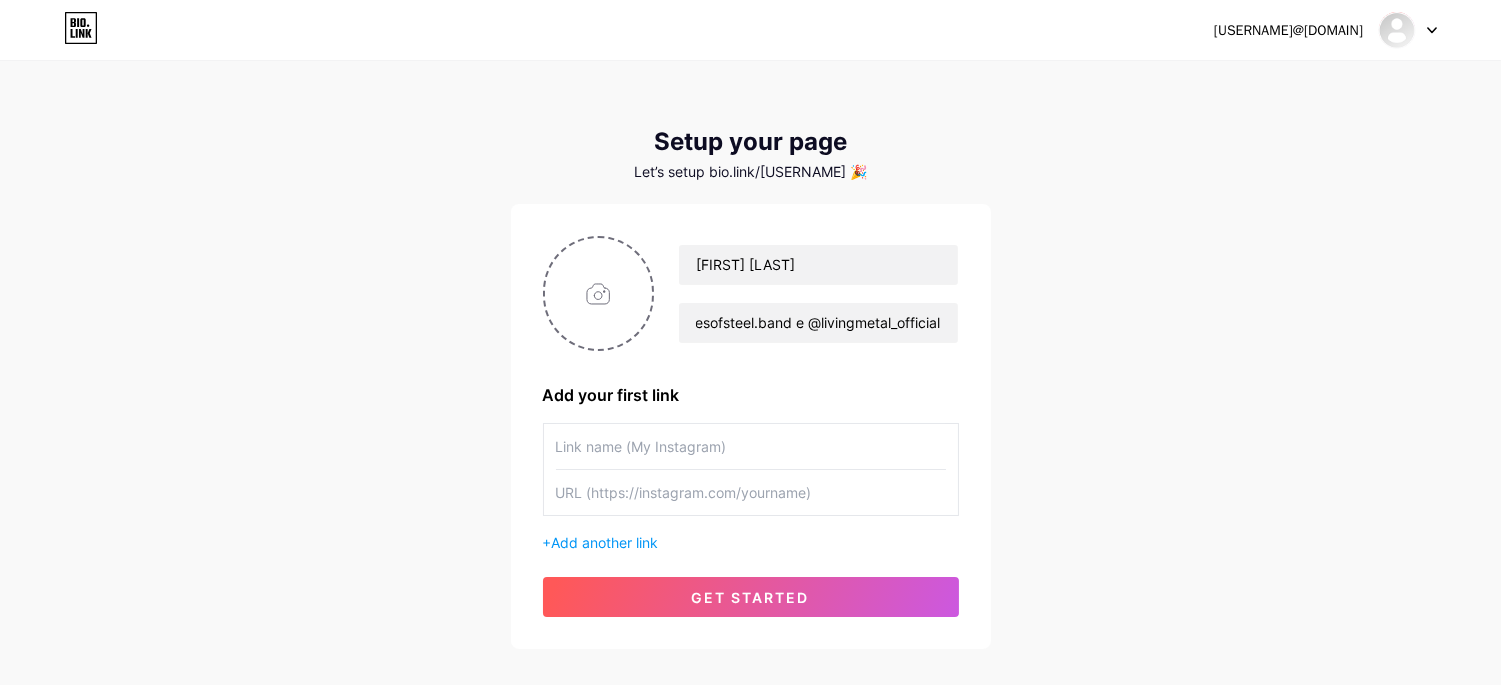 scroll, scrollTop: 0, scrollLeft: 0, axis: both 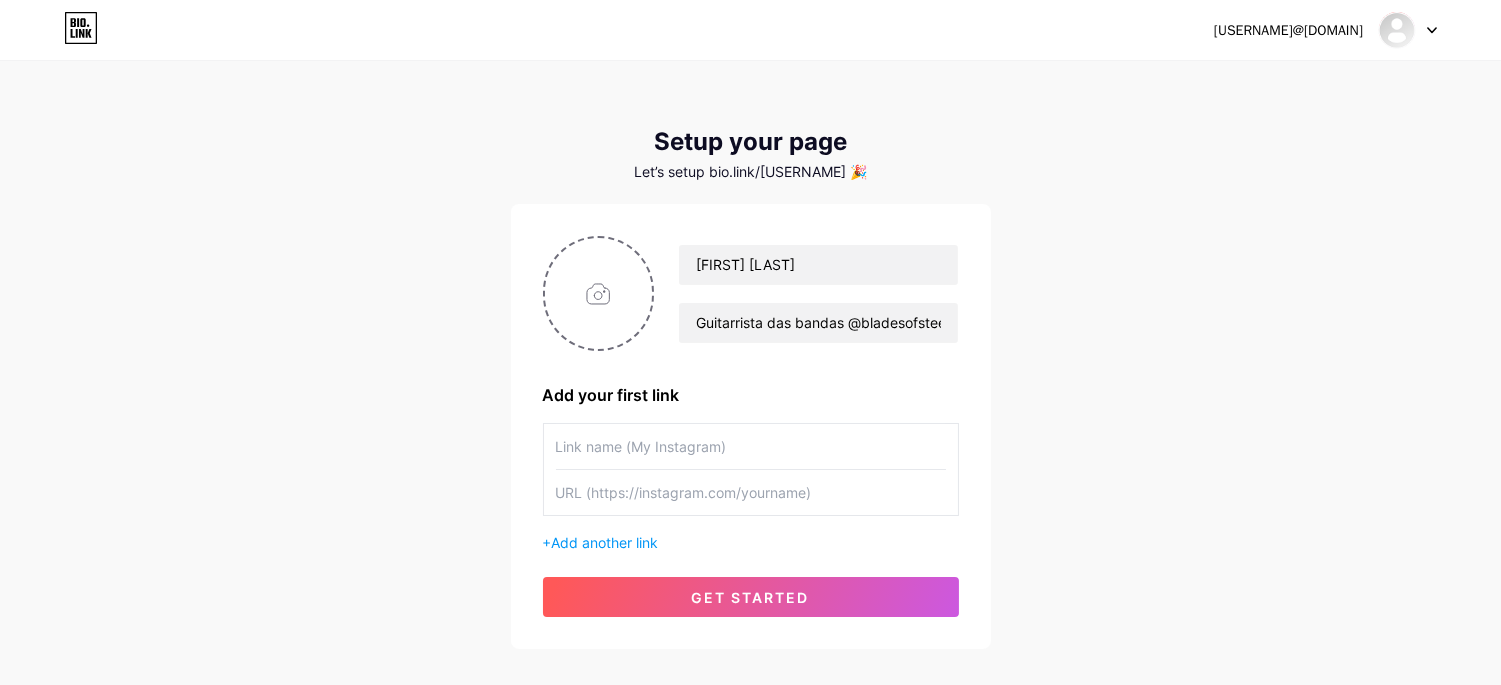 click at bounding box center (751, 446) 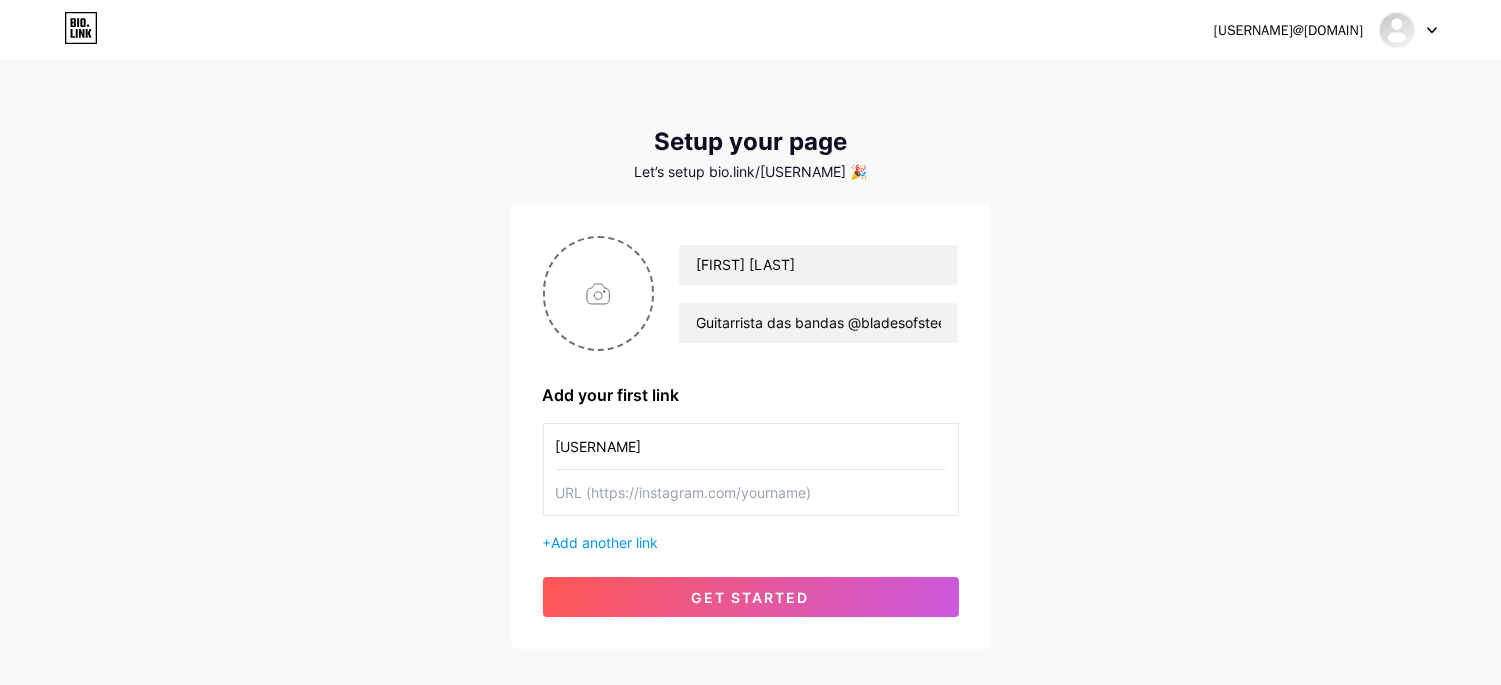 drag, startPoint x: 730, startPoint y: 443, endPoint x: 446, endPoint y: 483, distance: 286.80307 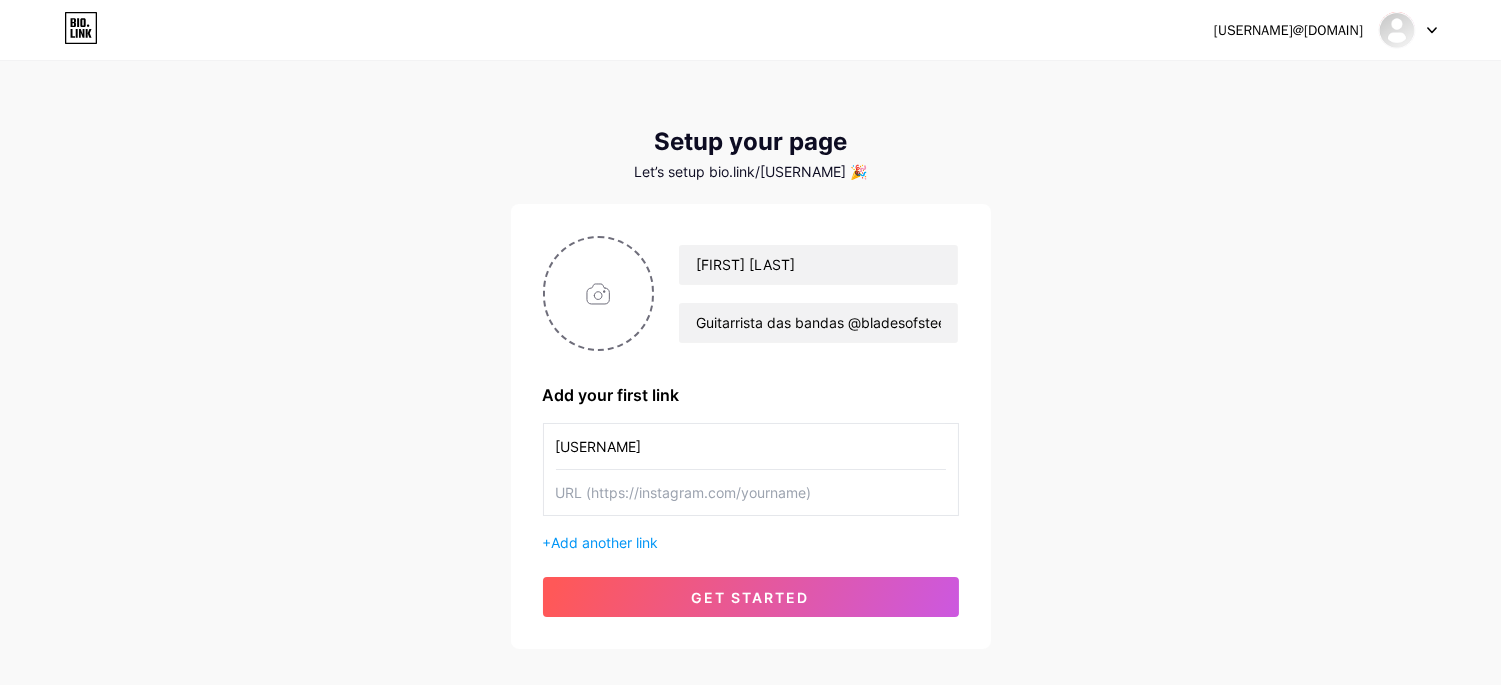 type on "[USERNAME]" 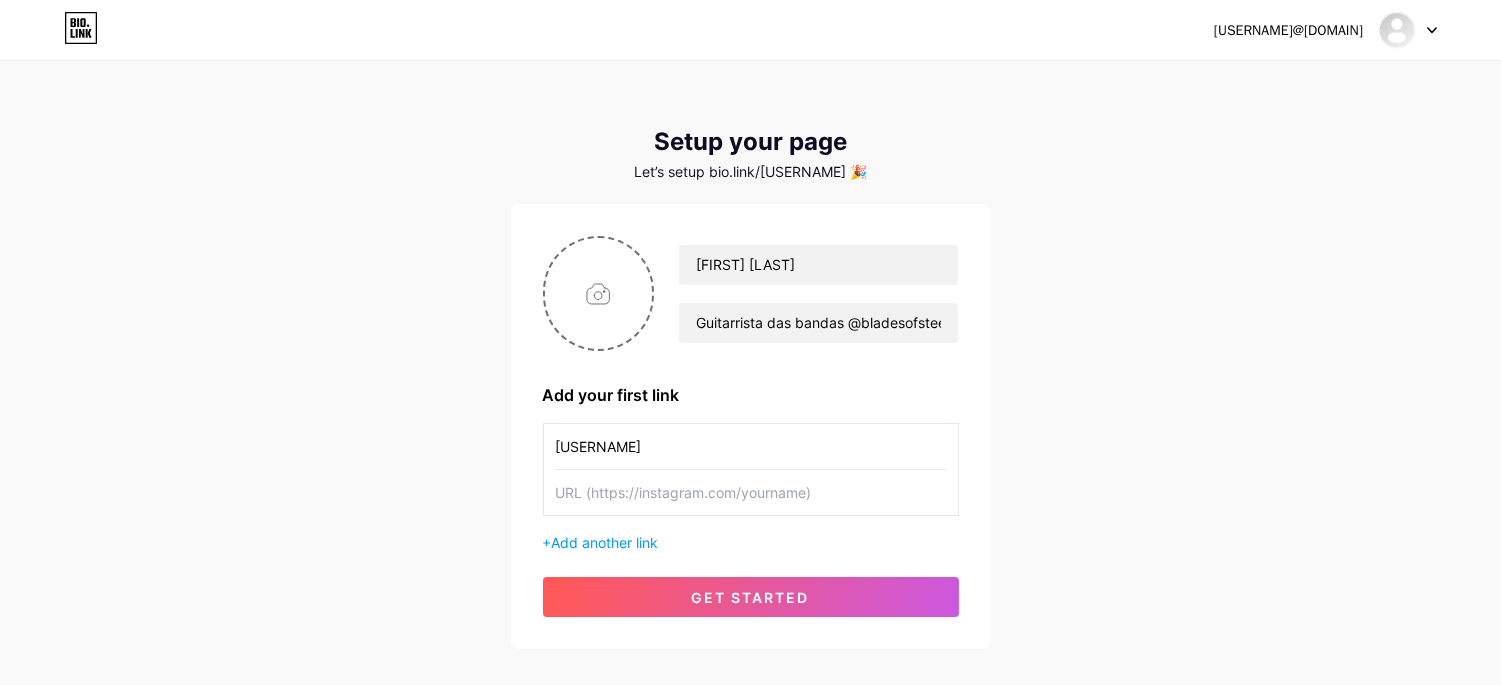 click on "[USERNAME]" at bounding box center [751, 446] 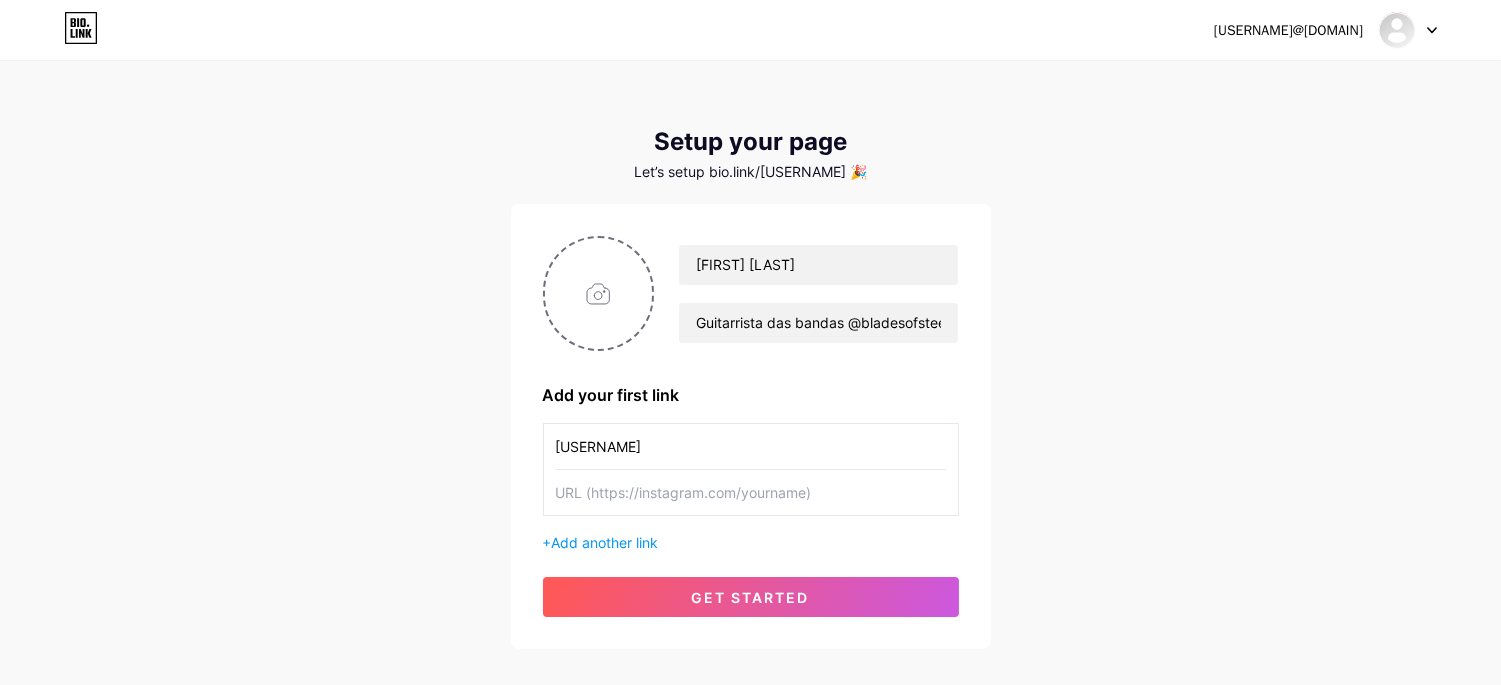 paste on "https://www.instagram.com/[USERNAME]/" 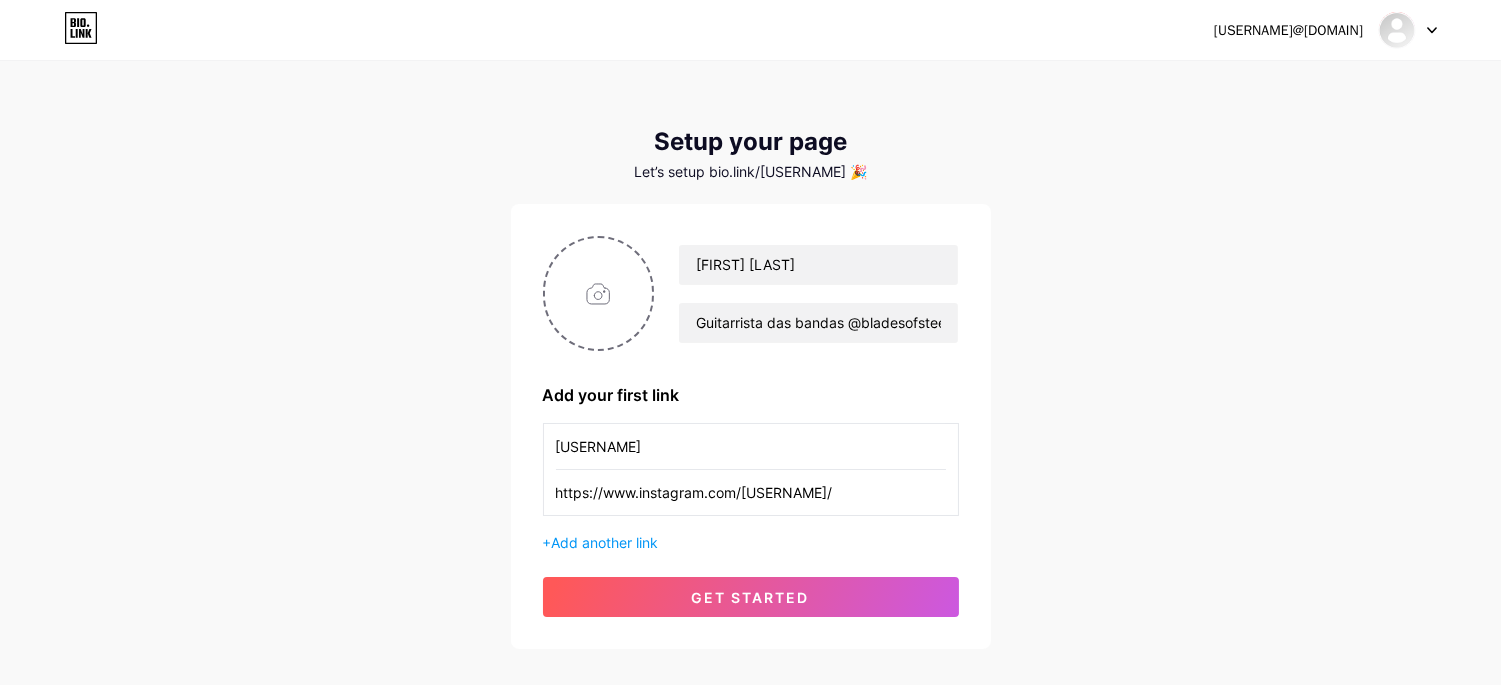 type on "https://www.instagram.com/[USERNAME]/" 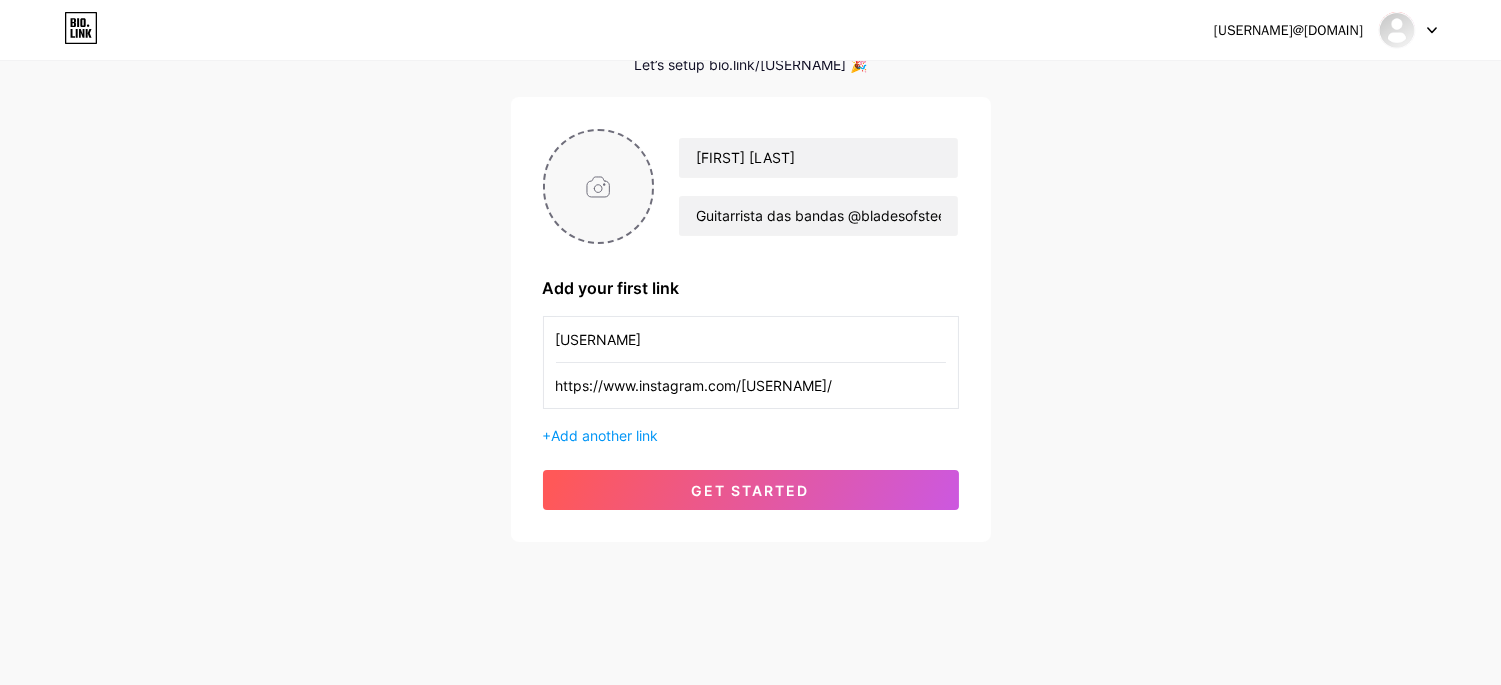 click at bounding box center (599, 186) 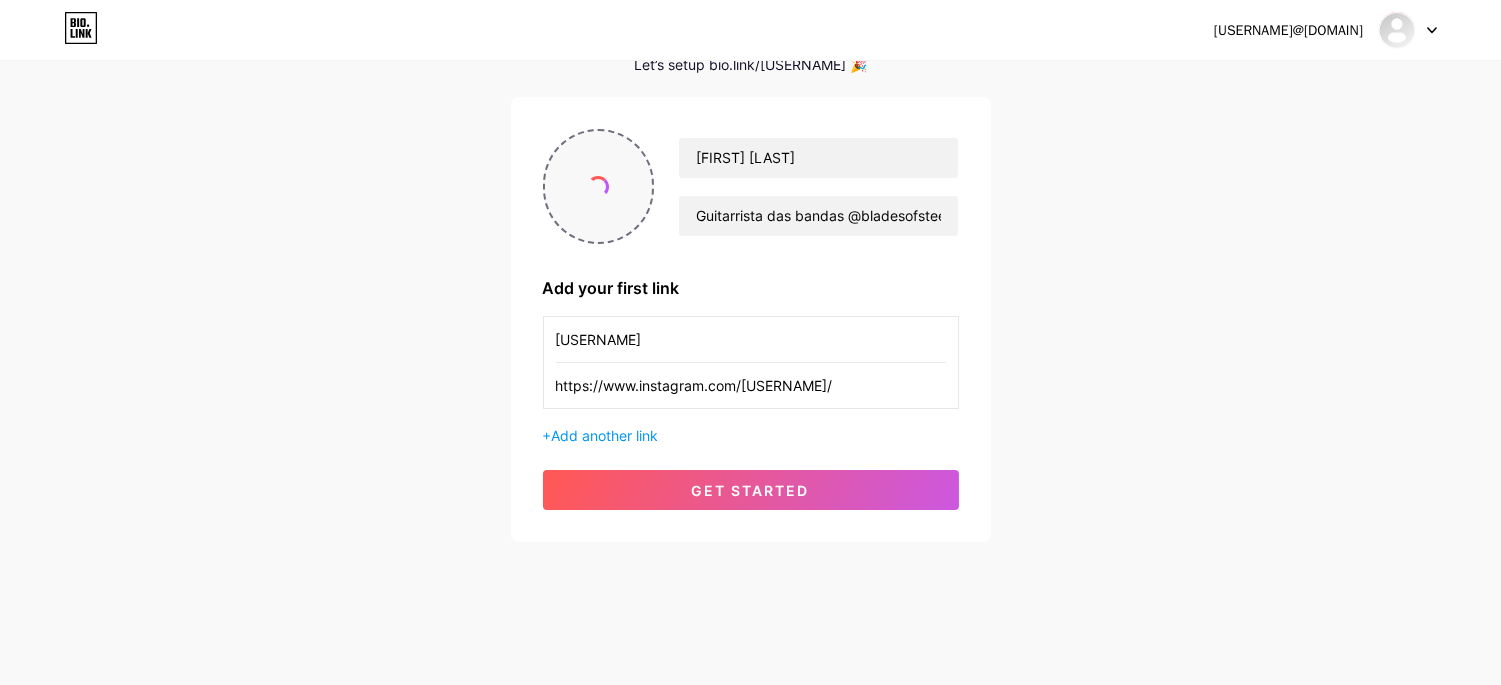 click on "https://www.instagram.com/[USERNAME]/" at bounding box center (751, 385) 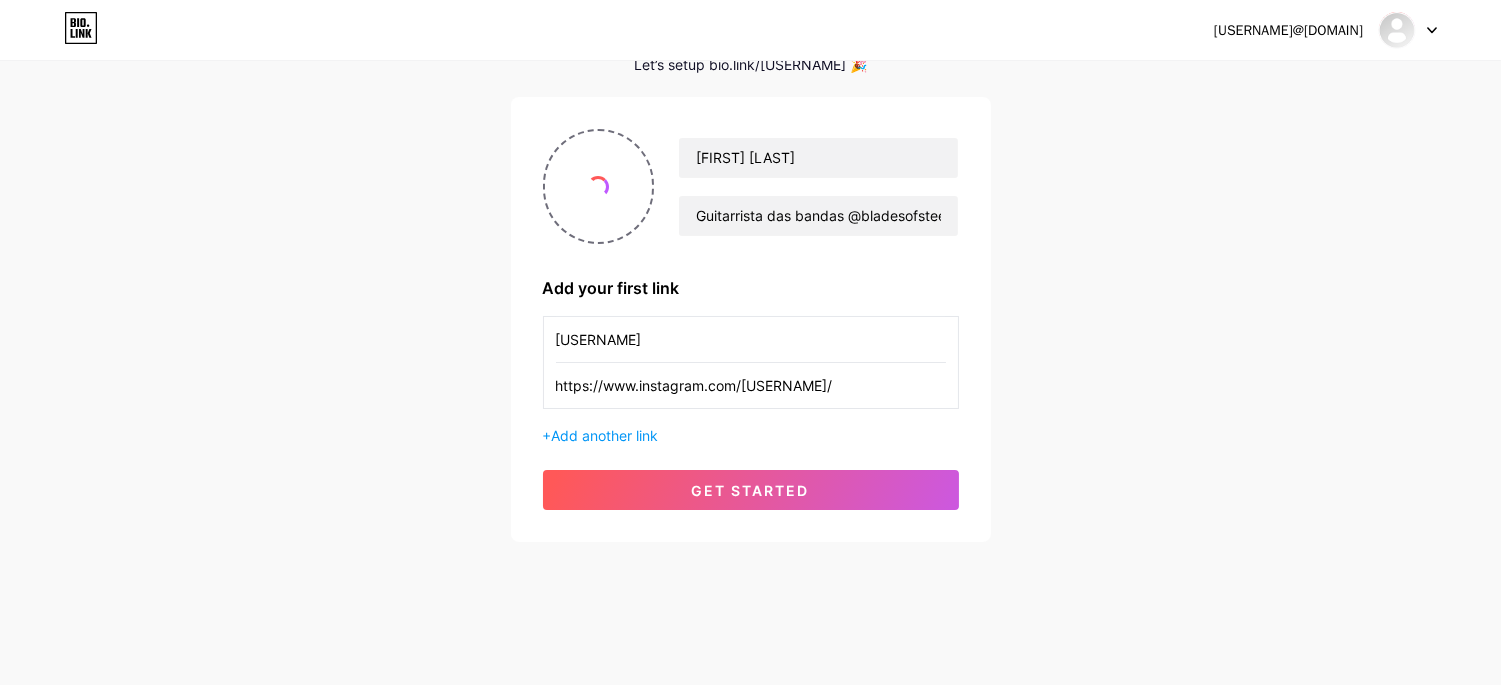 click on "[USERNAME]@[DOMAIN]           Dashboard     Logout   Setup your page   Let’s setup bio.link/[USERNAME] 🎉           [FIRST] [LAST]     Guitarrista das bandas @bladesofsteel.band e @livingmetal_official     Add your first link   [USERNAME]   https://www.instagram.com/[USERNAME]/
+  Add another link     get started" at bounding box center [750, 249] 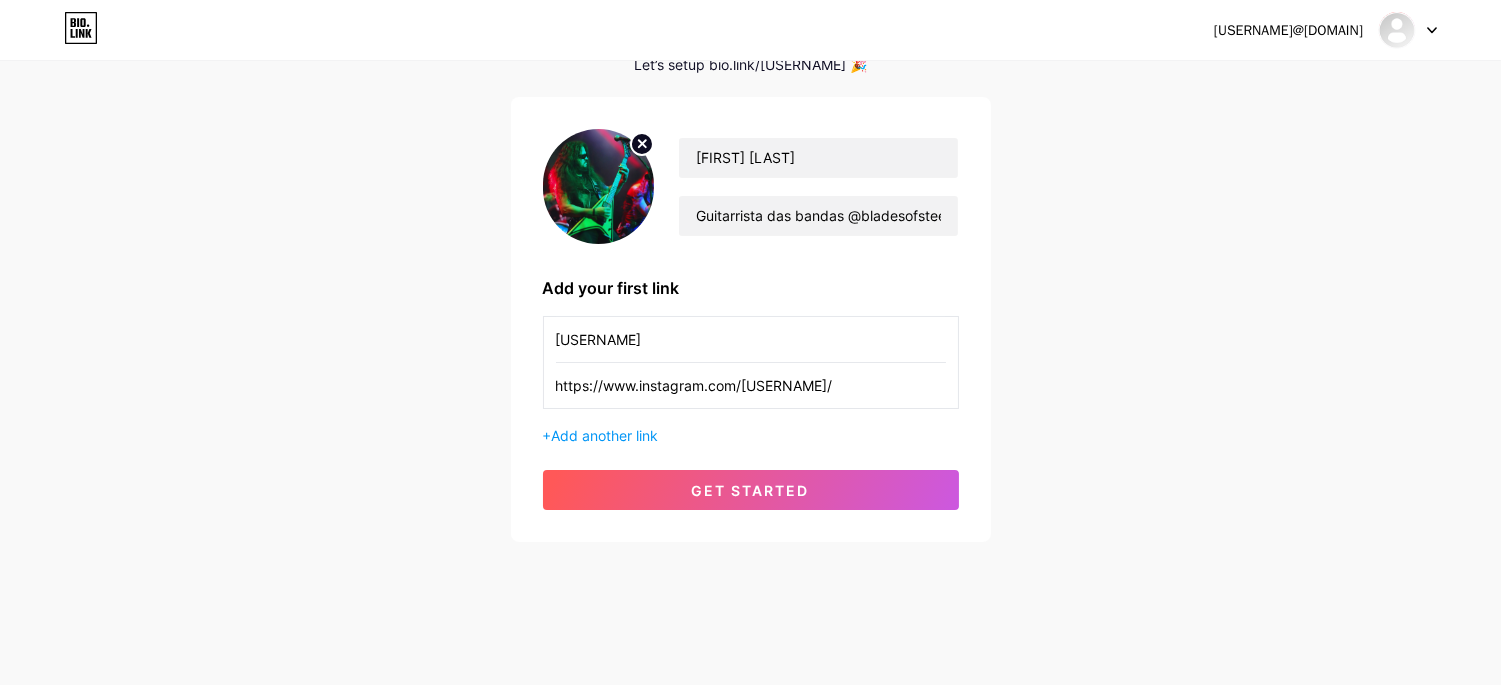 click on "https://www.instagram.com/[USERNAME]/" at bounding box center (751, 385) 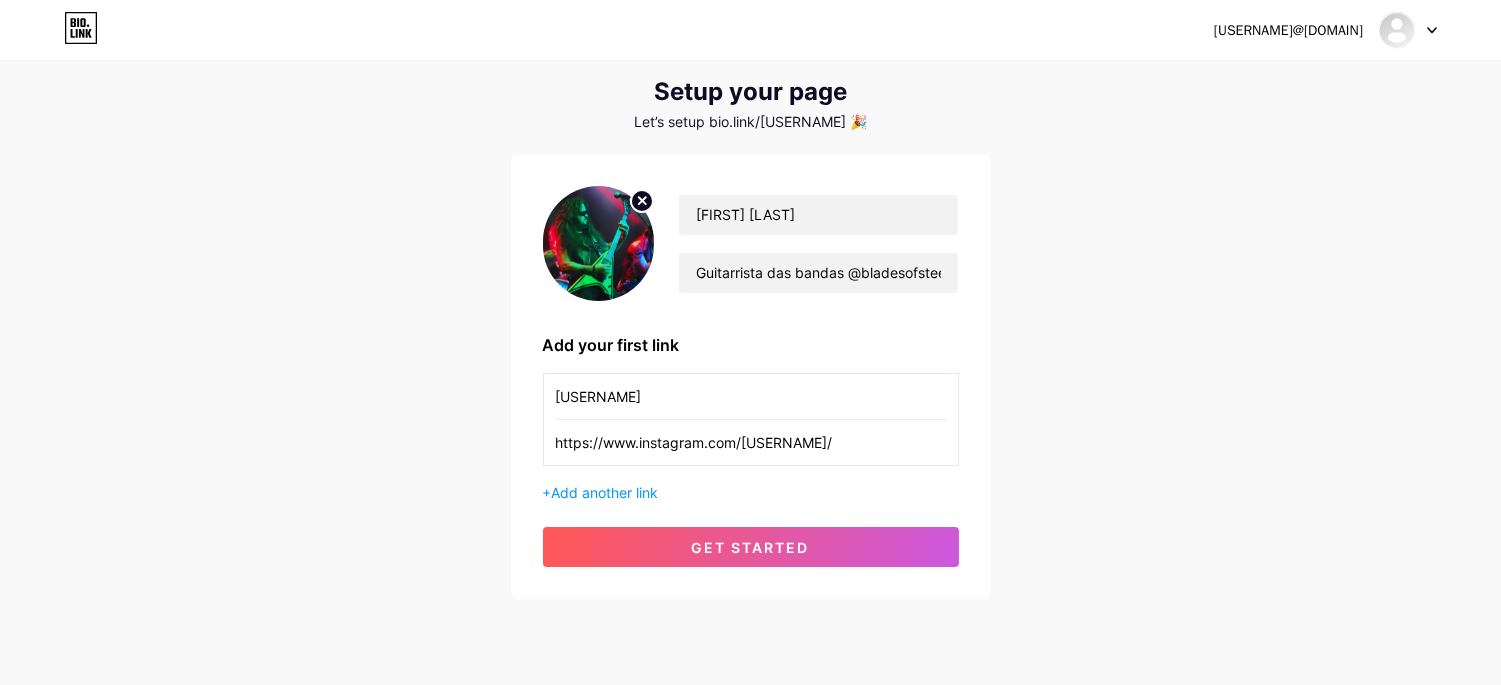 scroll, scrollTop: 107, scrollLeft: 0, axis: vertical 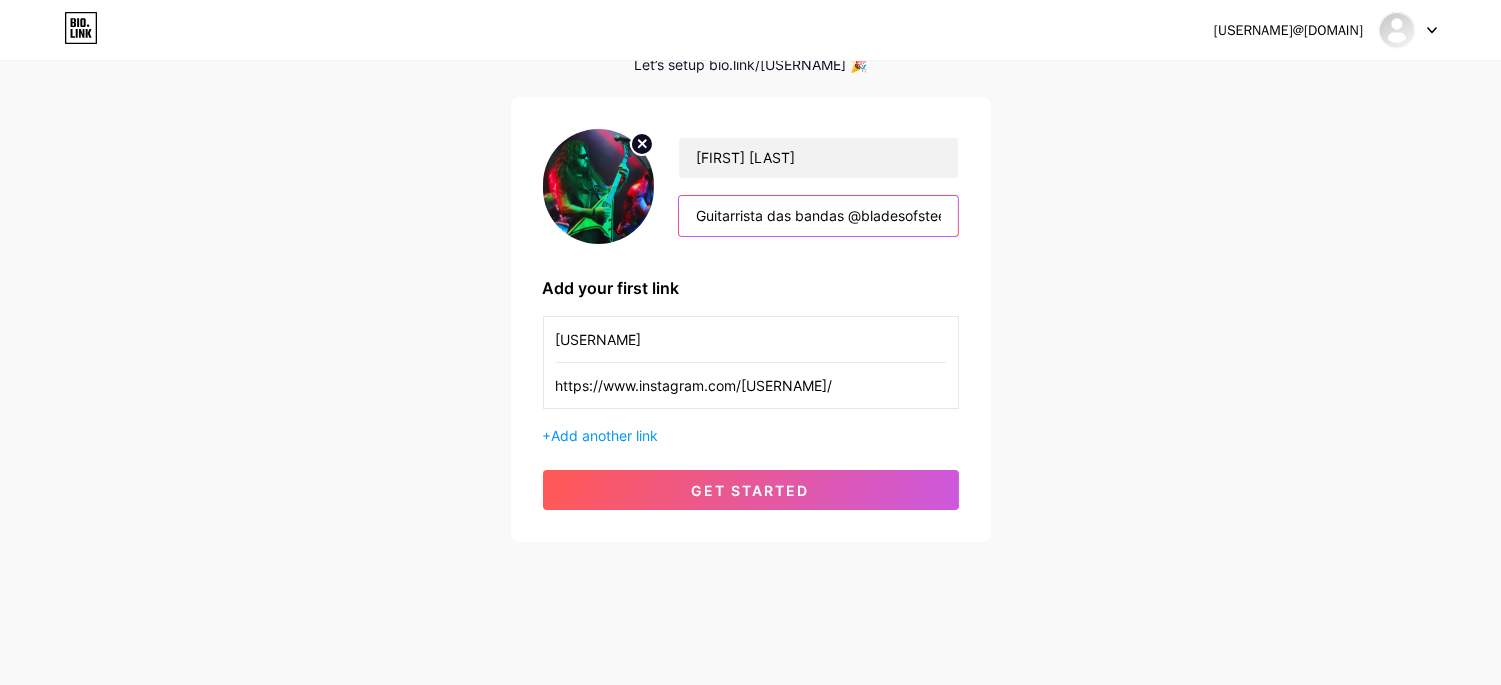 click on "Guitarrista das bandas @bladesofsteel.band e @livingmetal_official" at bounding box center [818, 216] 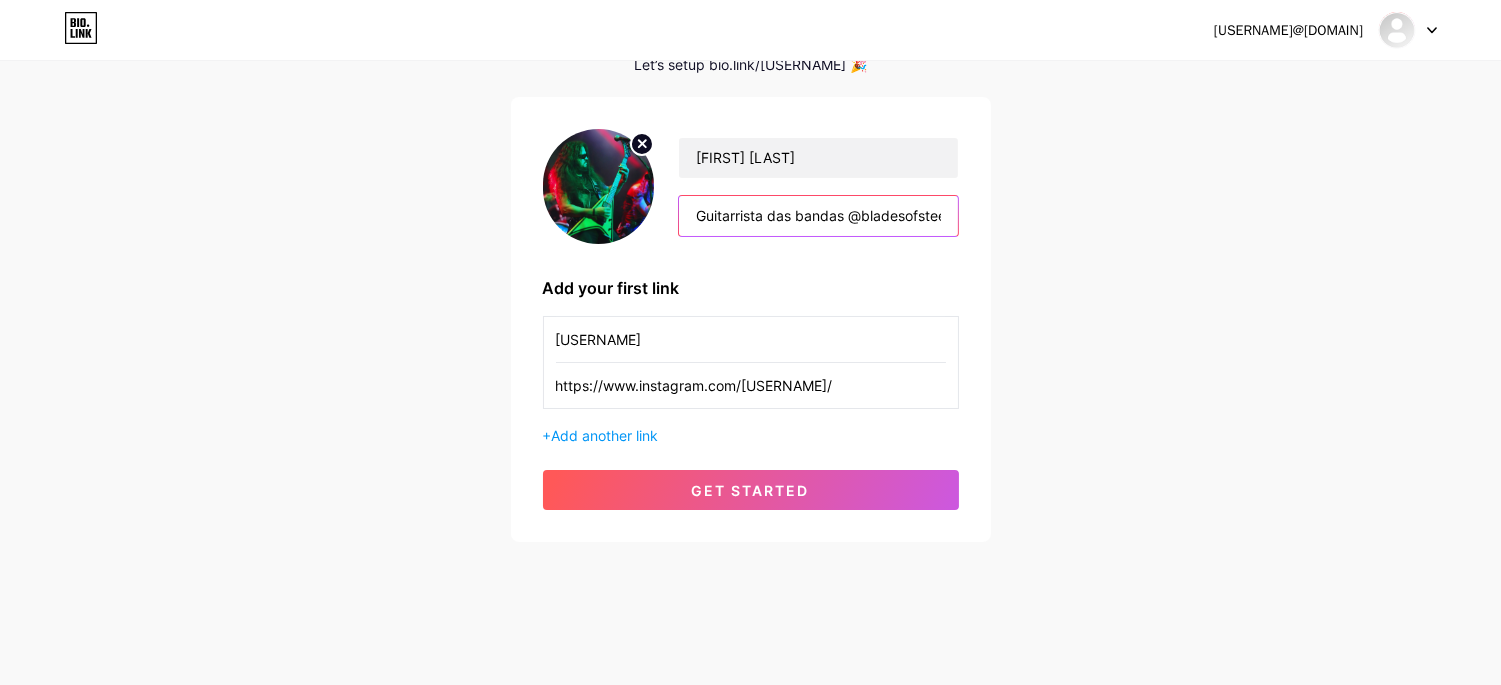 drag, startPoint x: 944, startPoint y: 214, endPoint x: 618, endPoint y: 224, distance: 326.15335 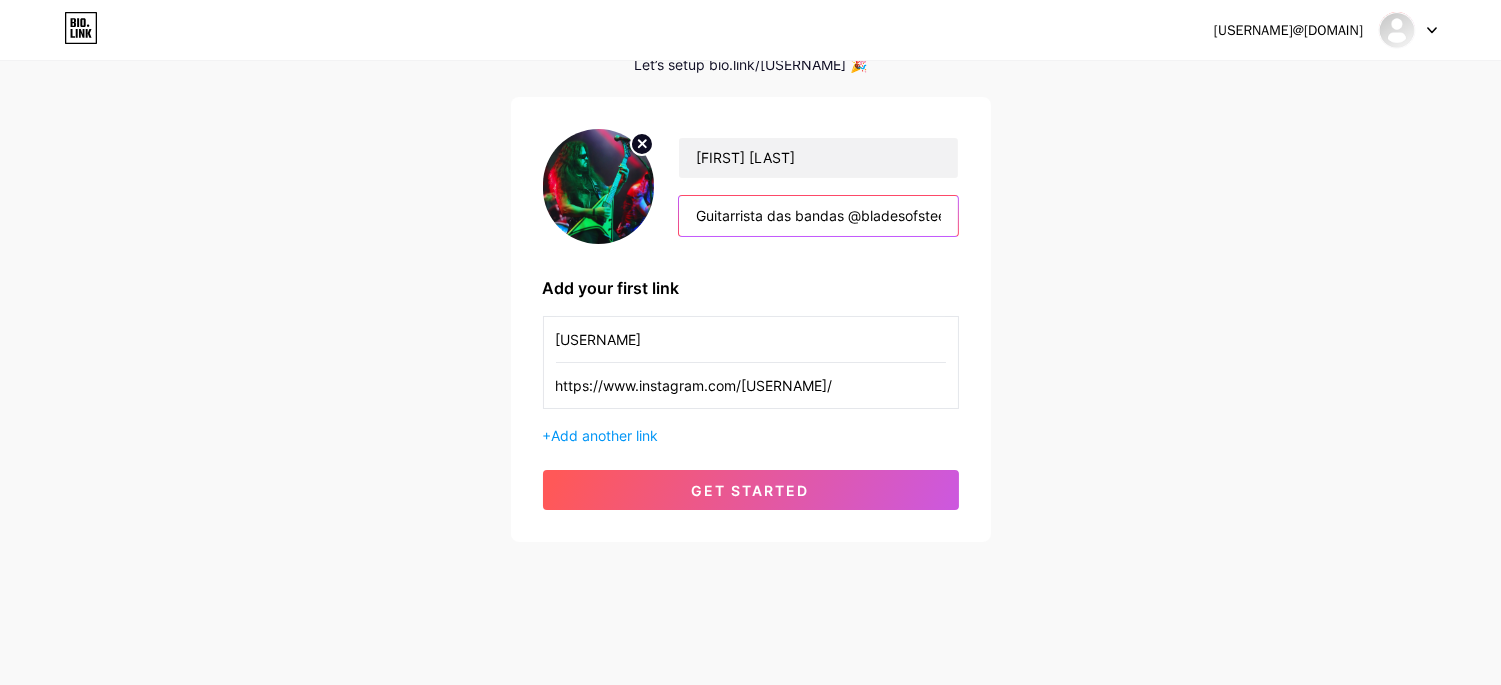 click on "[FIRST] [LAST]     Guitarrista das bandas @bladesofsteel.band e @livingmetal_official" at bounding box center (751, 186) 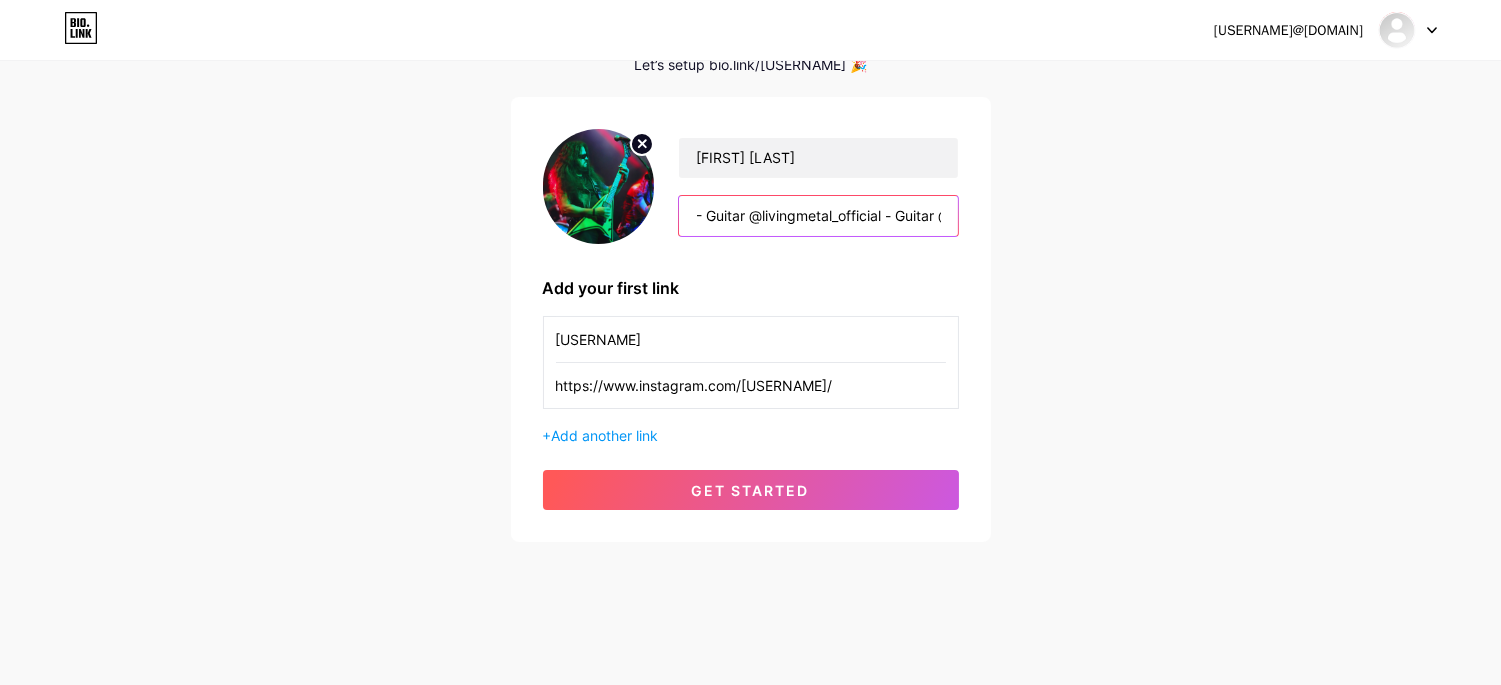 scroll, scrollTop: 0, scrollLeft: 144, axis: horizontal 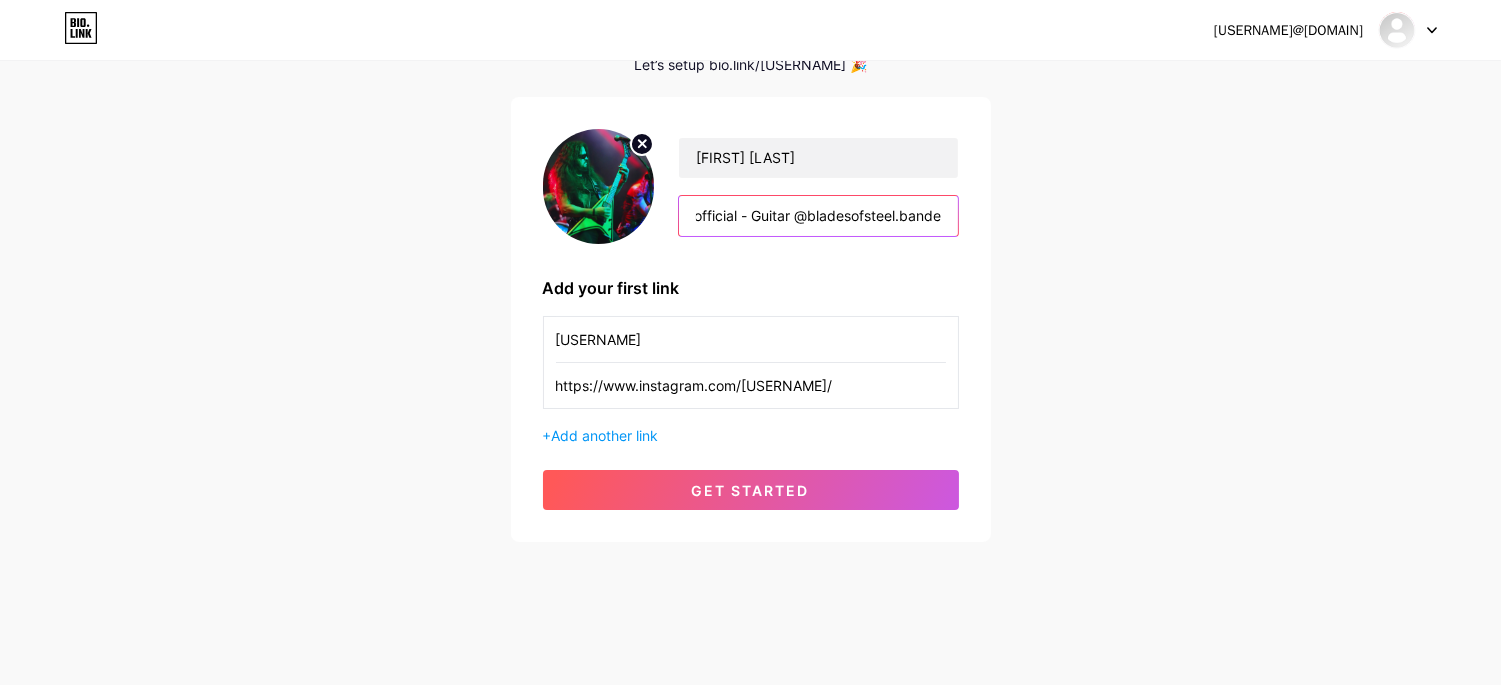 click on "- Guitar @livingmetal_official - Guitar @bladesofsteel.bandel.band e @livingmetal_official" at bounding box center [818, 216] 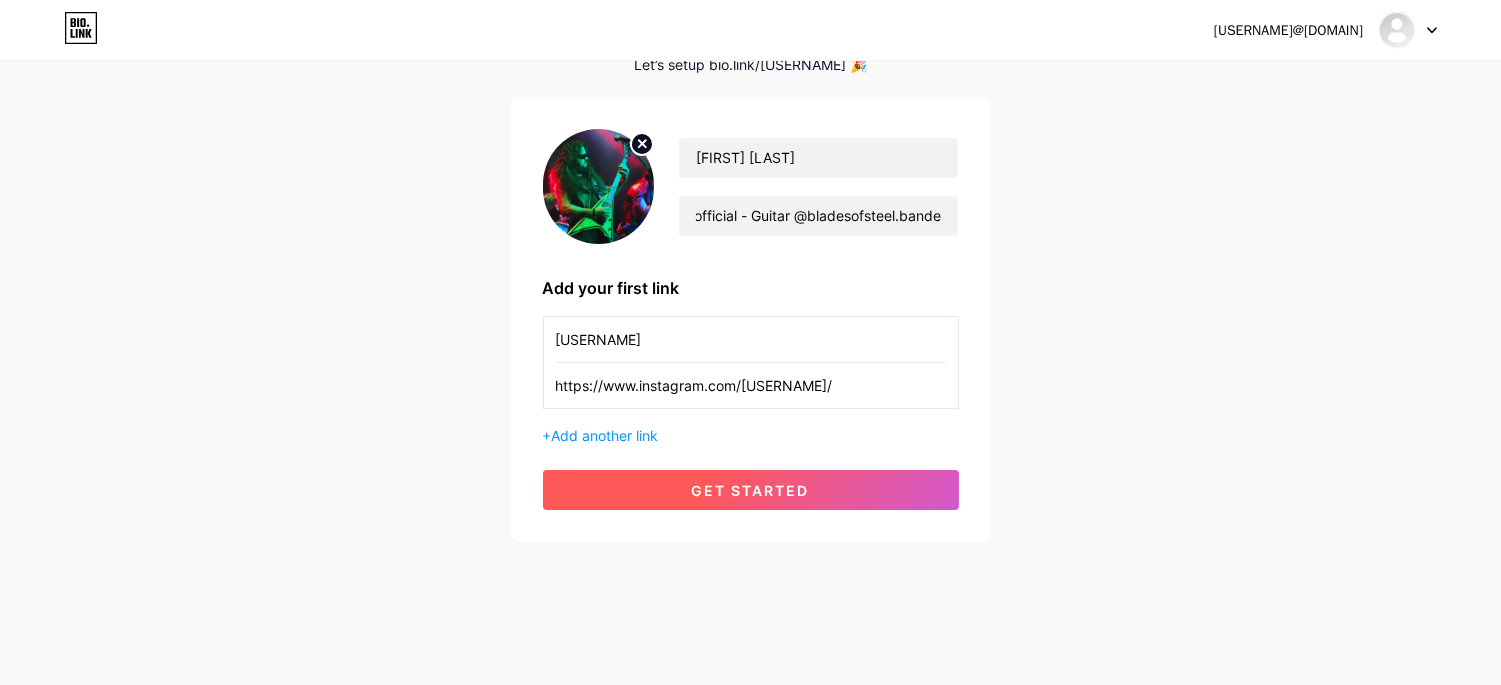 scroll, scrollTop: 0, scrollLeft: 0, axis: both 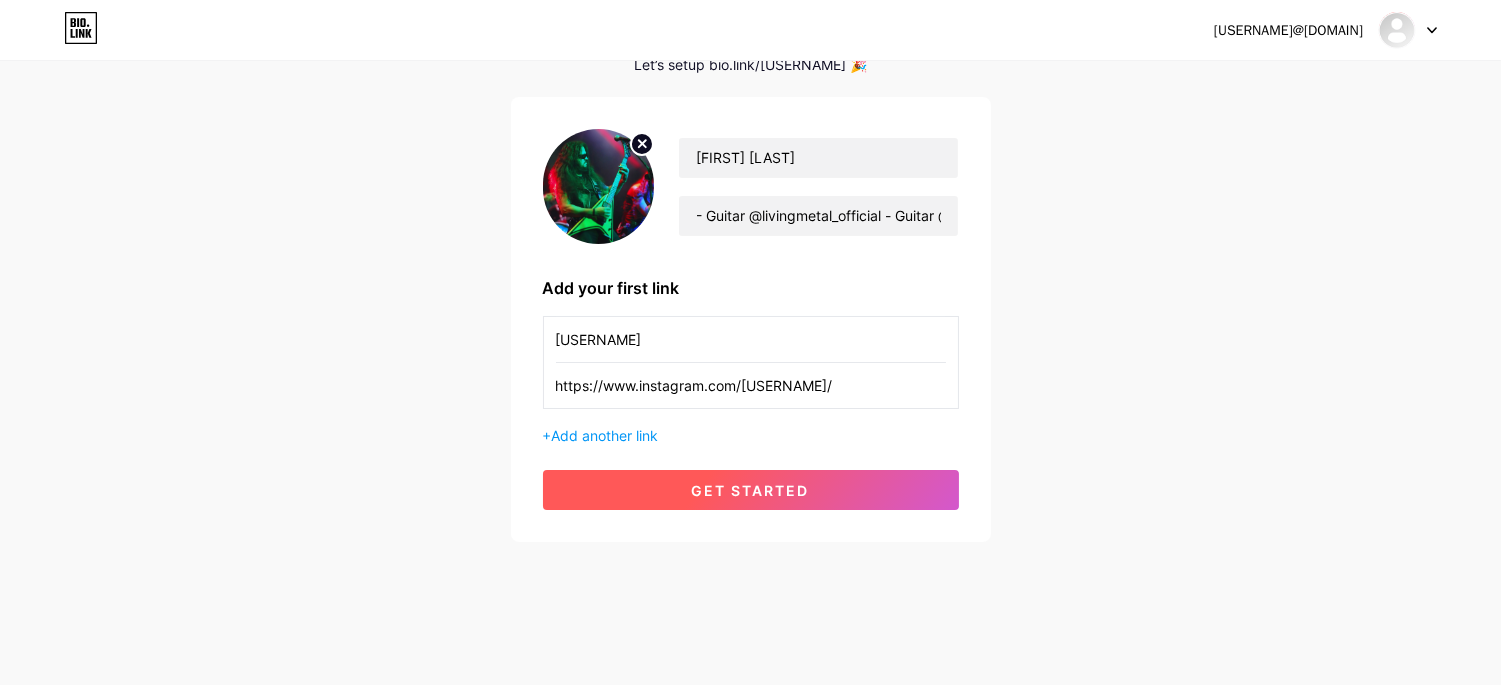 click on "get started" at bounding box center [751, 490] 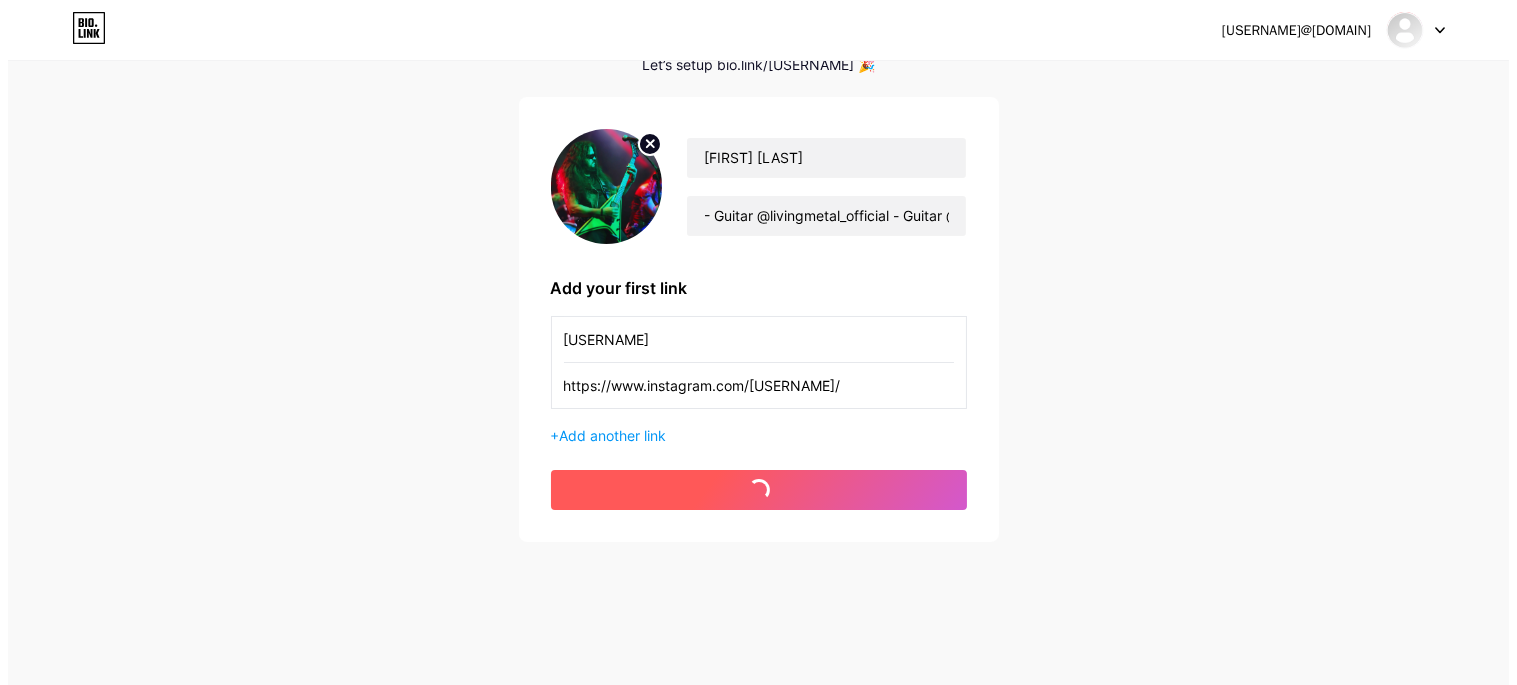 scroll, scrollTop: 0, scrollLeft: 0, axis: both 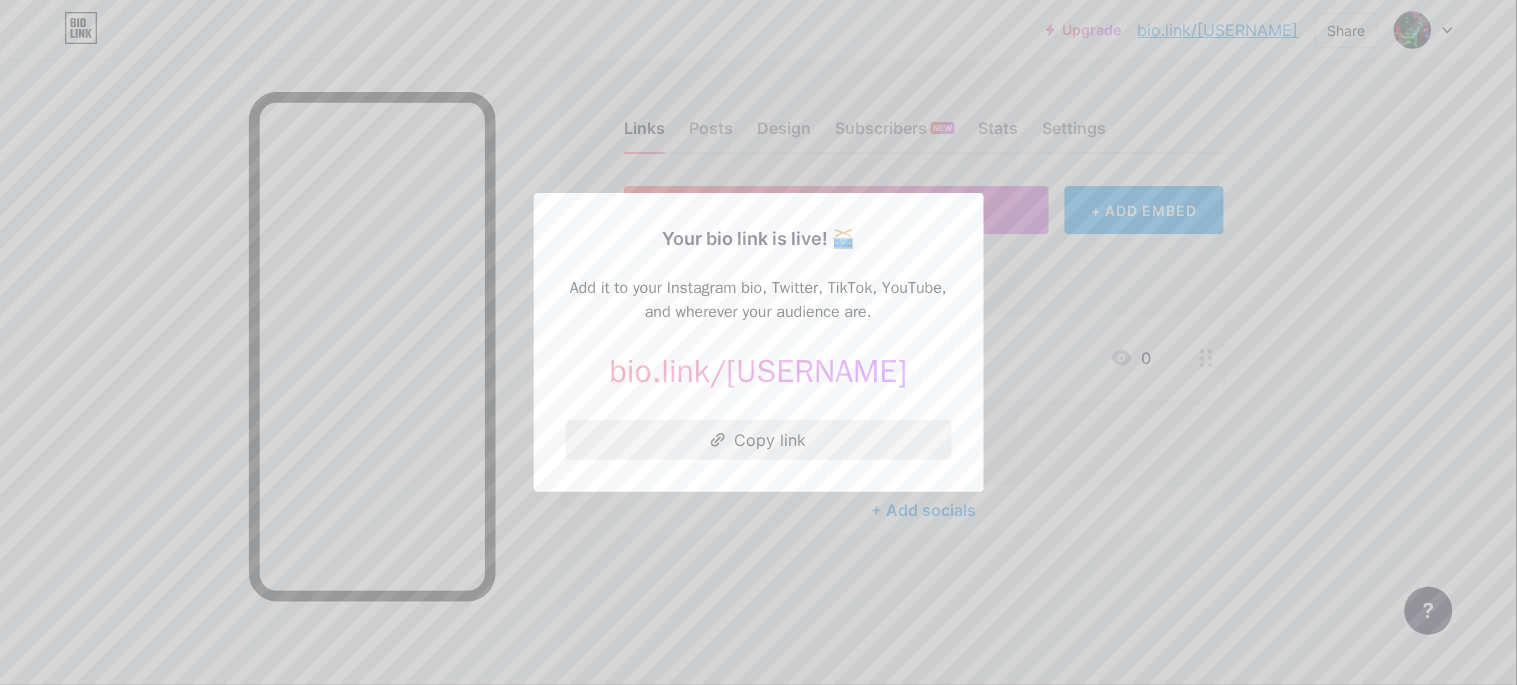 click on "Copy link" at bounding box center (759, 440) 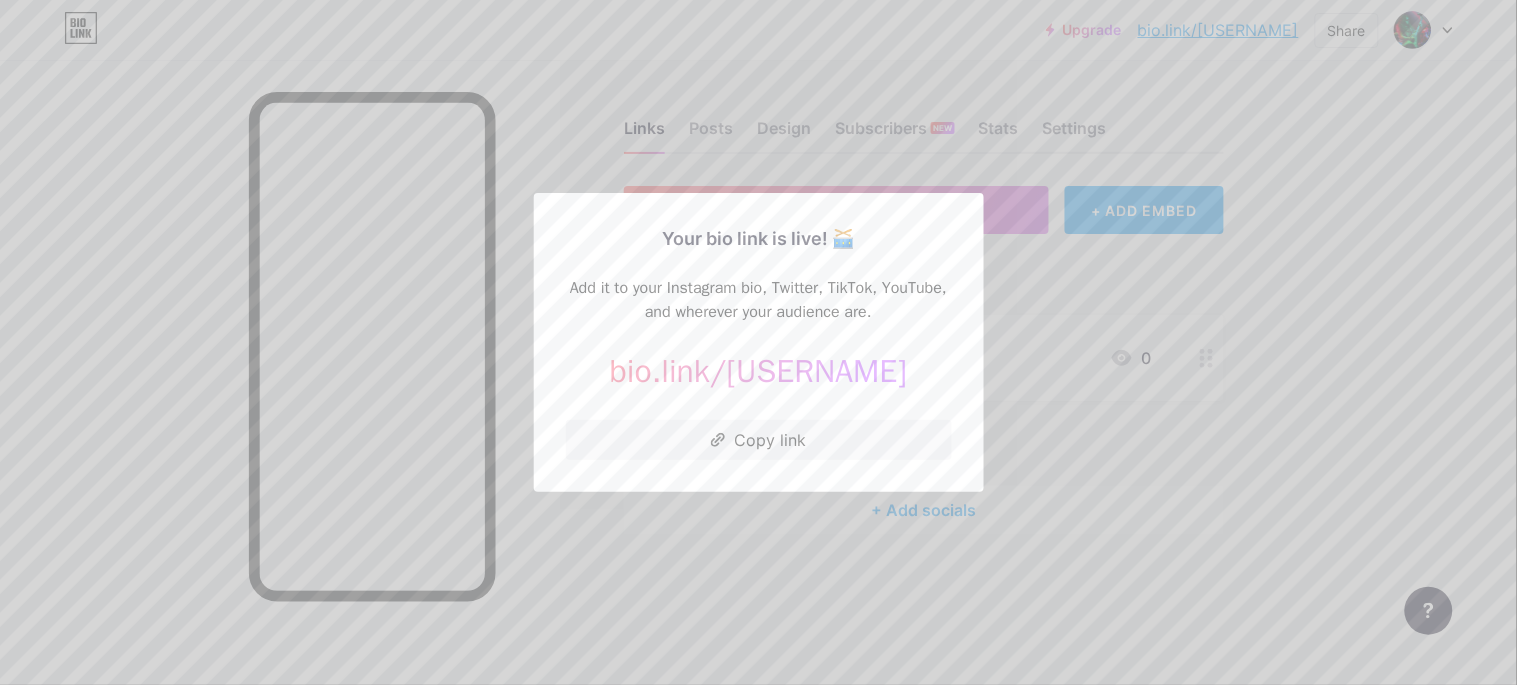 click at bounding box center (758, 342) 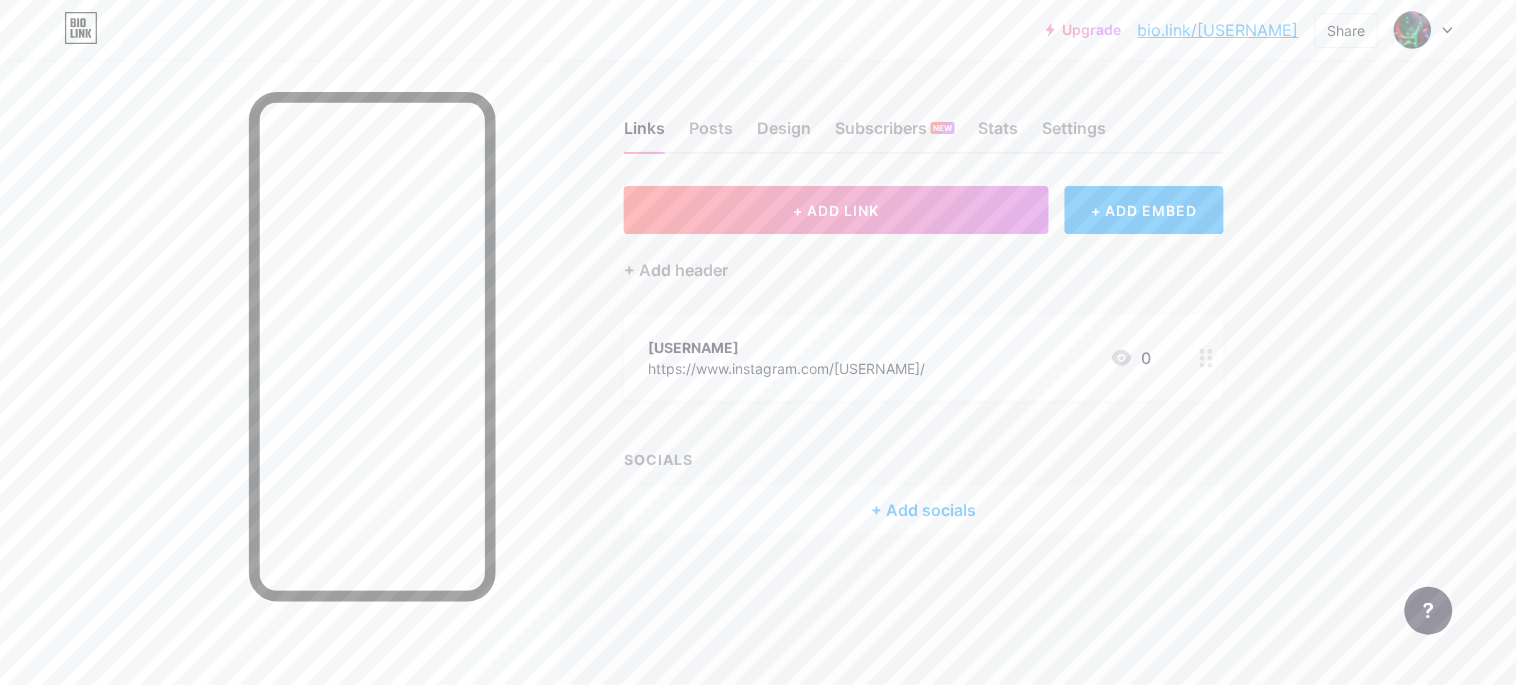 click on "+ Add socials" at bounding box center (924, 510) 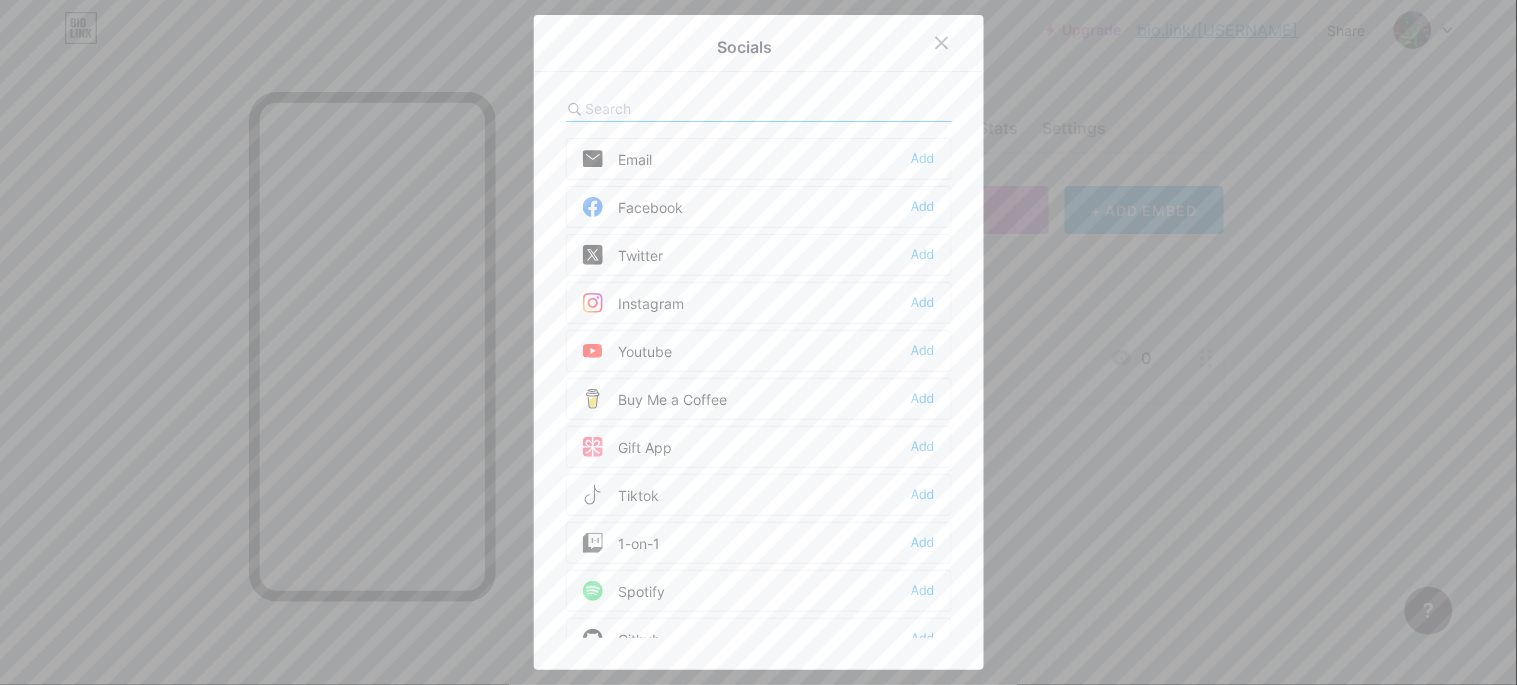 click on "Socials
Email
Add
Facebook
Add
Twitter
Add
Instagram
Add
Youtube
Add
Buy Me a Coffee
Add
Gift App
Add
Tiktok
Add
1-on-1
Add
Spotify
Add
Github
Add
Behance
Add
Dribbble
Add
Discord
Add
Medium
Add
Reddit
Add
Sound Cloud
Add
Bandcamp
Add
Linkedin
Add
Clubhouse
Add
Substack
Add
Telegram
Add
Signal
Add" at bounding box center (759, 342) 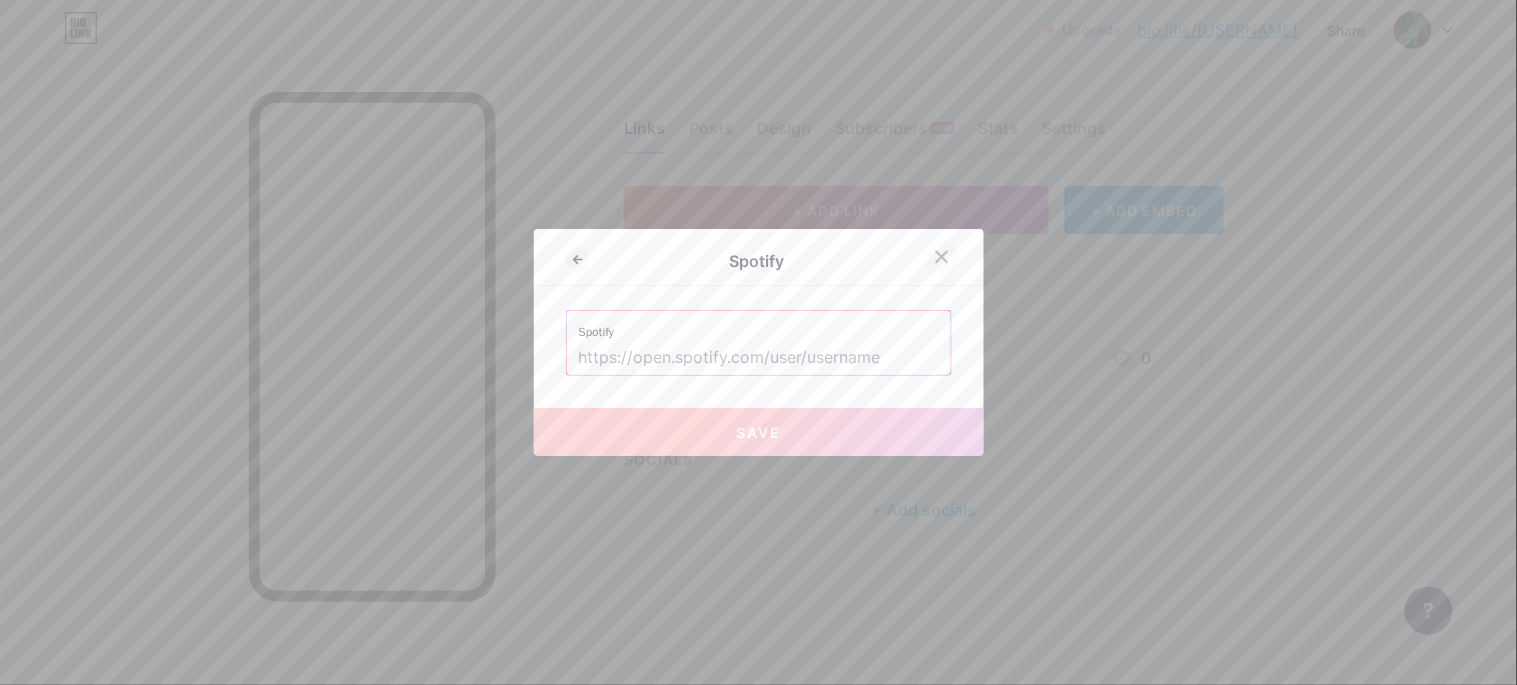 click 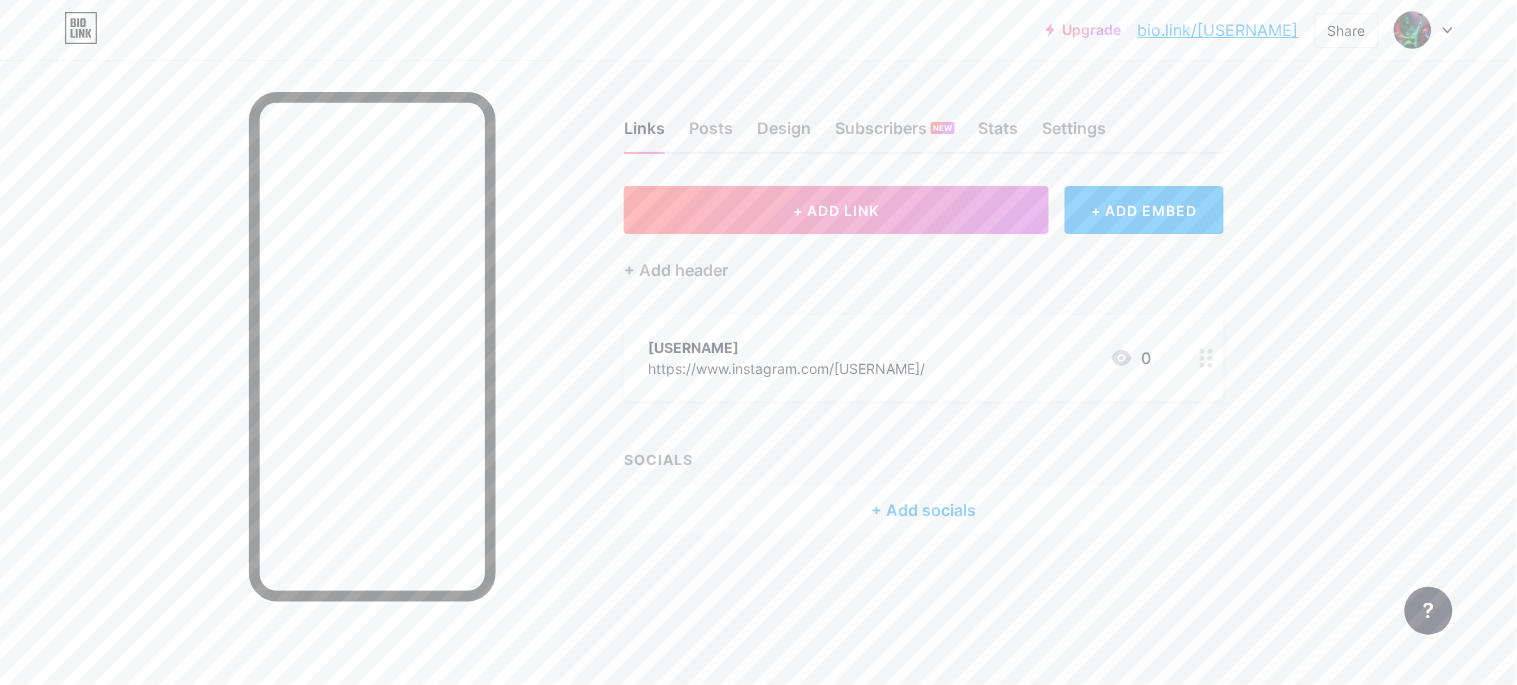 click on "SOCIALS" at bounding box center (924, 459) 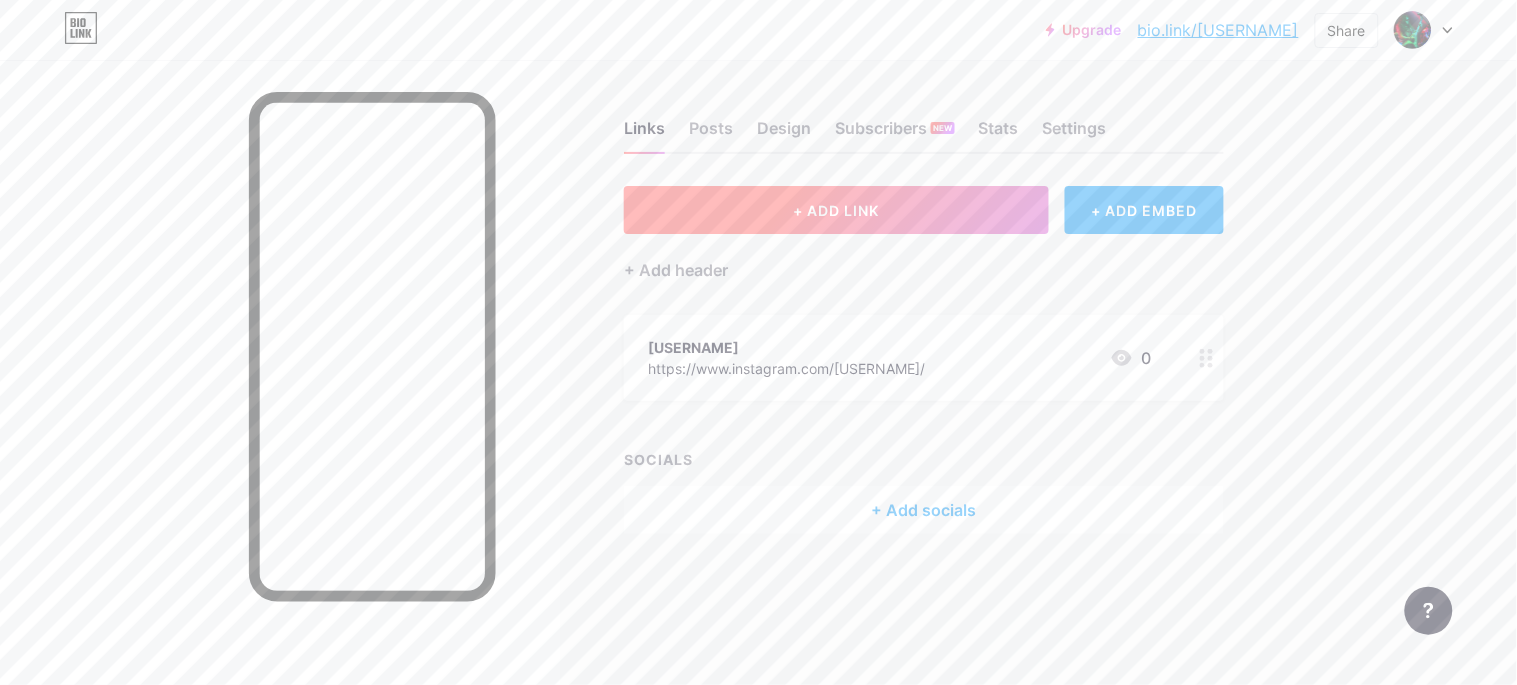 click on "+ ADD LINK" at bounding box center [836, 210] 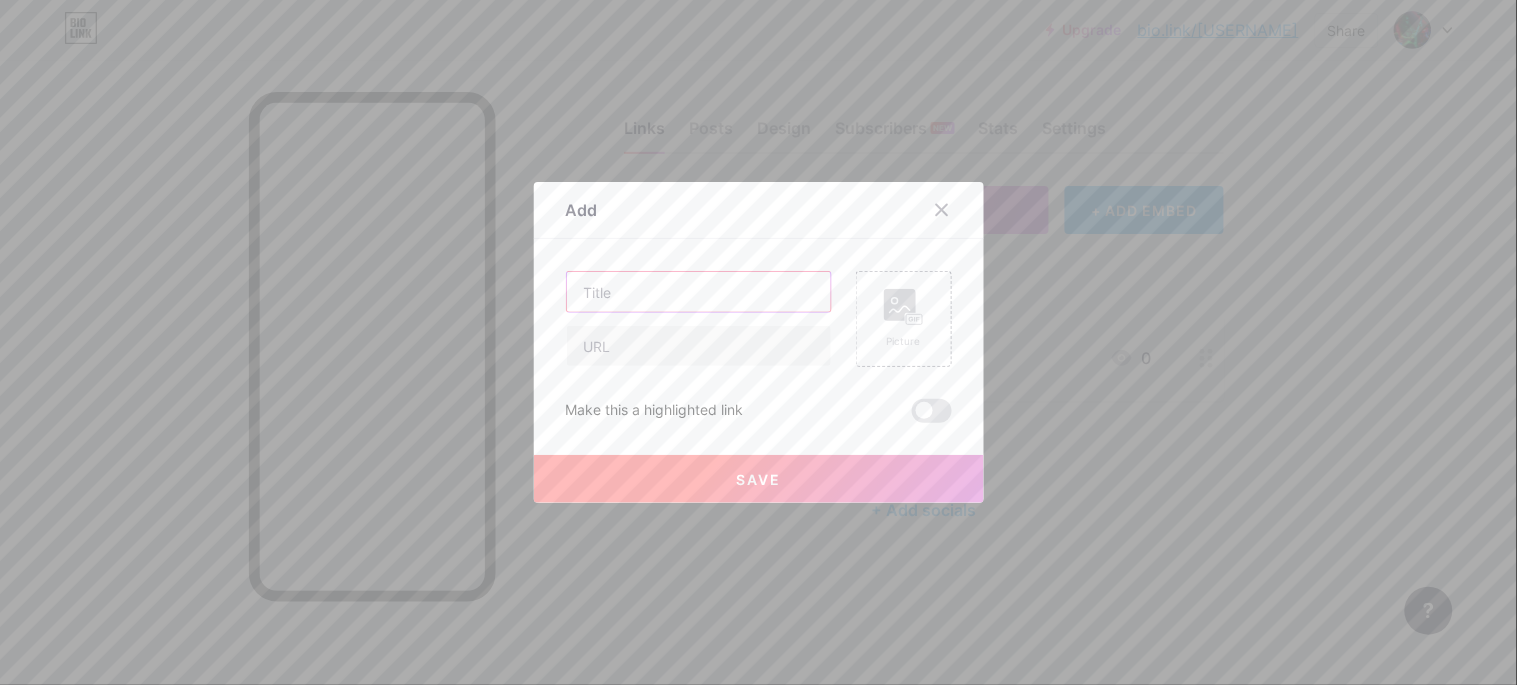 click at bounding box center [699, 292] 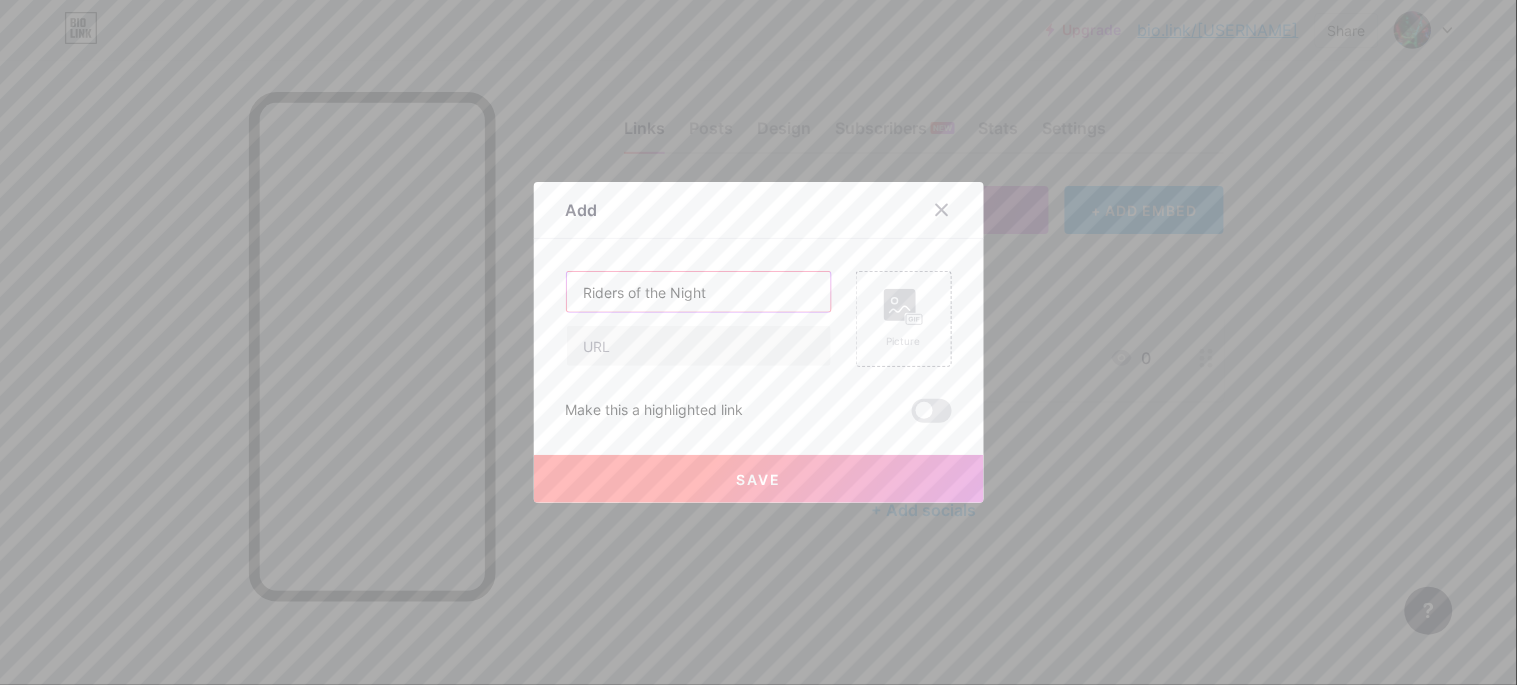 type on "Riders of the Night" 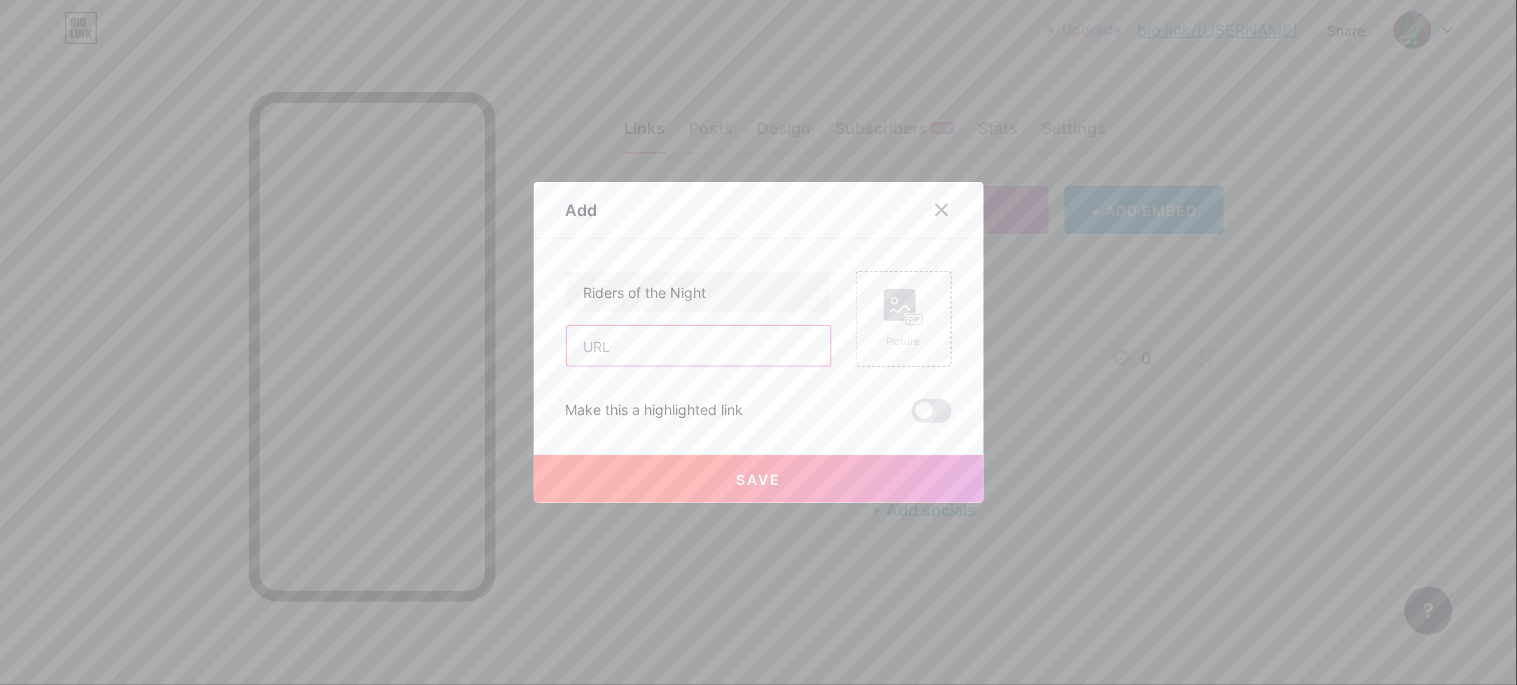 click at bounding box center [699, 346] 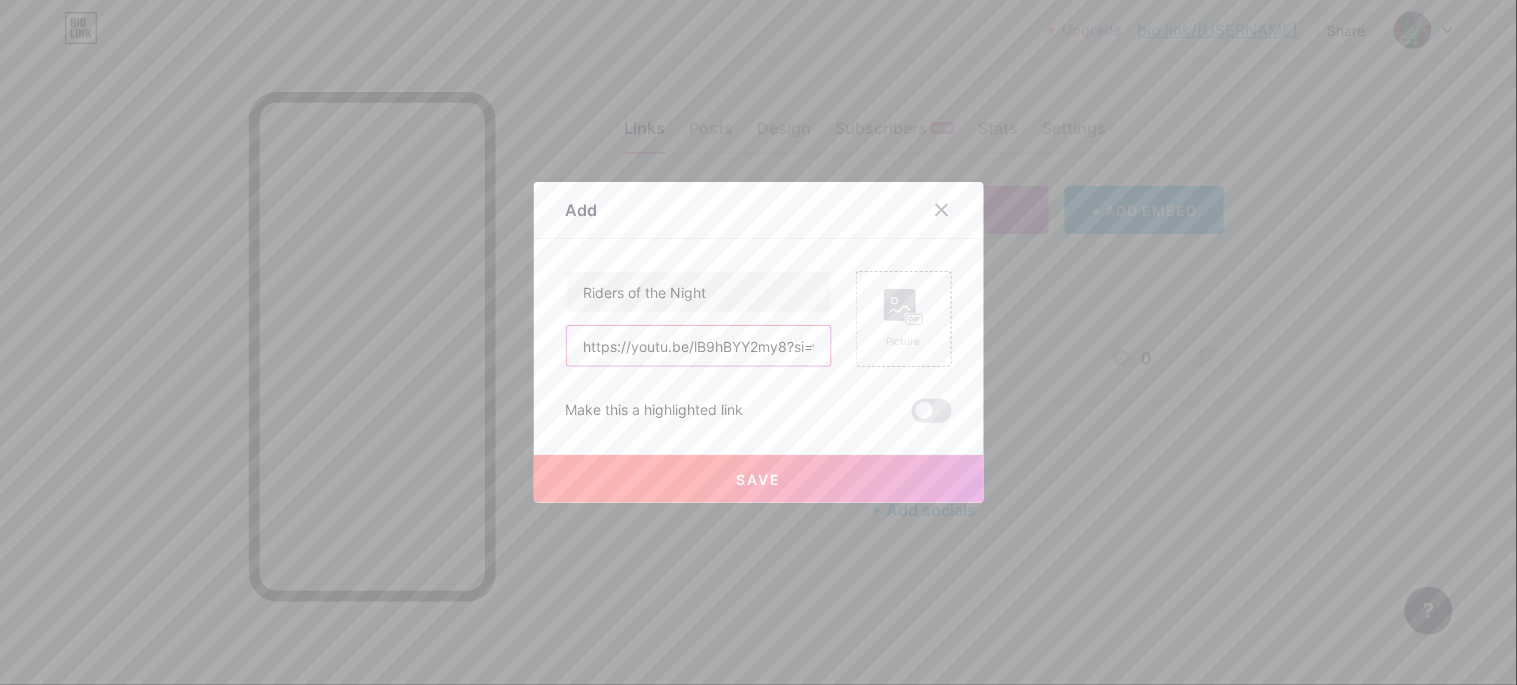 scroll, scrollTop: 0, scrollLeft: 137, axis: horizontal 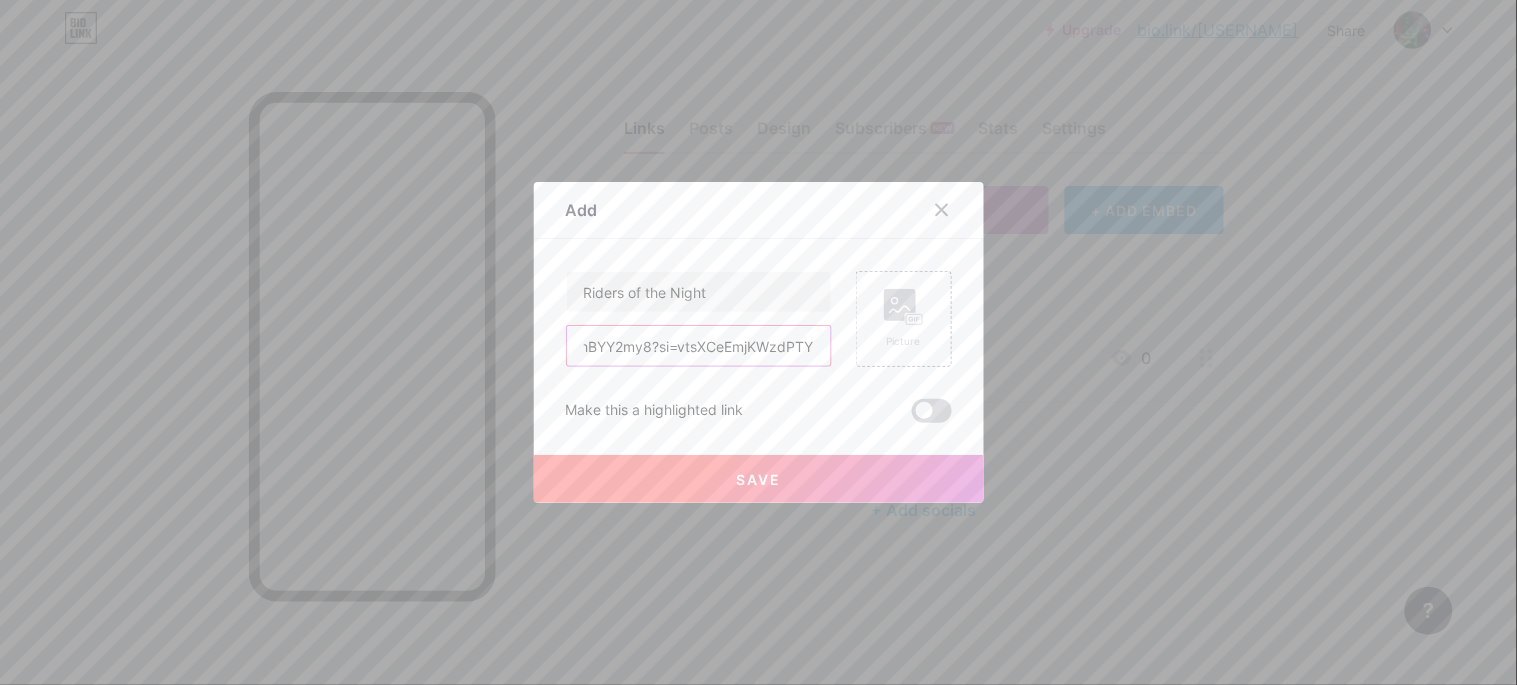 type on "https://youtu.be/lB9hBYY2my8?si=vtsXCeEmjKWzdPTY" 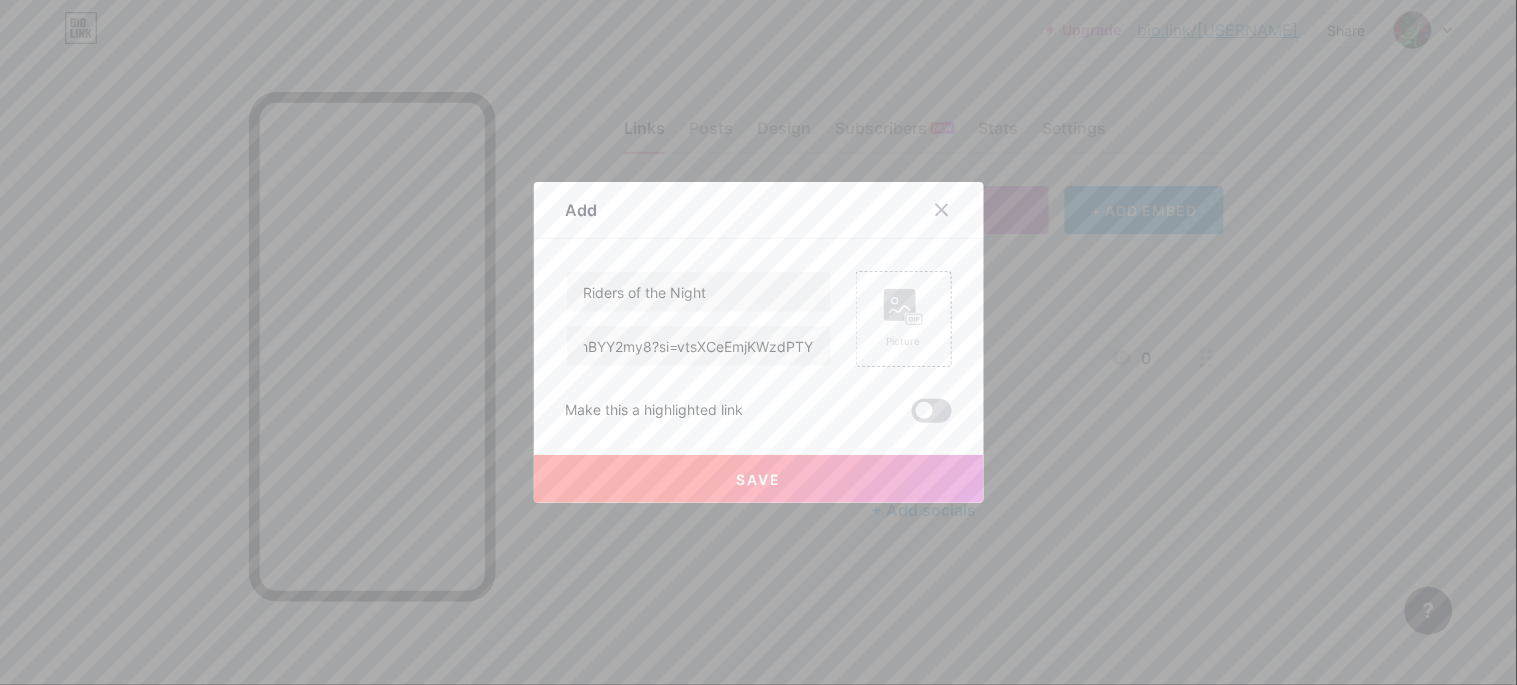 scroll, scrollTop: 0, scrollLeft: 0, axis: both 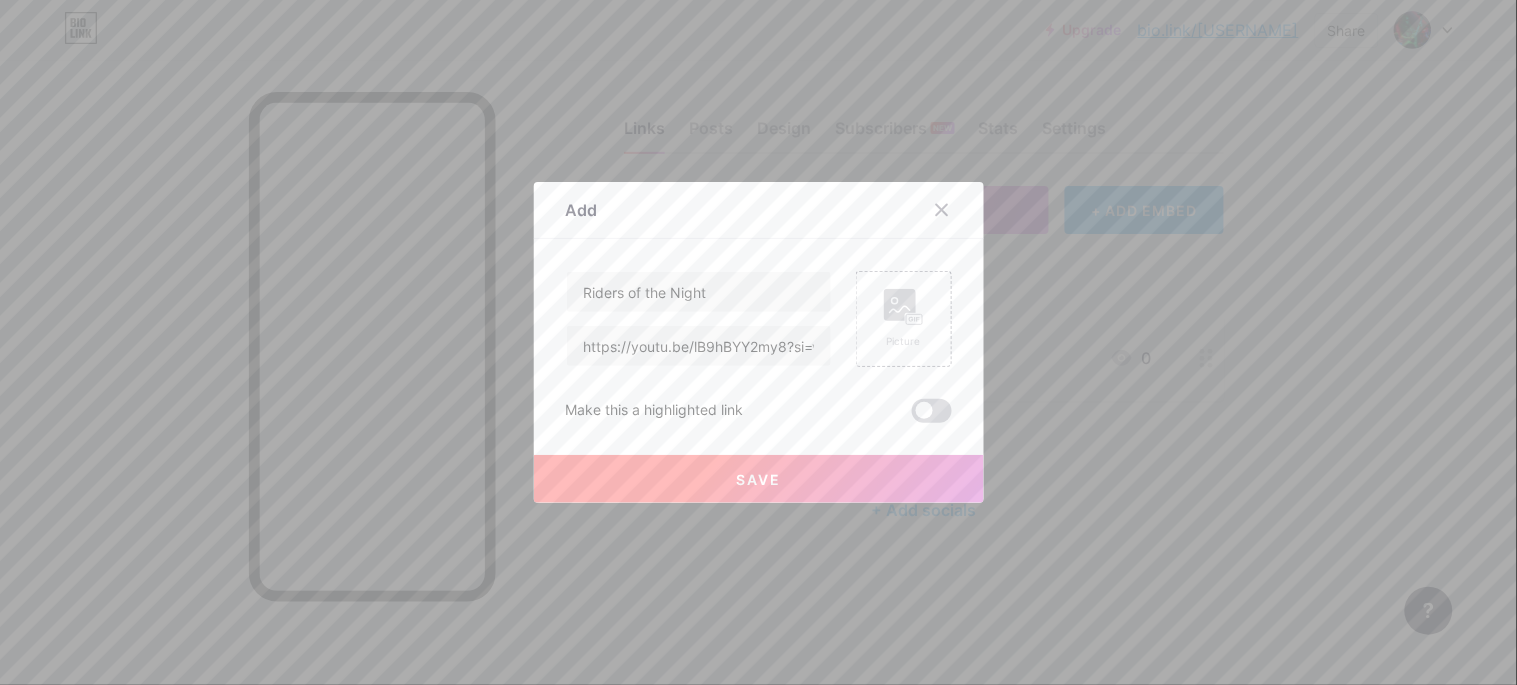 click at bounding box center (932, 411) 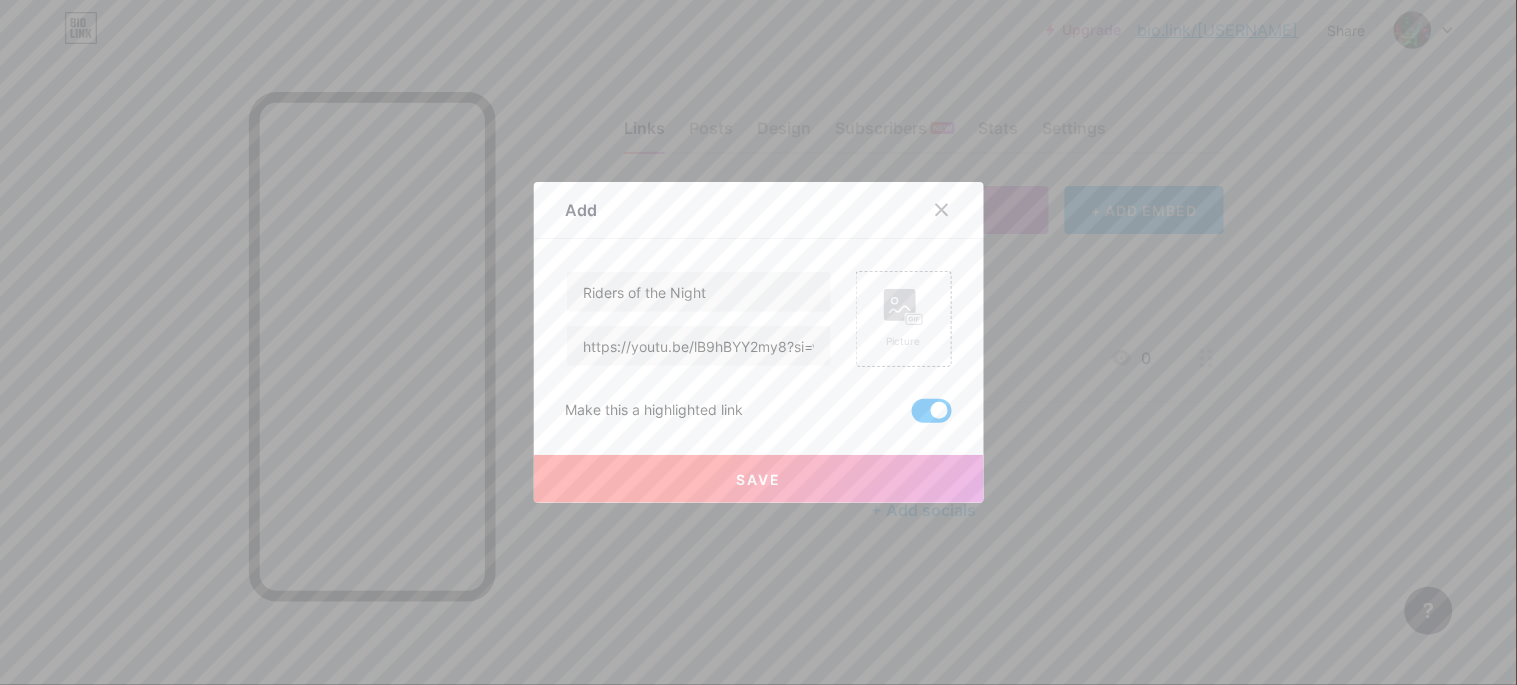 click on "Save" at bounding box center (758, 479) 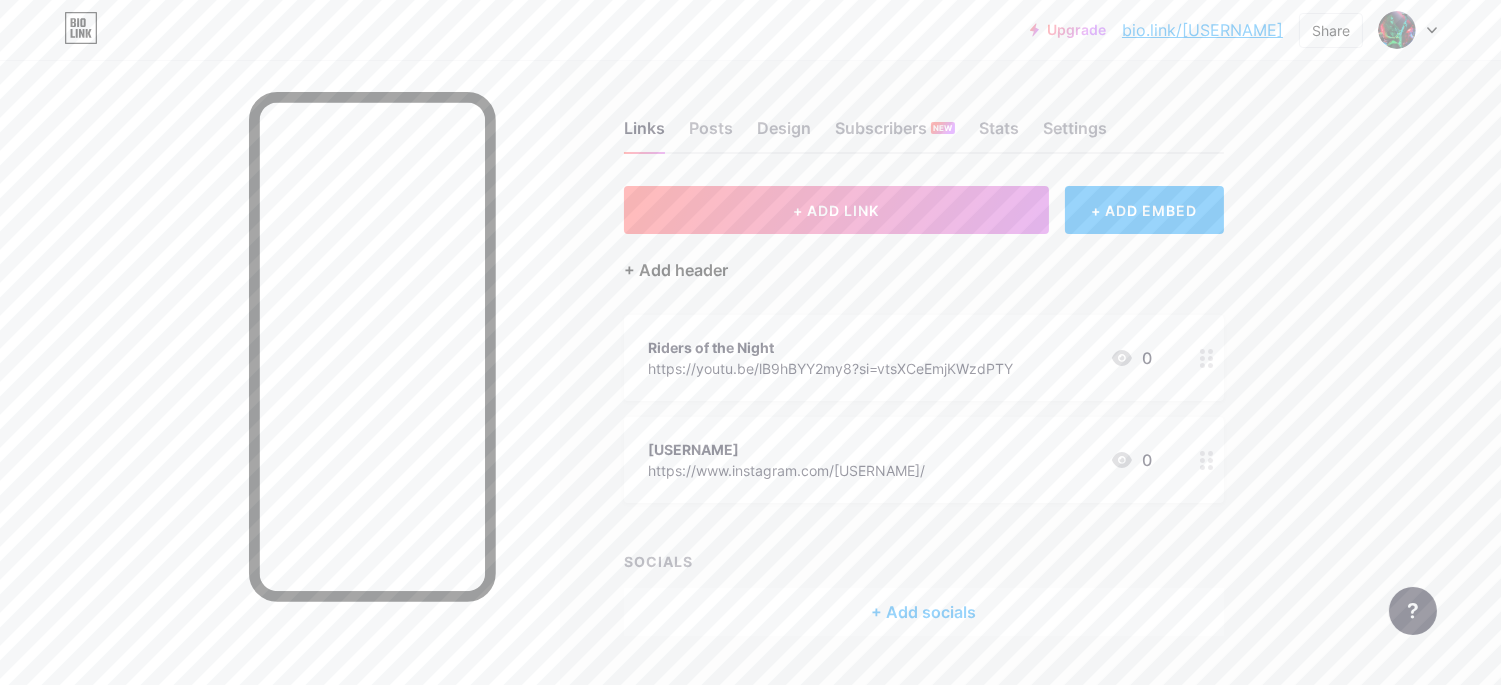 click on "+ Add header" at bounding box center [676, 270] 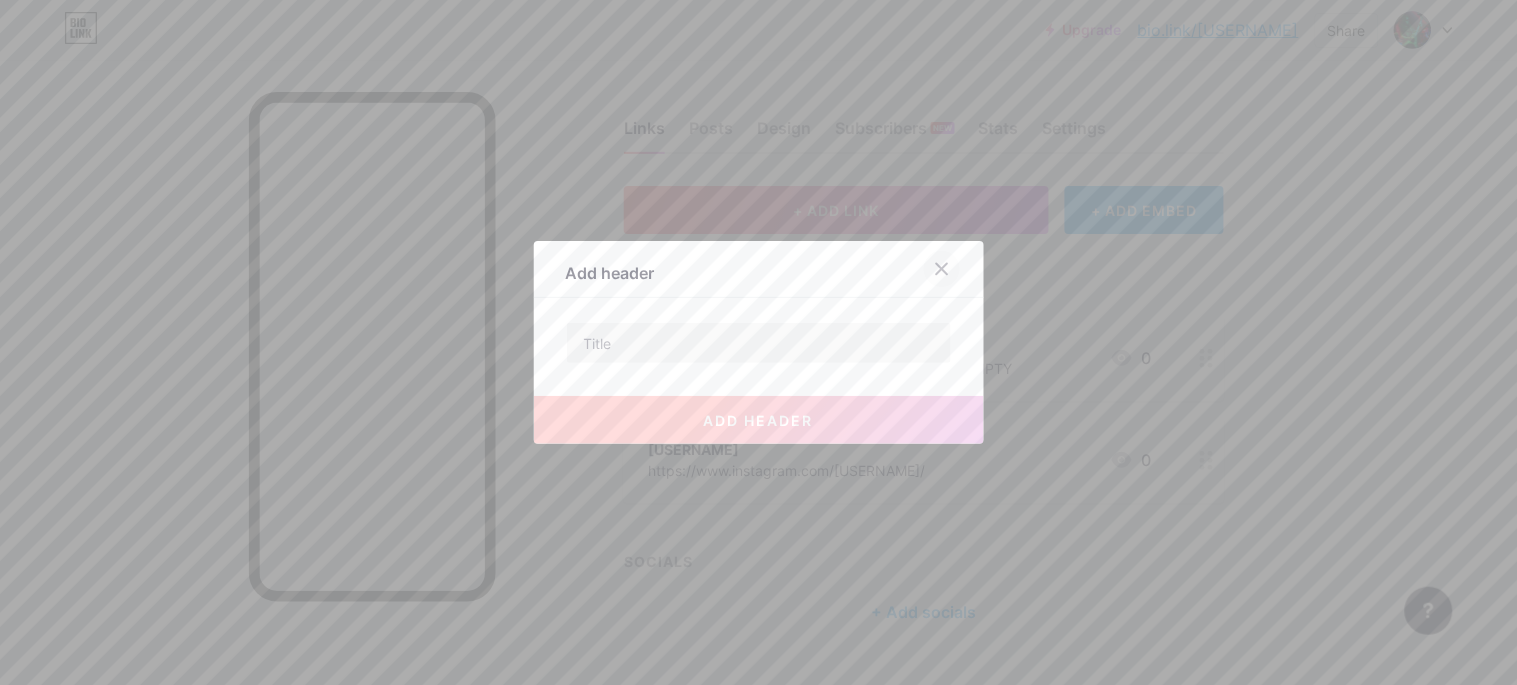 click 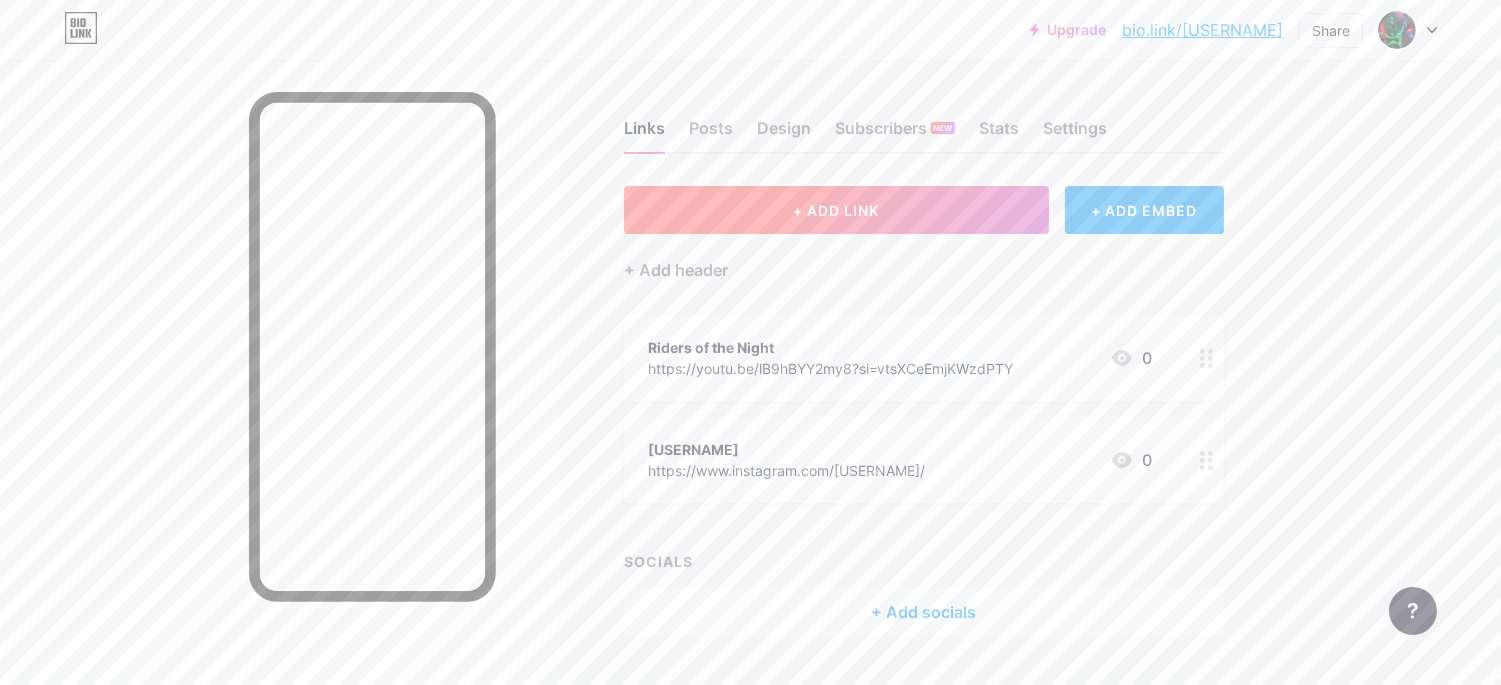 click on "+ ADD LINK" at bounding box center (836, 210) 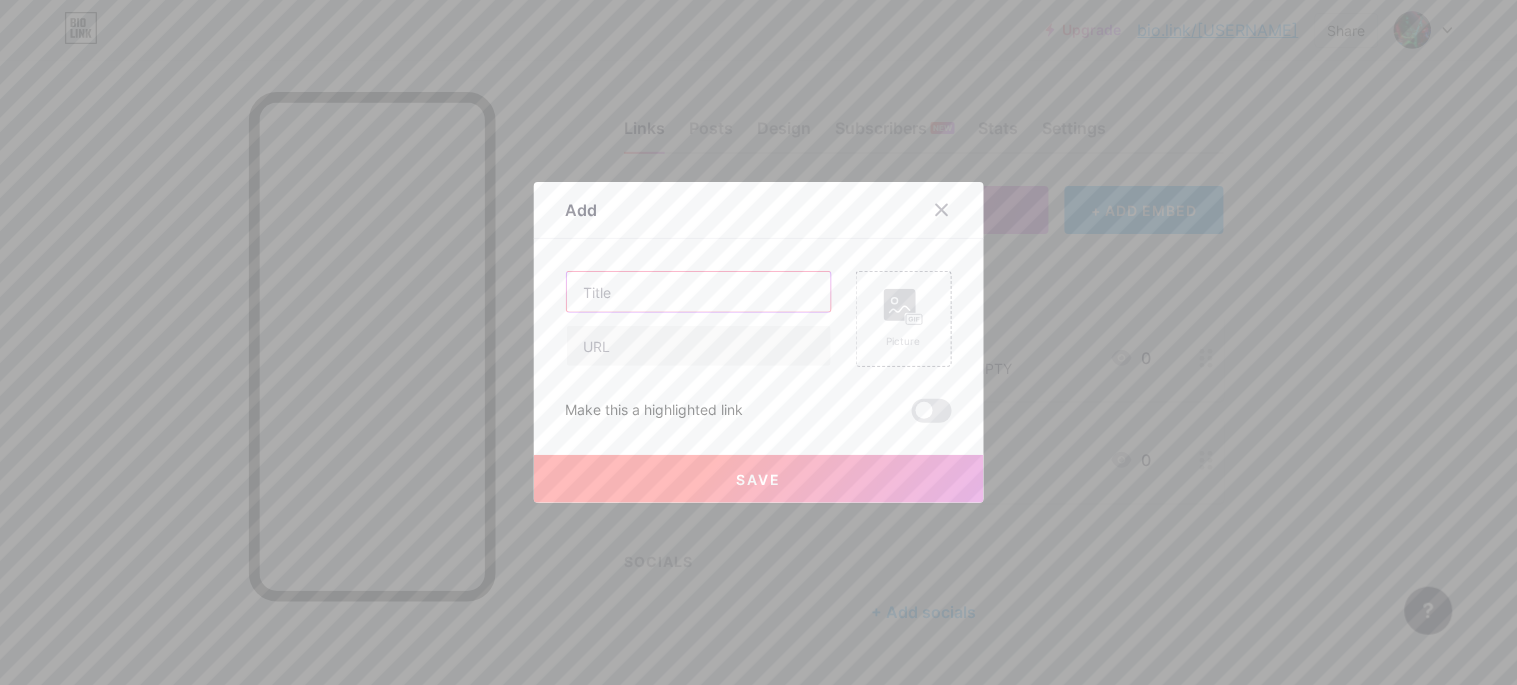 click at bounding box center [699, 292] 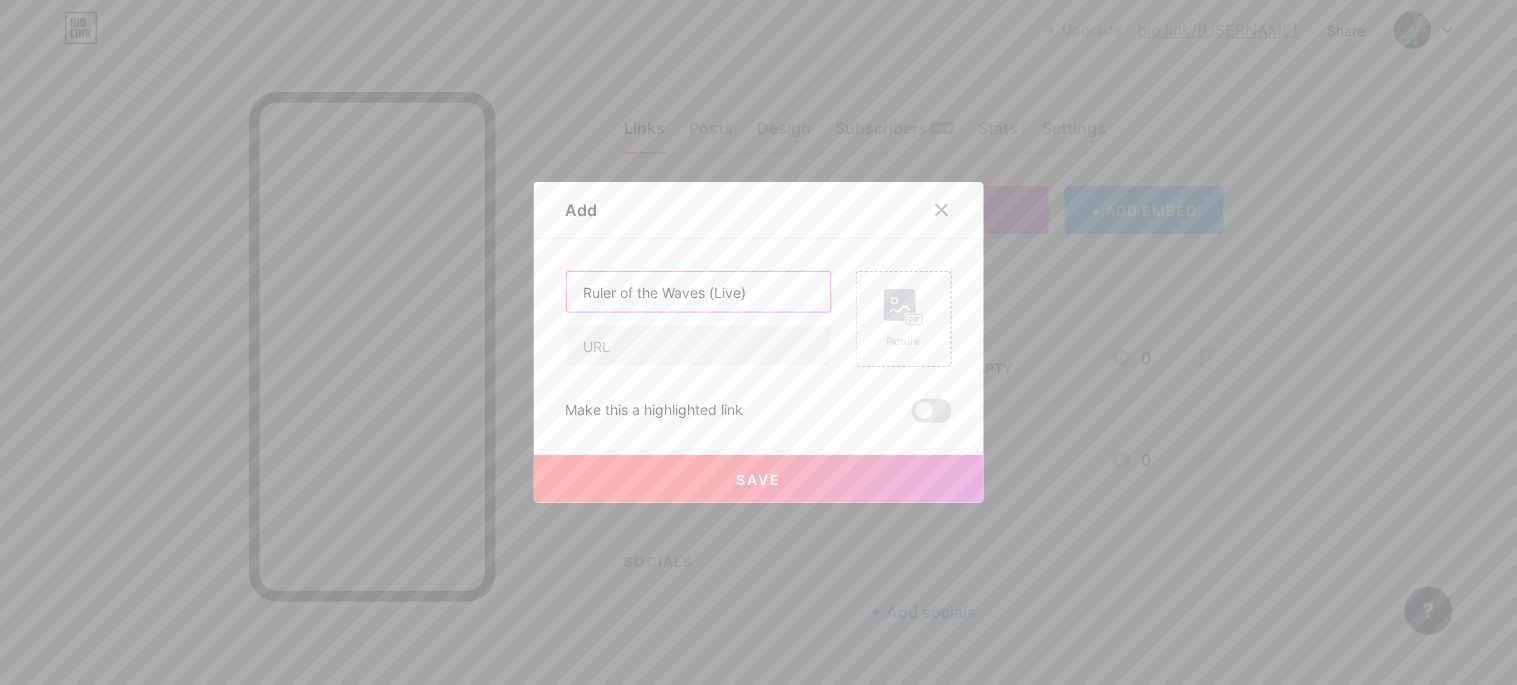 type on "Ruler of the Waves (Live)" 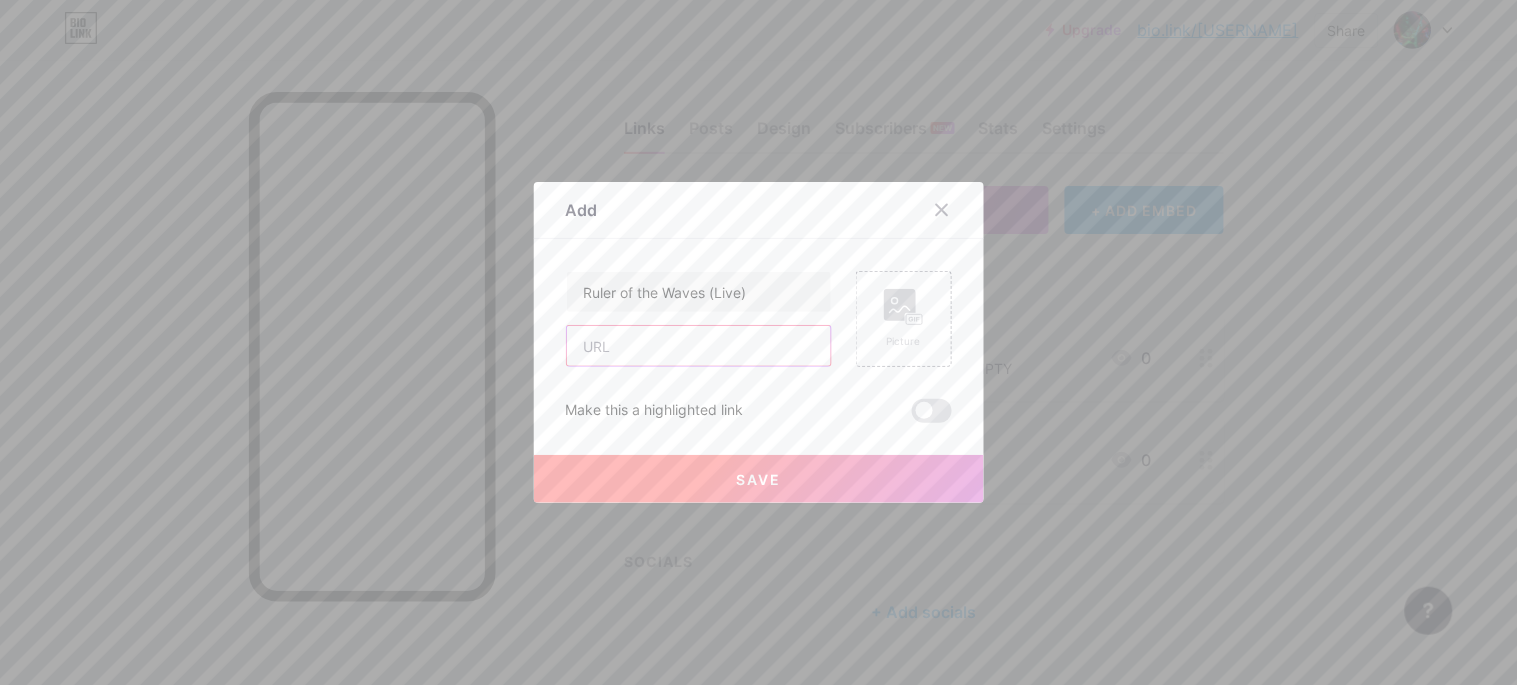click at bounding box center [699, 346] 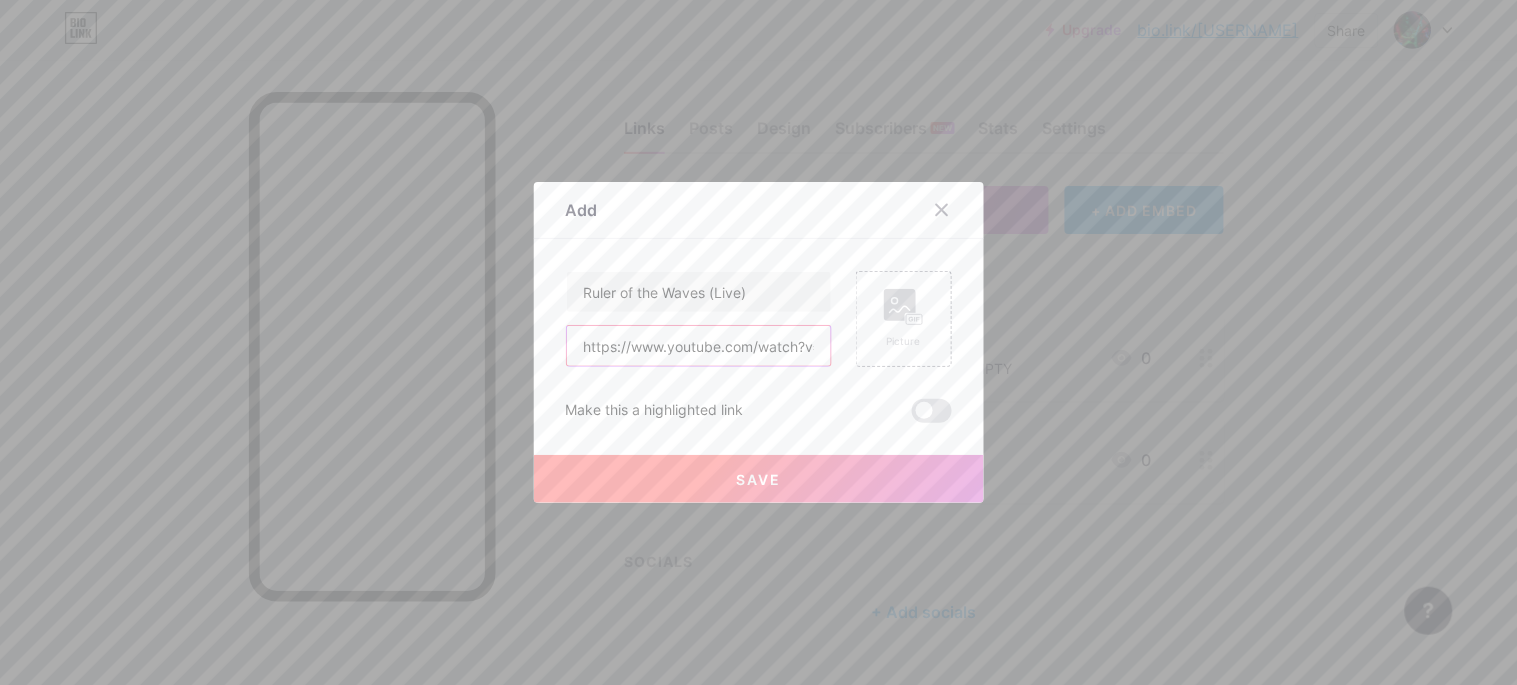 scroll, scrollTop: 0, scrollLeft: 98, axis: horizontal 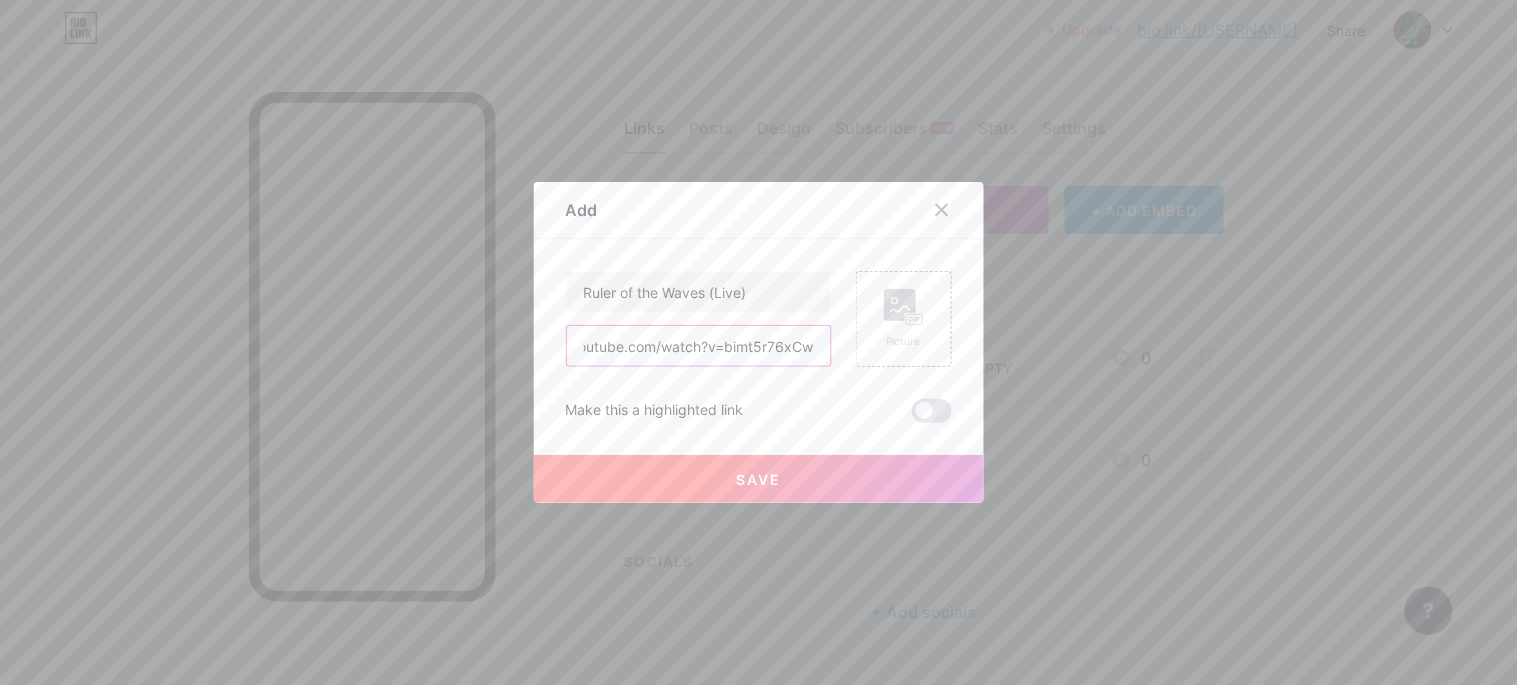 type on "https://www.youtube.com/watch?v=bimt5r76xCw" 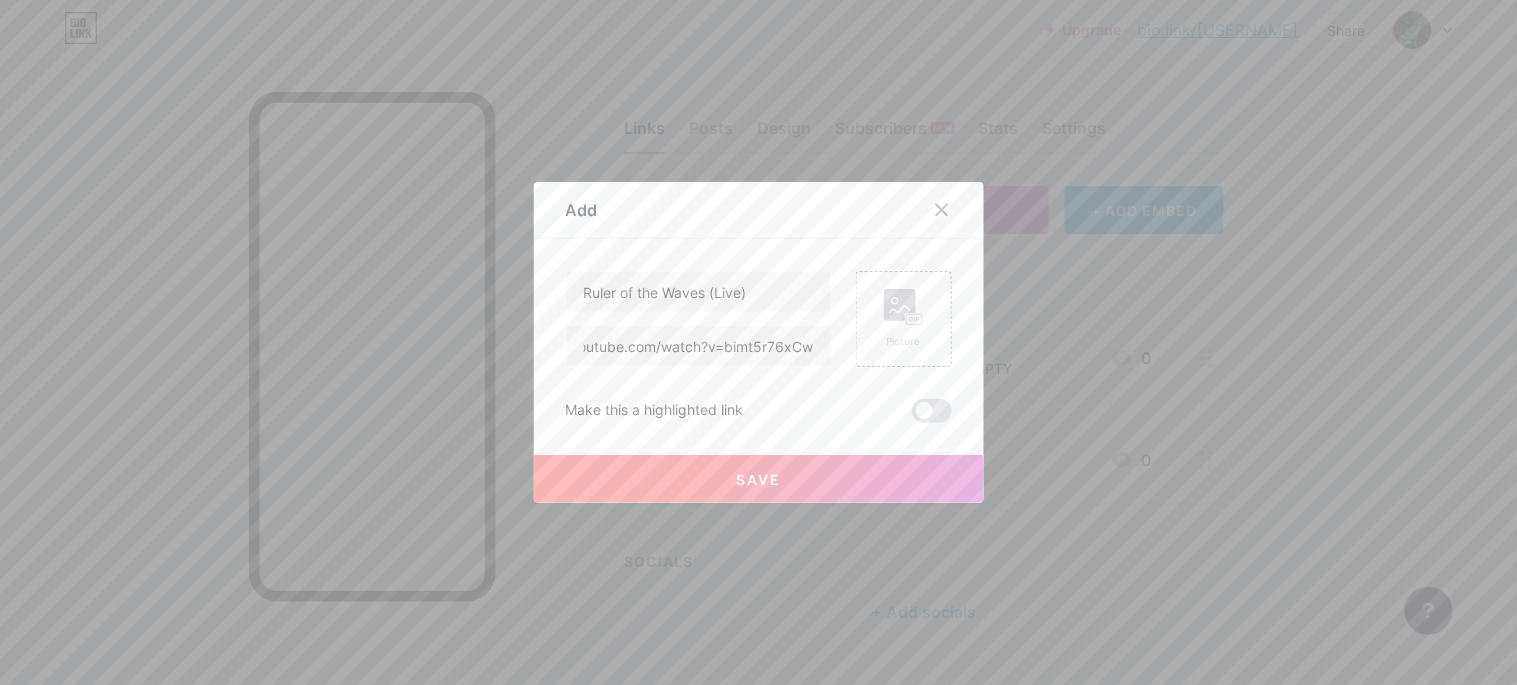click on "Save" at bounding box center (758, 479) 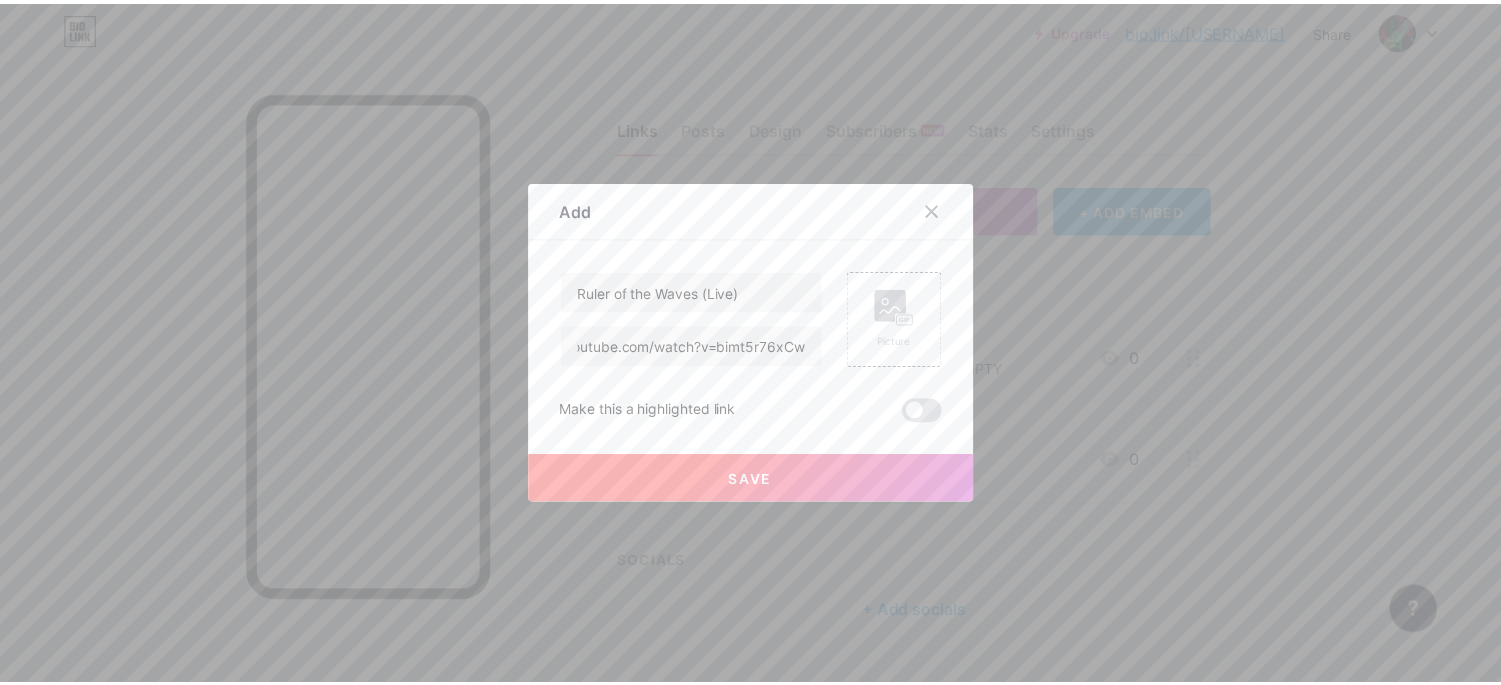 scroll, scrollTop: 0, scrollLeft: 0, axis: both 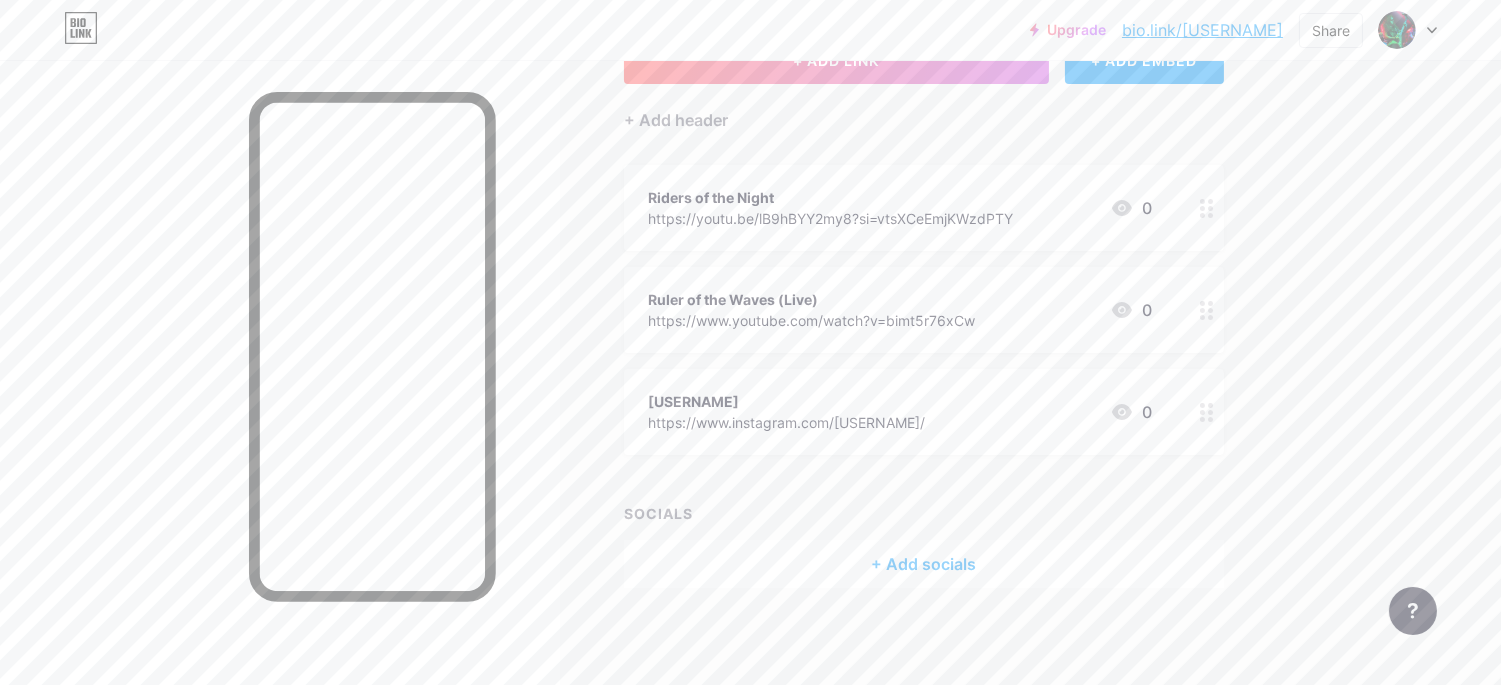 click at bounding box center [1207, 412] 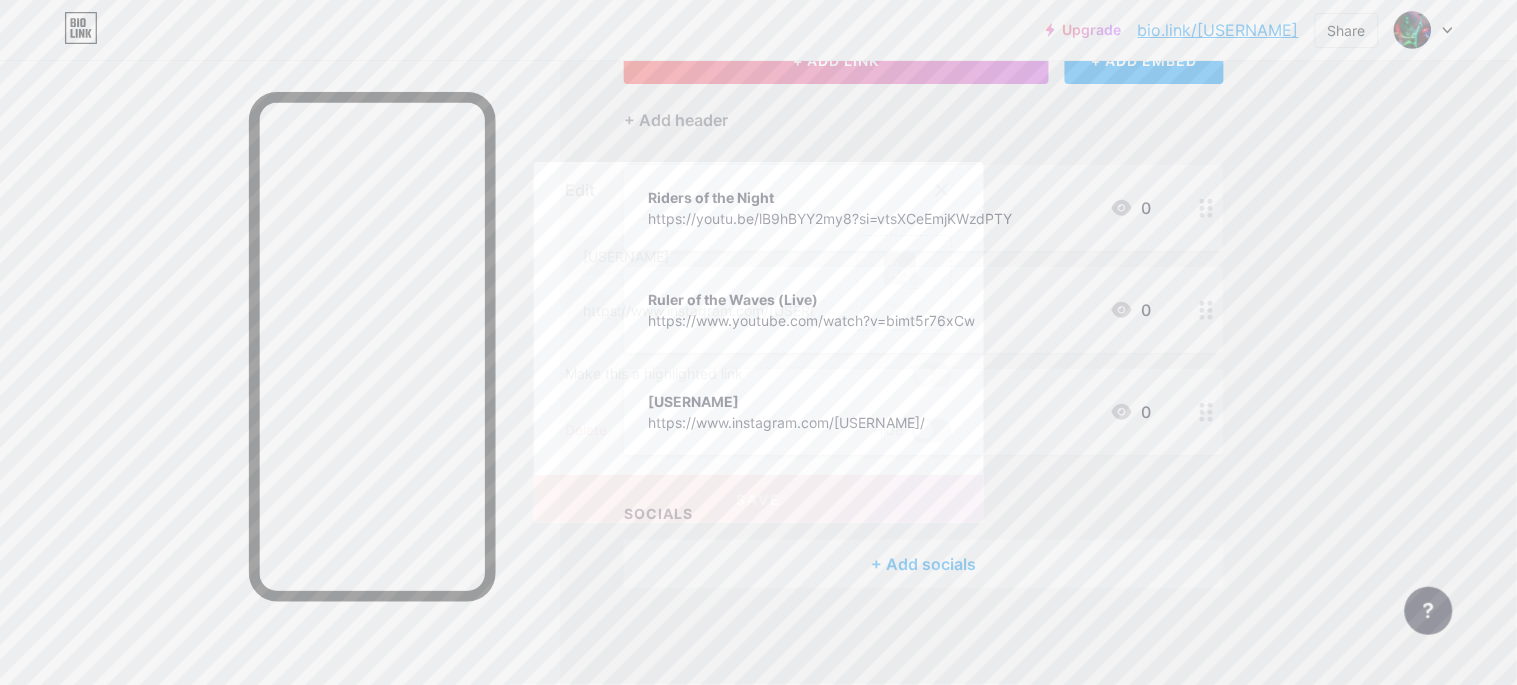click at bounding box center [932, 431] 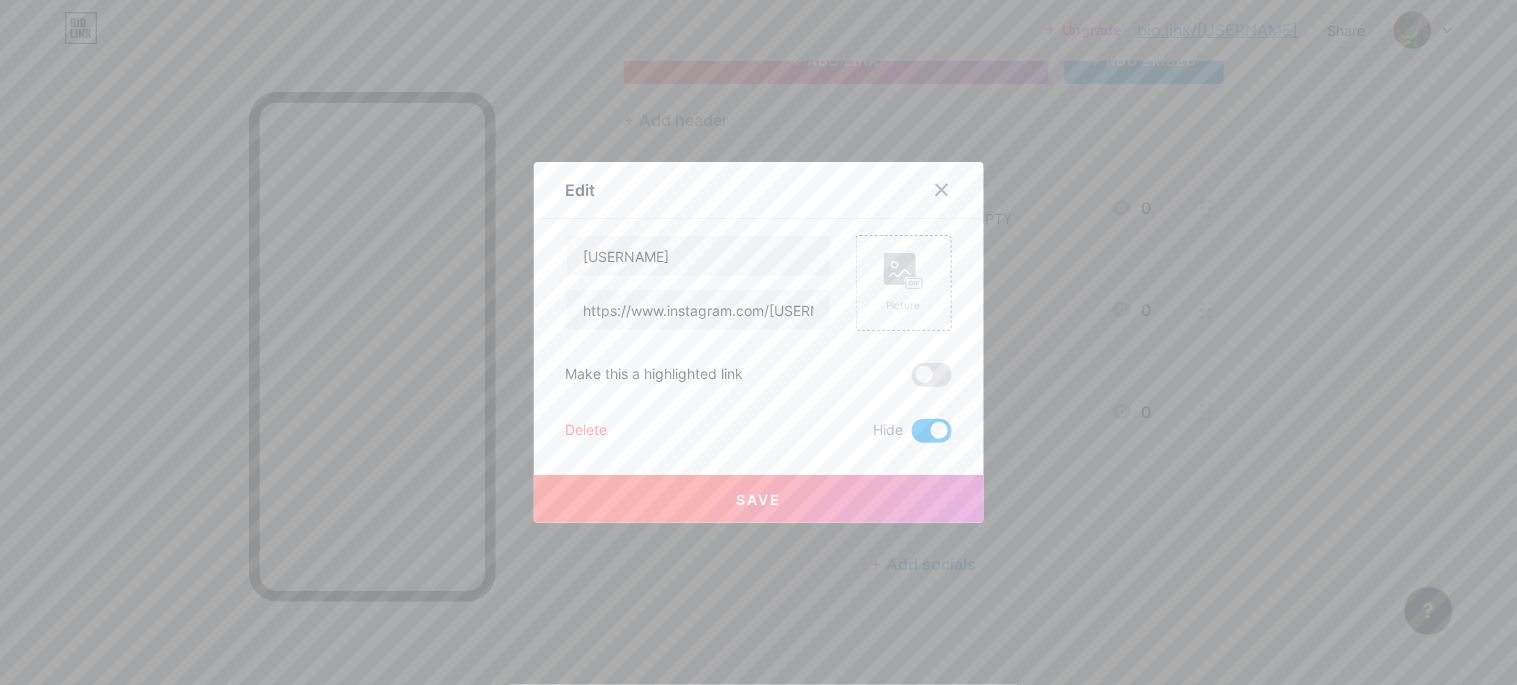 click on "Save" at bounding box center (758, 499) 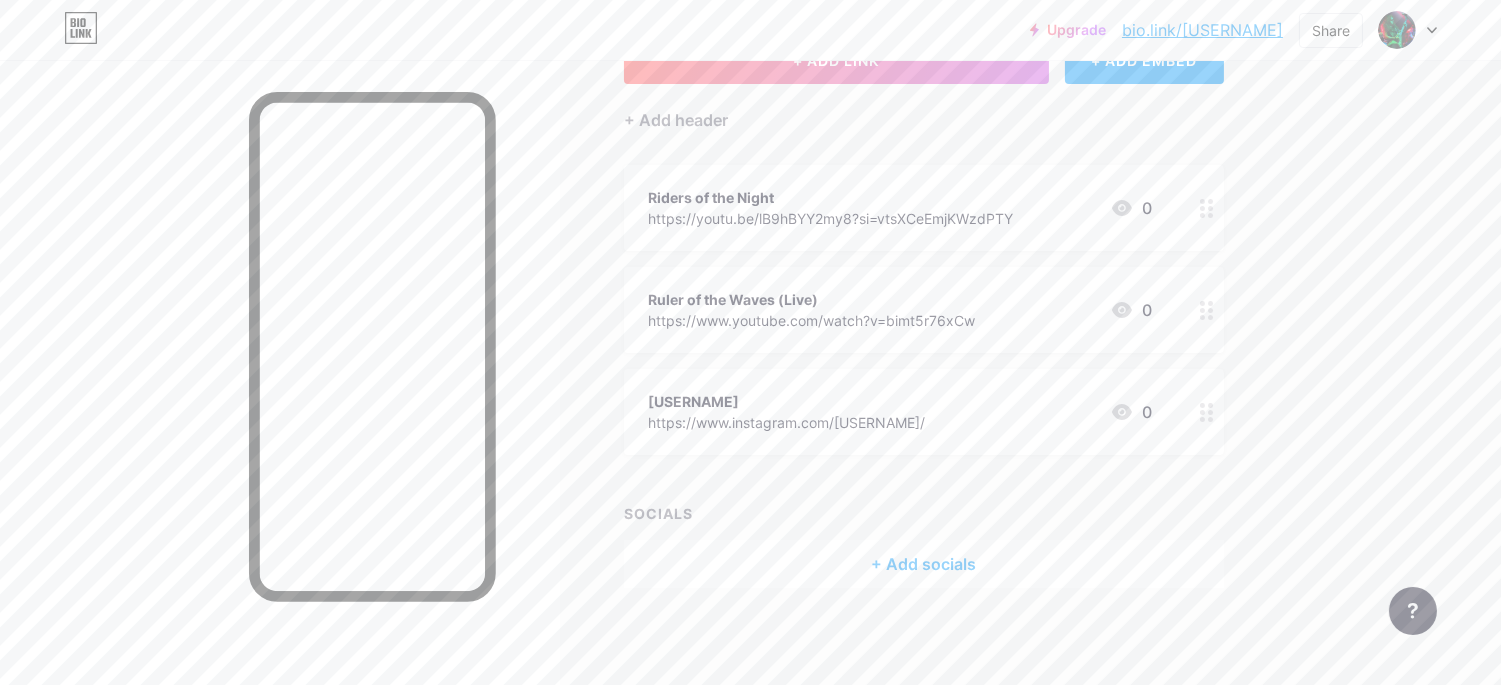 scroll, scrollTop: 37, scrollLeft: 0, axis: vertical 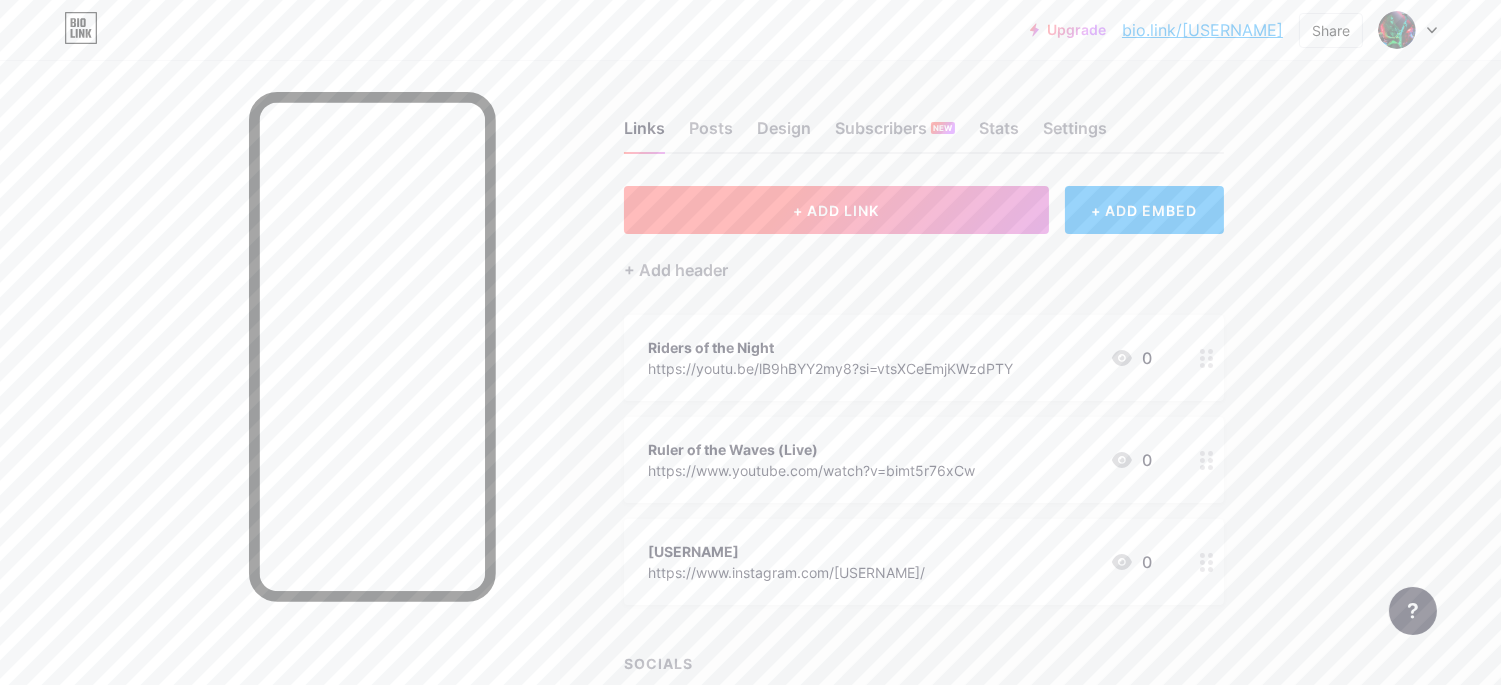 click on "+ ADD LINK" at bounding box center (836, 210) 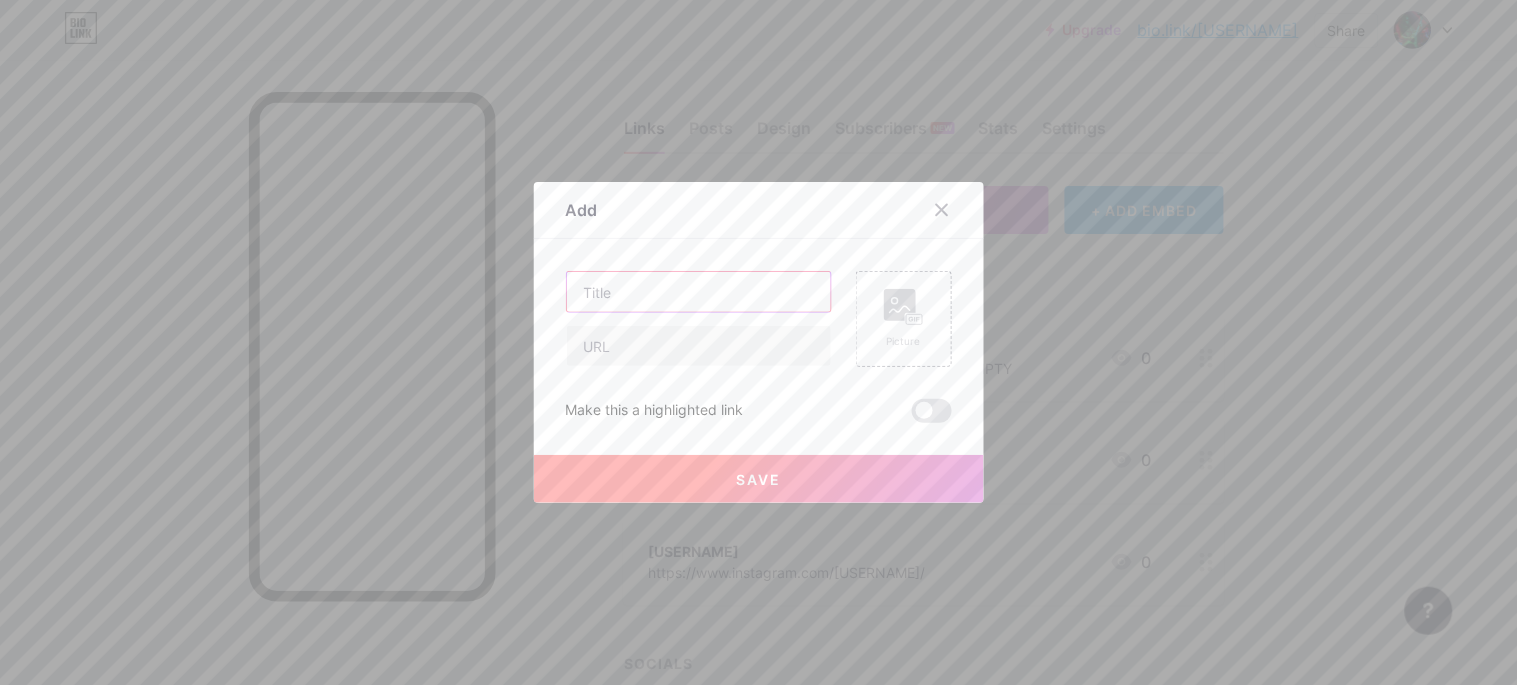 click at bounding box center (699, 292) 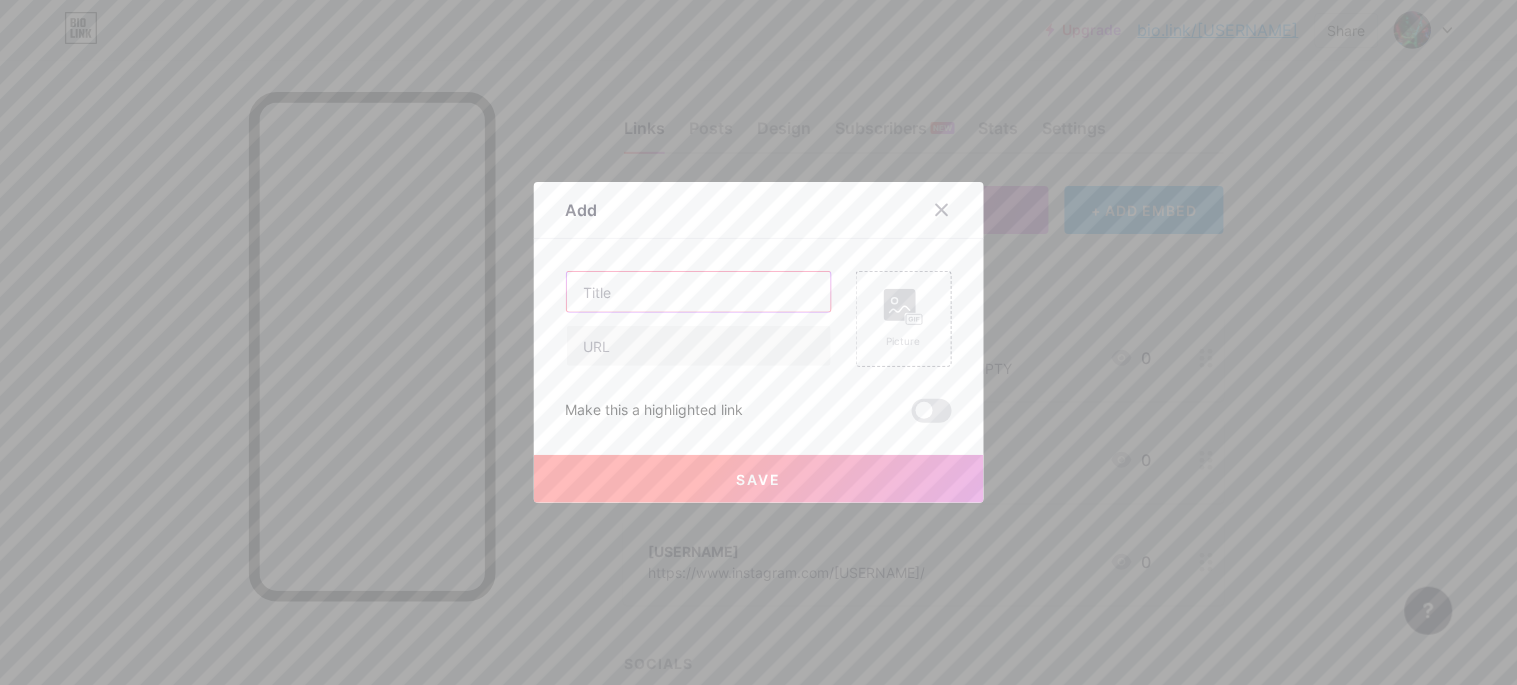 paste on "[BRAND] of Steel - Live at Manifesto Rock Bar" 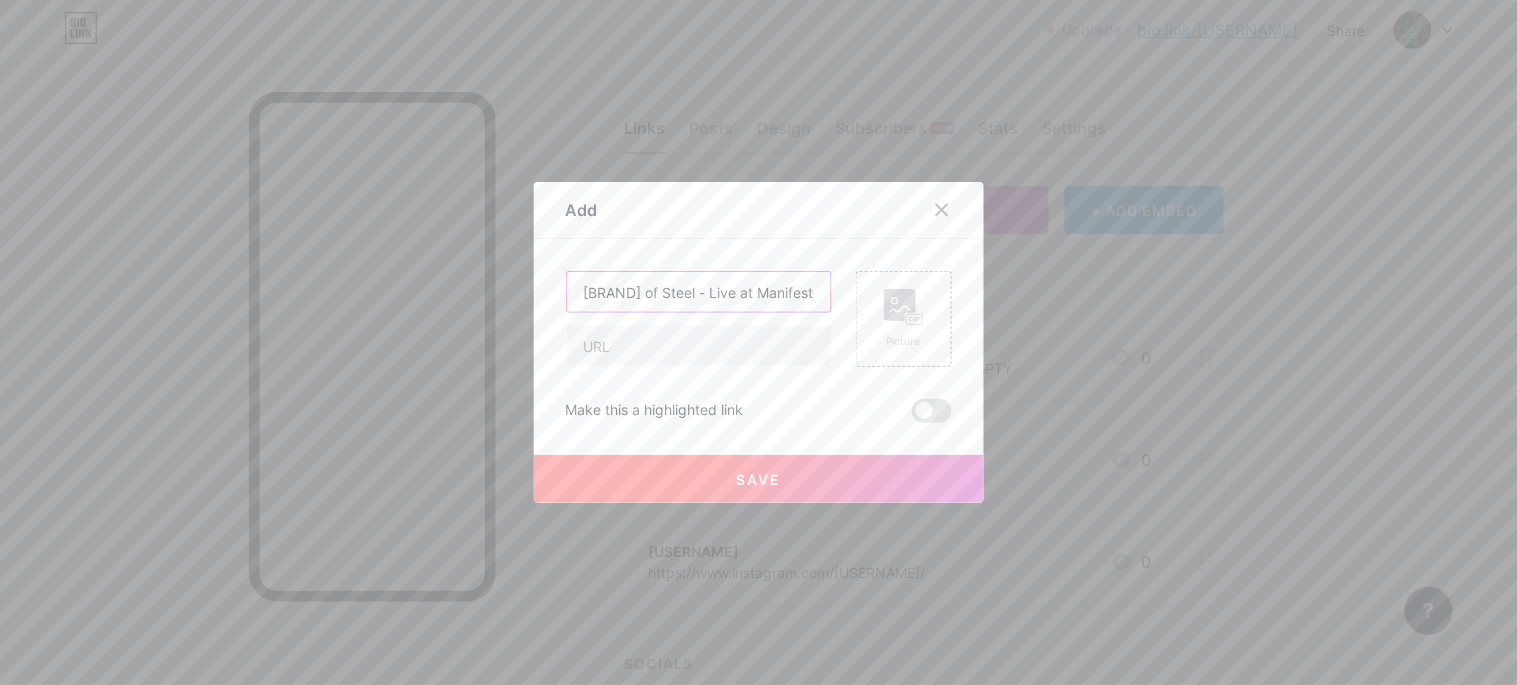 scroll, scrollTop: 0, scrollLeft: 60, axis: horizontal 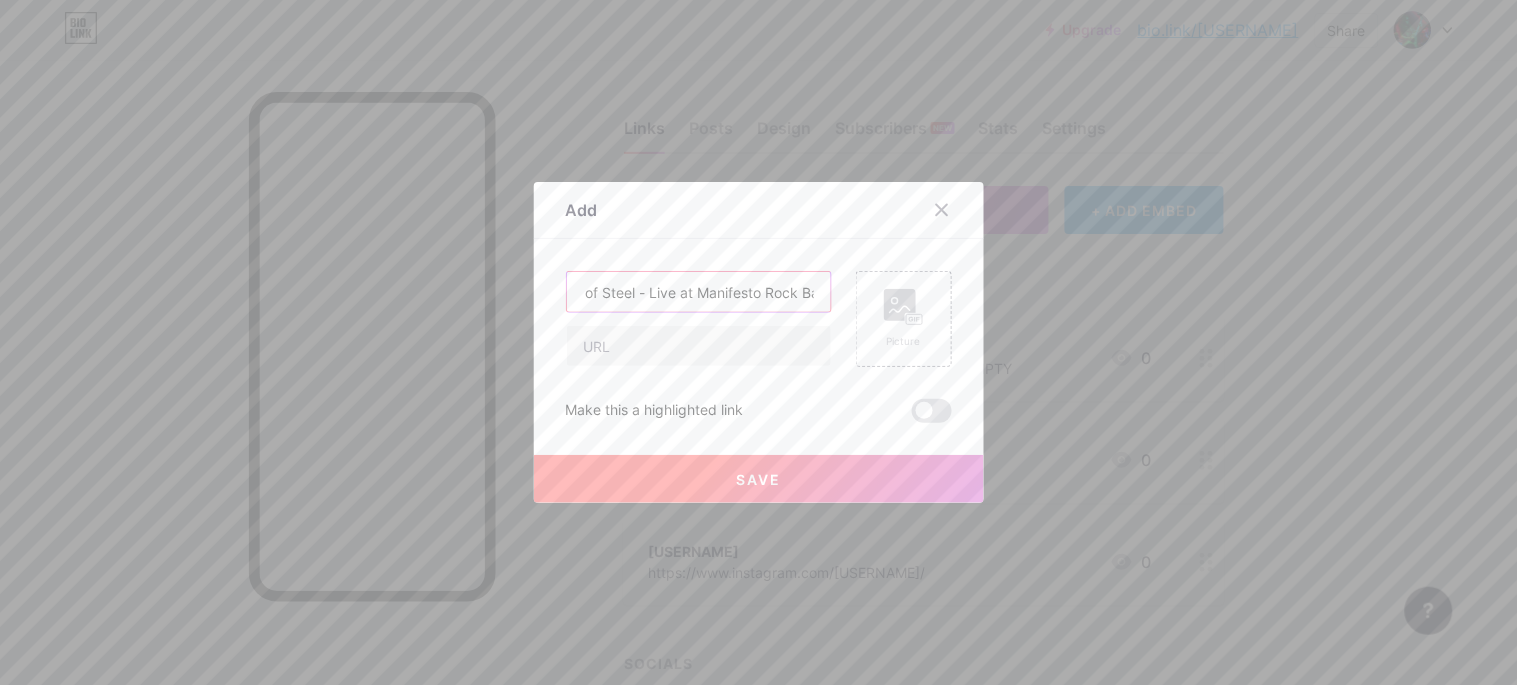 type on "[BRAND] of Steel - Live at Manifesto Rock Bar" 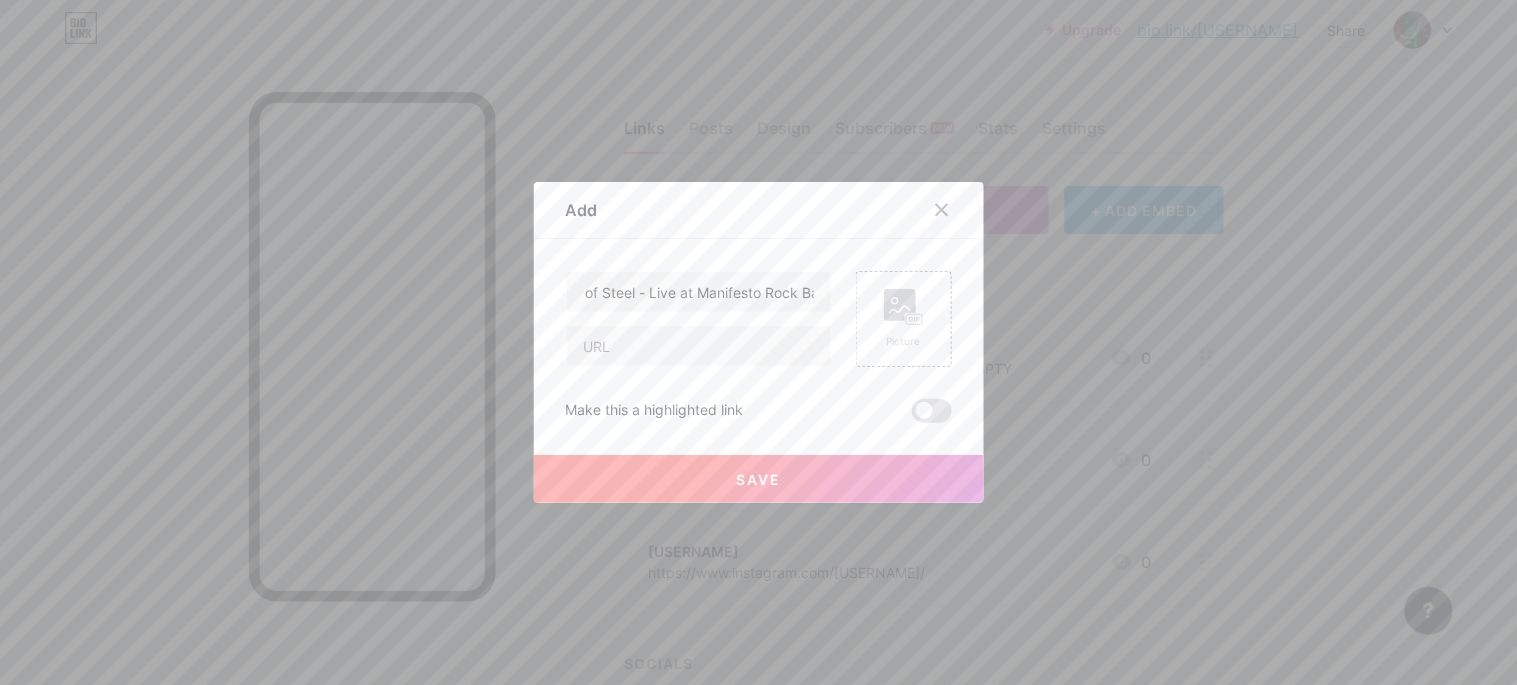 scroll, scrollTop: 0, scrollLeft: 0, axis: both 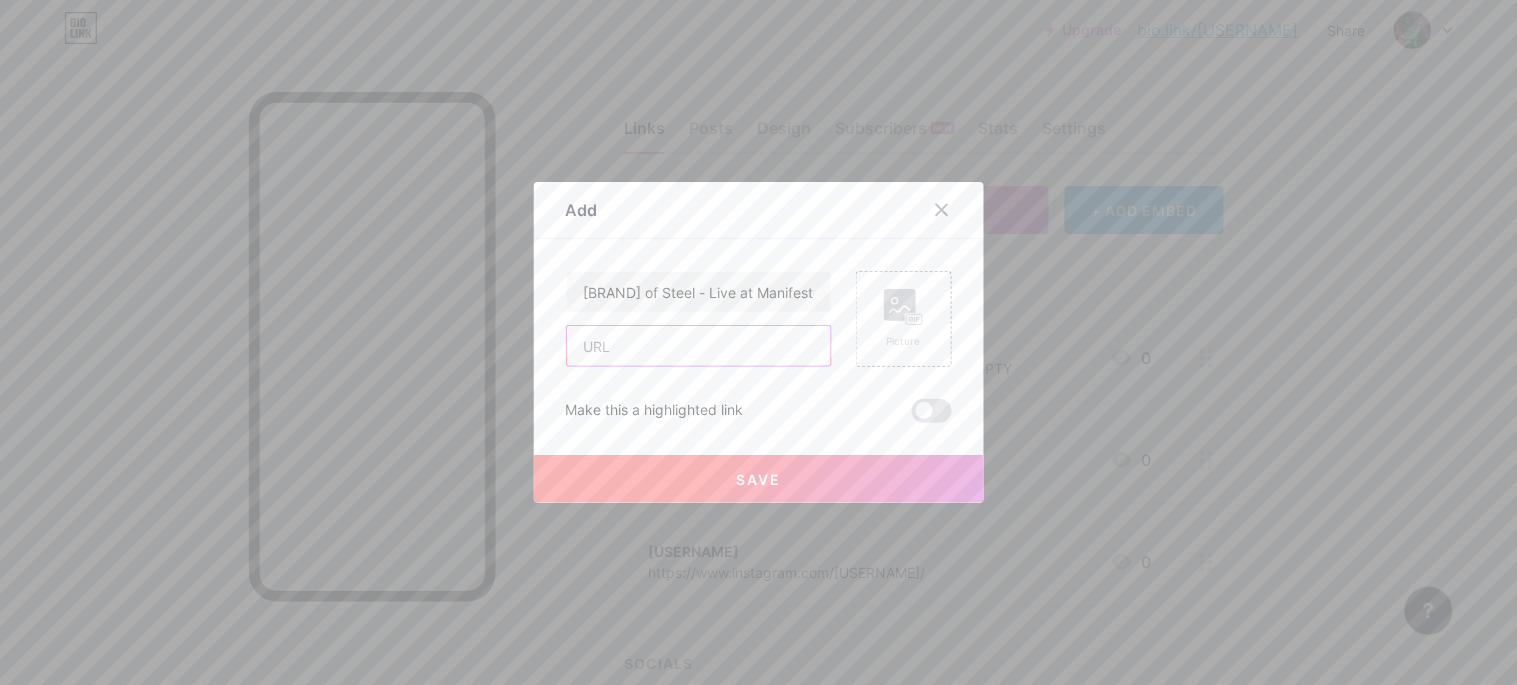 click at bounding box center (699, 346) 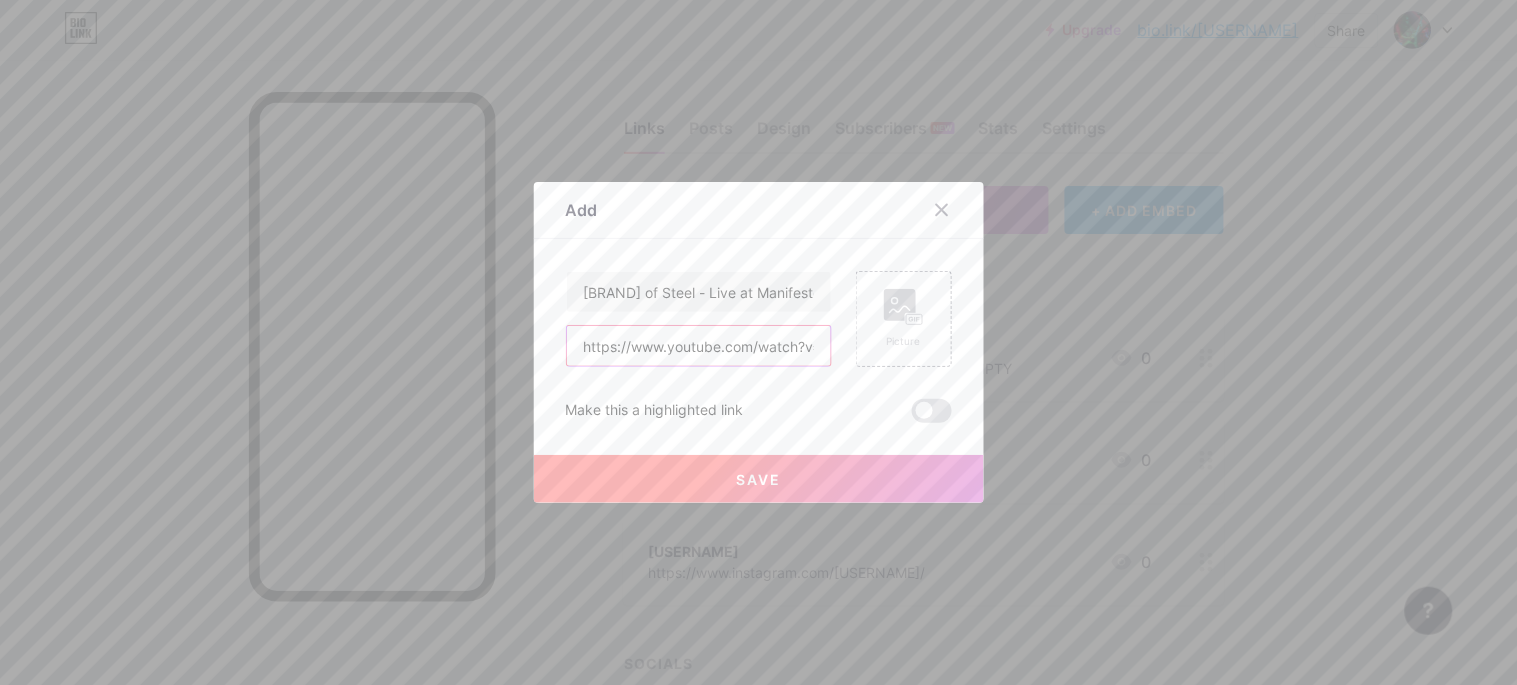 scroll, scrollTop: 0, scrollLeft: 90, axis: horizontal 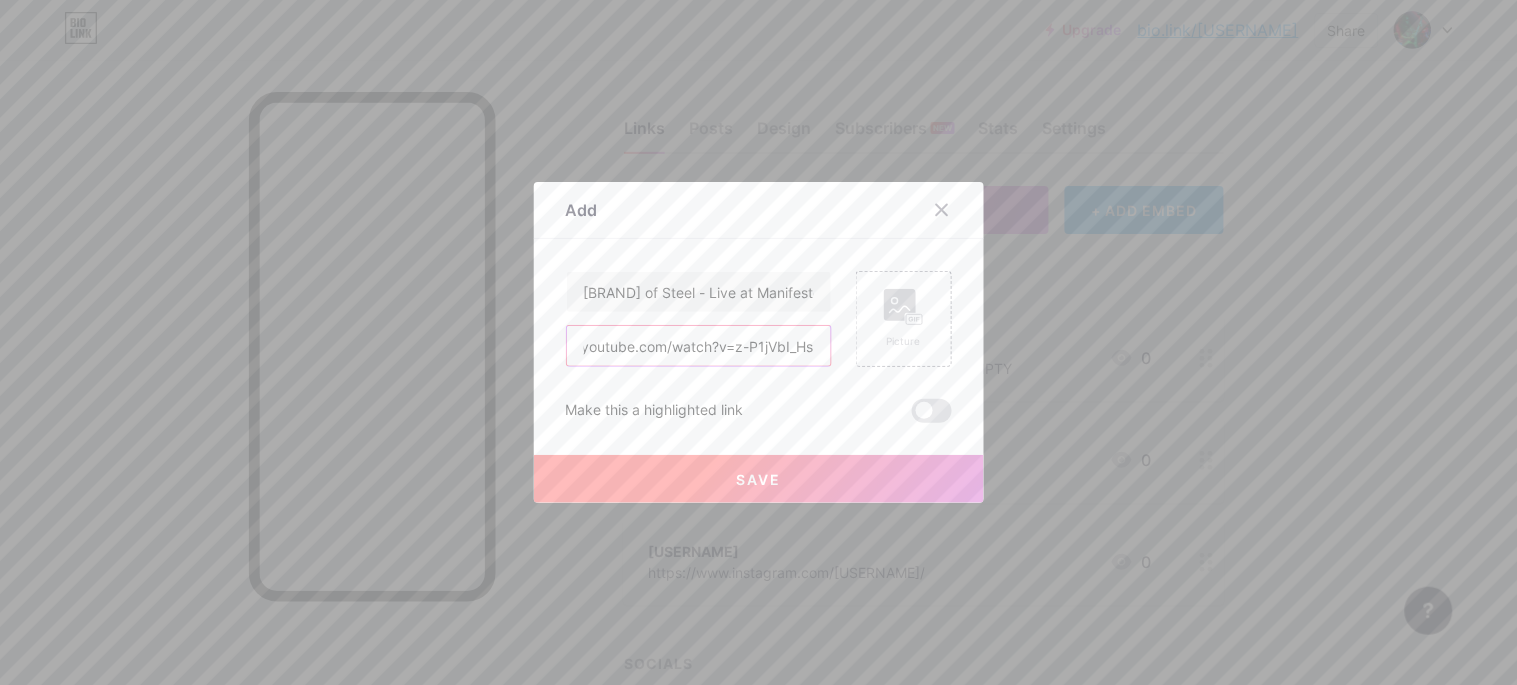 type on "https://www.youtube.com/watch?v=z-P1jVbI_Hs" 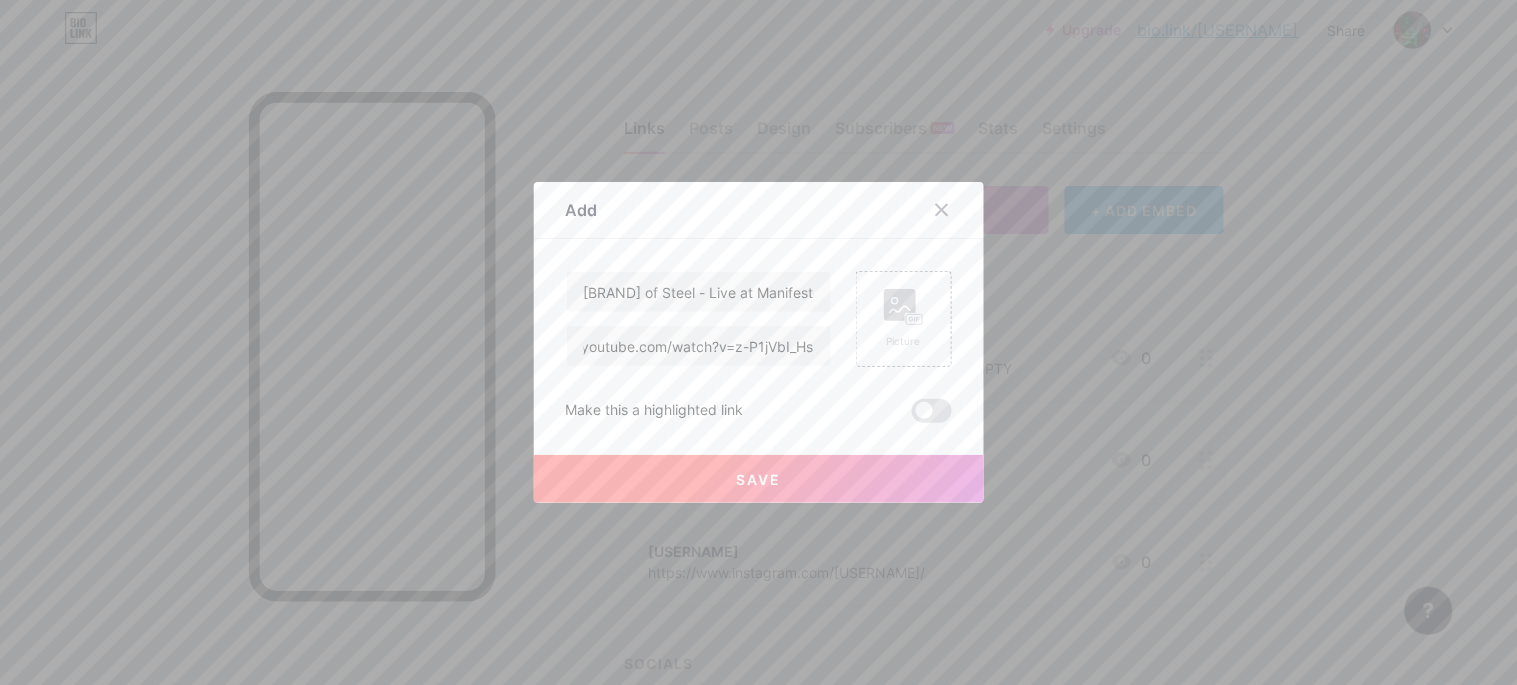 scroll, scrollTop: 0, scrollLeft: 0, axis: both 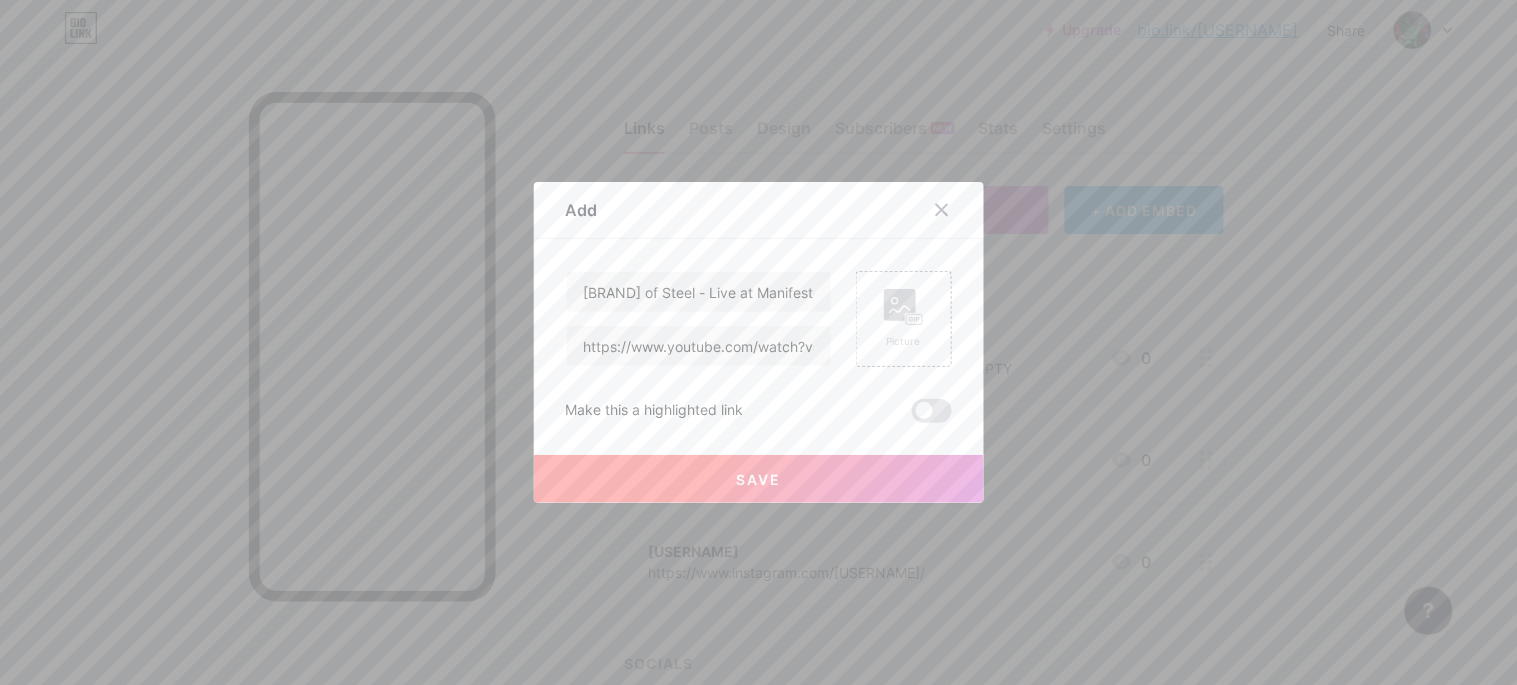 click on "Save" at bounding box center [758, 479] 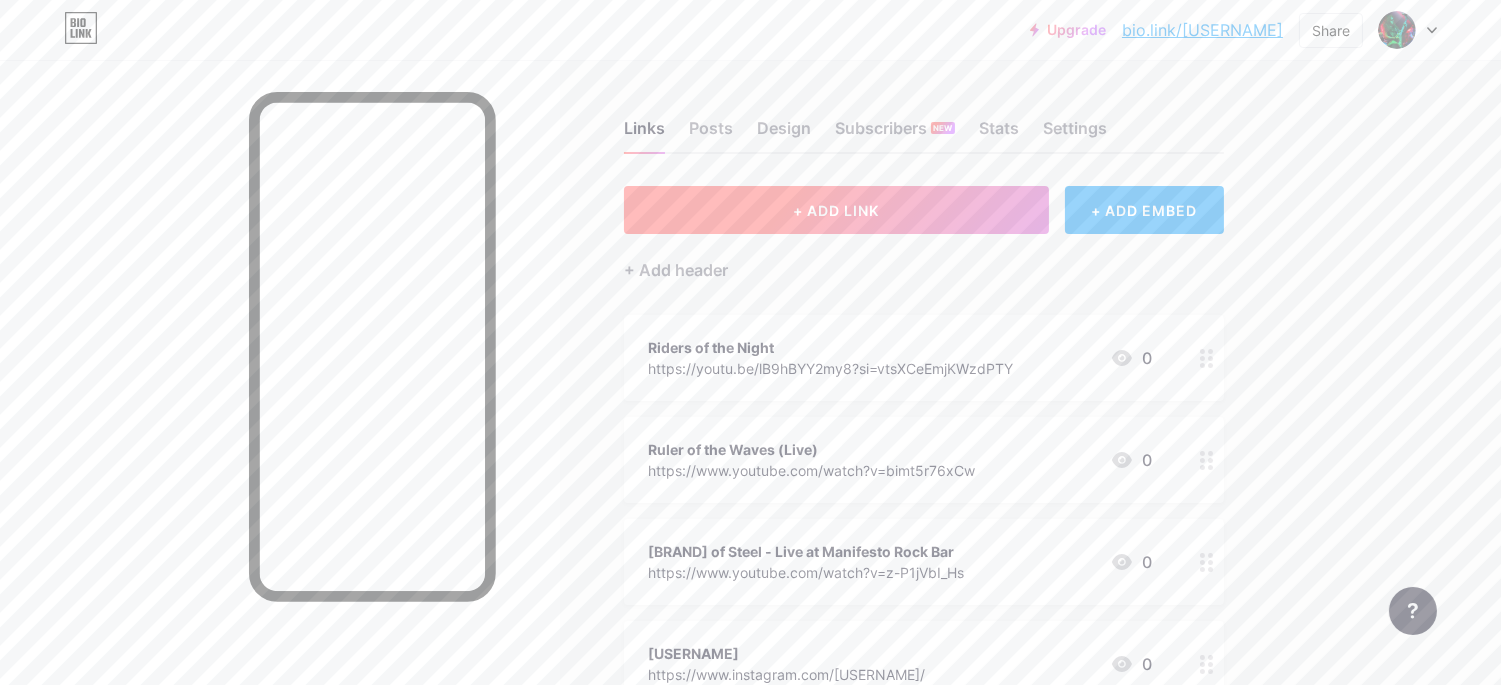 click on "+ ADD LINK" at bounding box center [836, 210] 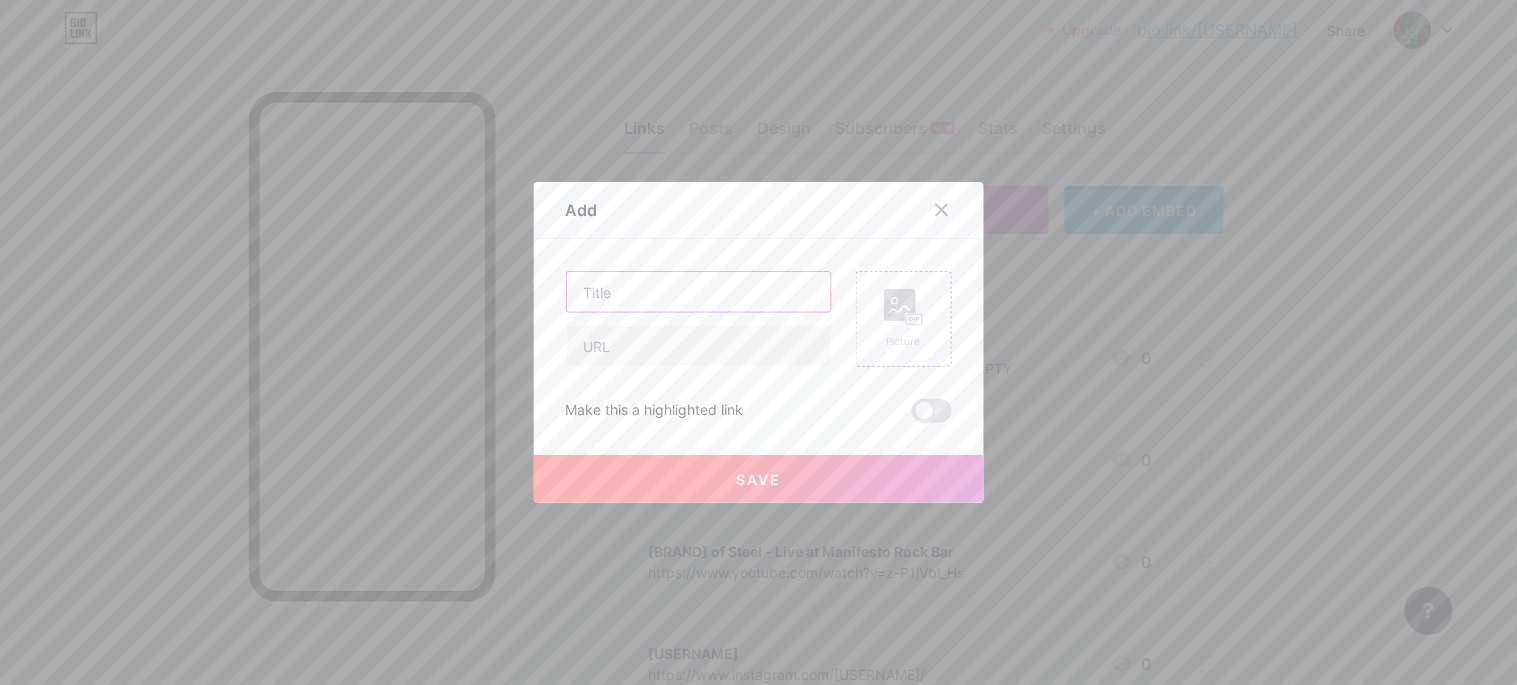 click at bounding box center [699, 292] 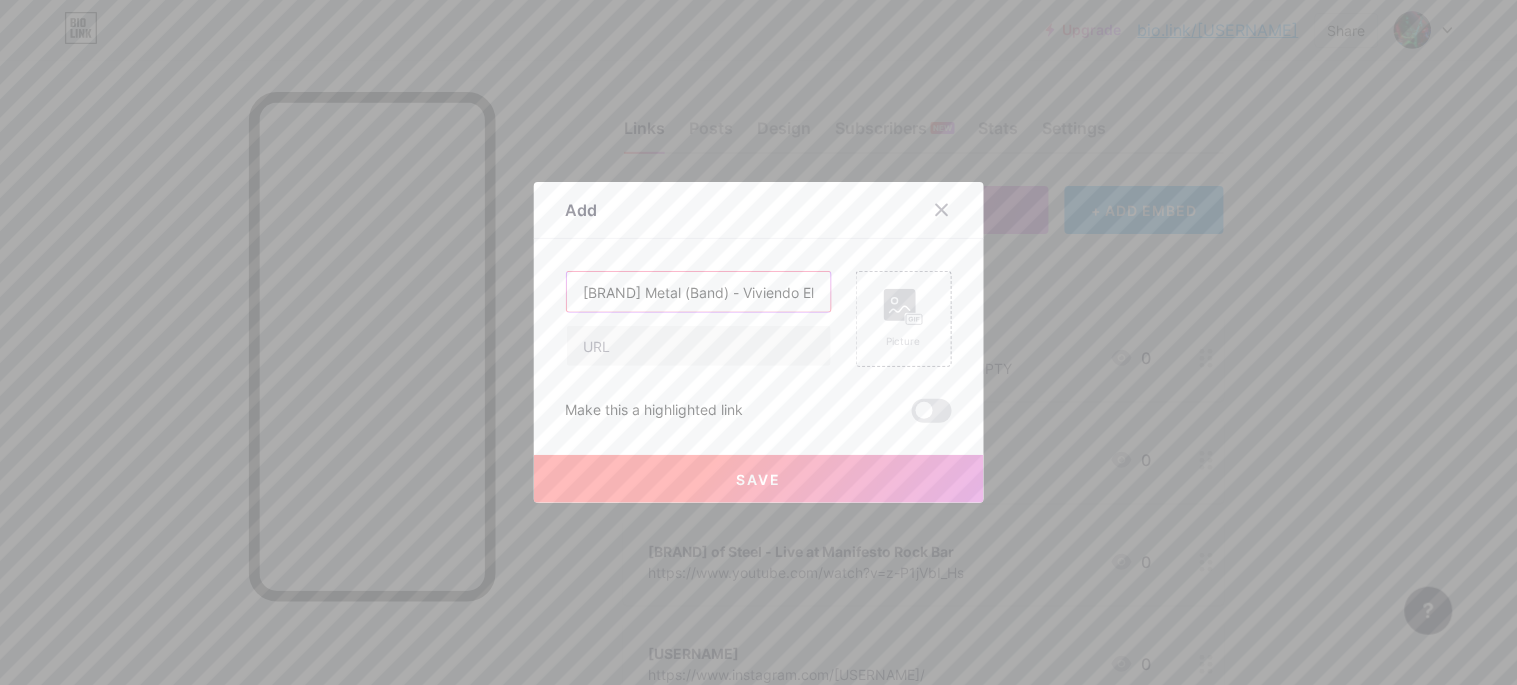 scroll, scrollTop: 0, scrollLeft: 127, axis: horizontal 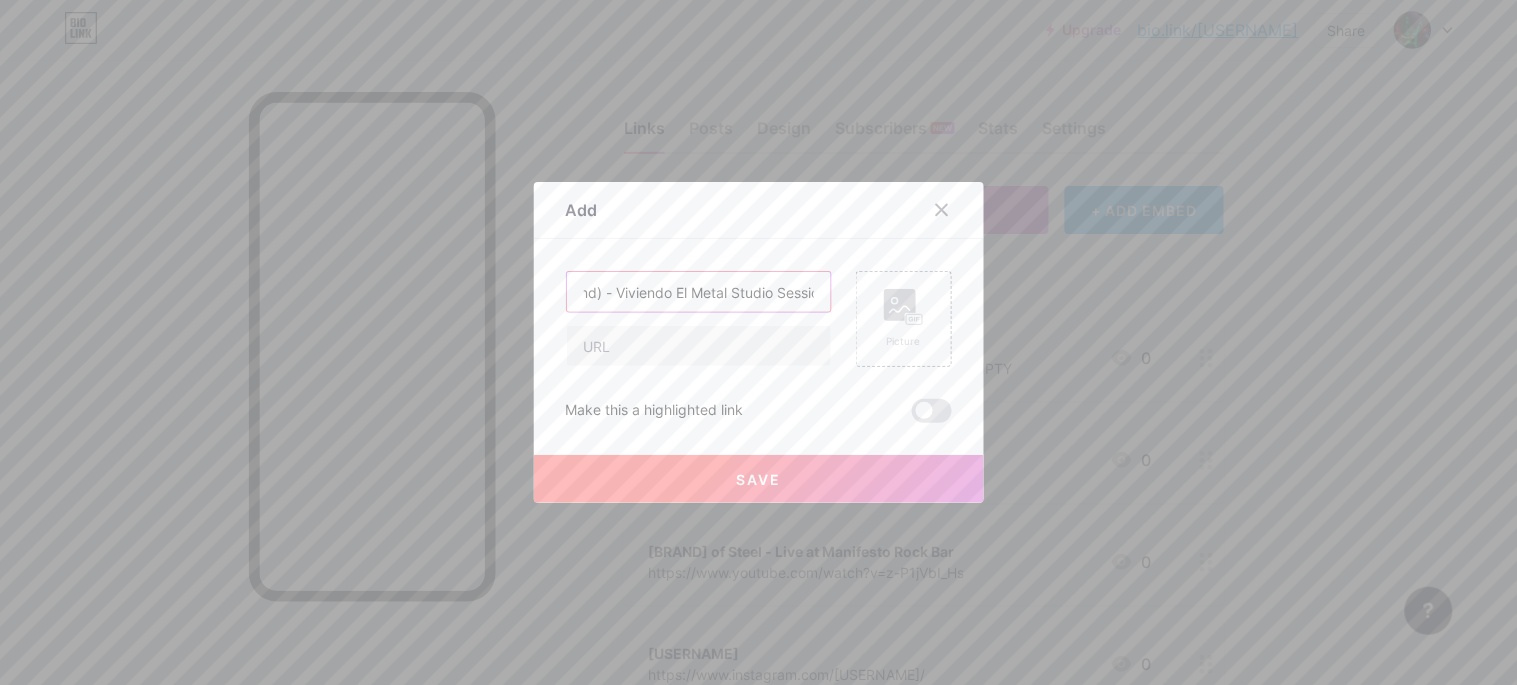 type on "[BRAND] Metal (Band) - Viviendo El Metal Studio Session" 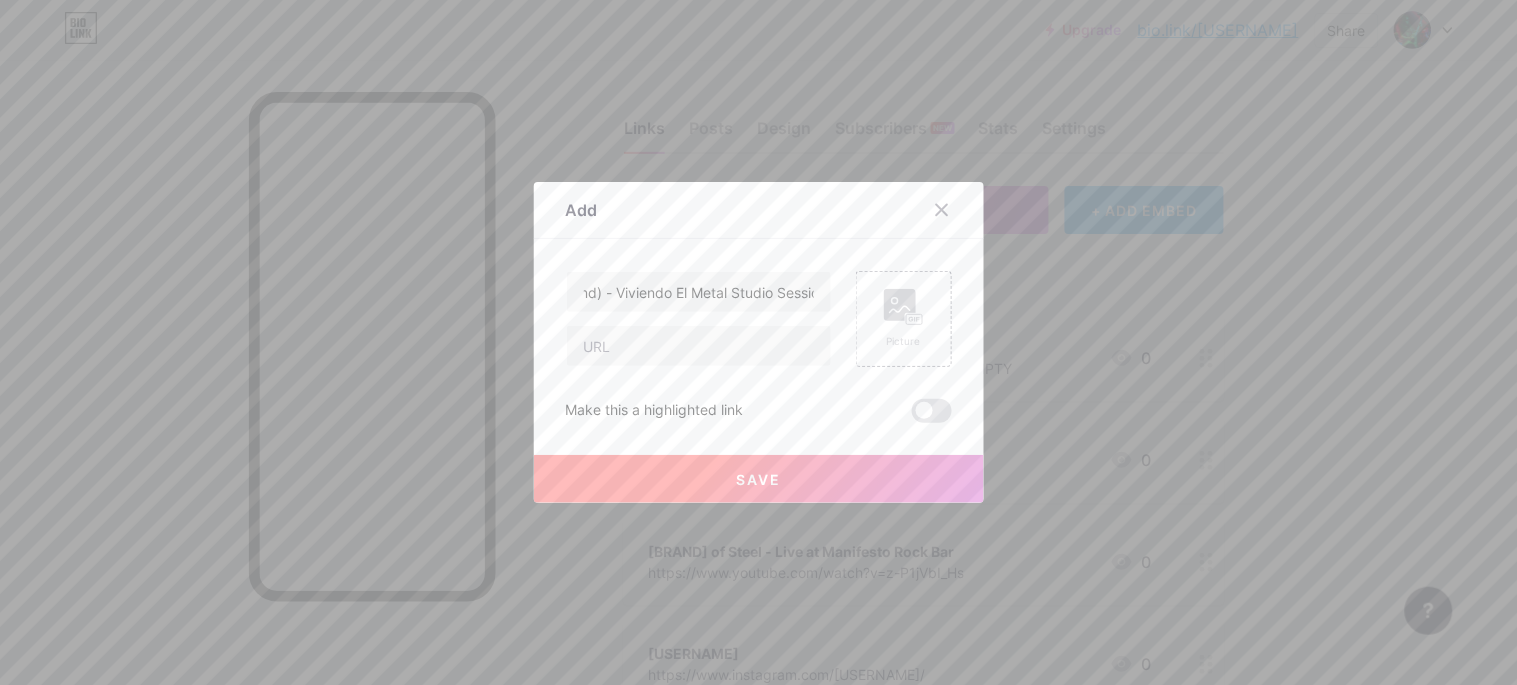 scroll, scrollTop: 0, scrollLeft: 0, axis: both 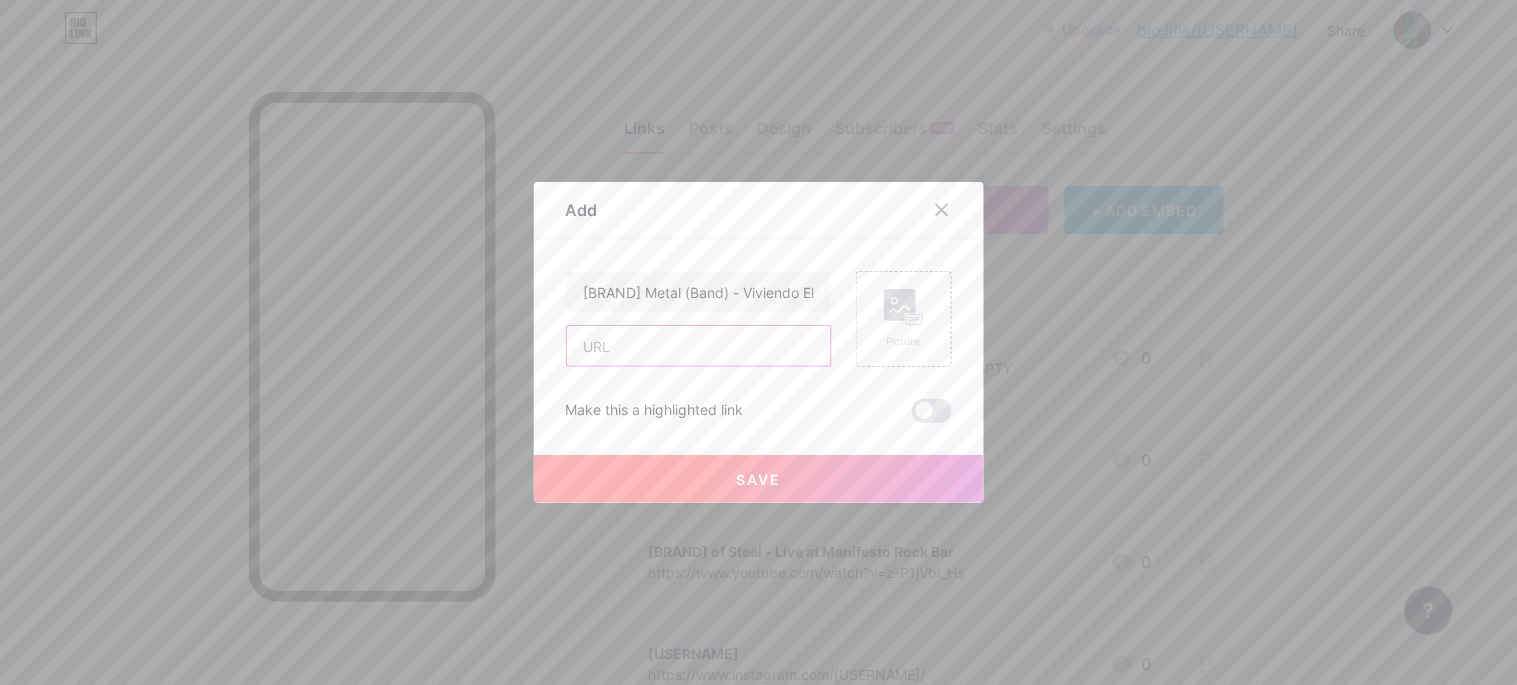 click at bounding box center [699, 346] 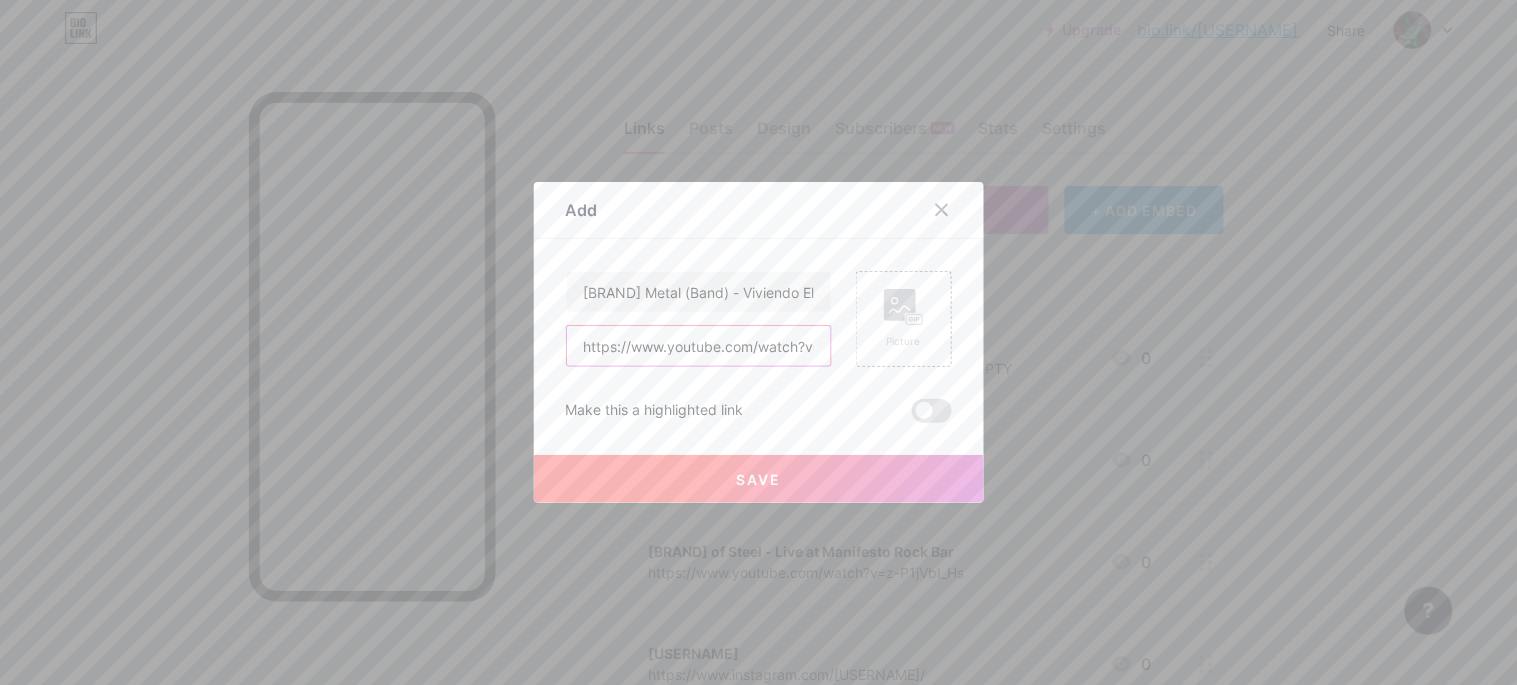 scroll, scrollTop: 0, scrollLeft: 97, axis: horizontal 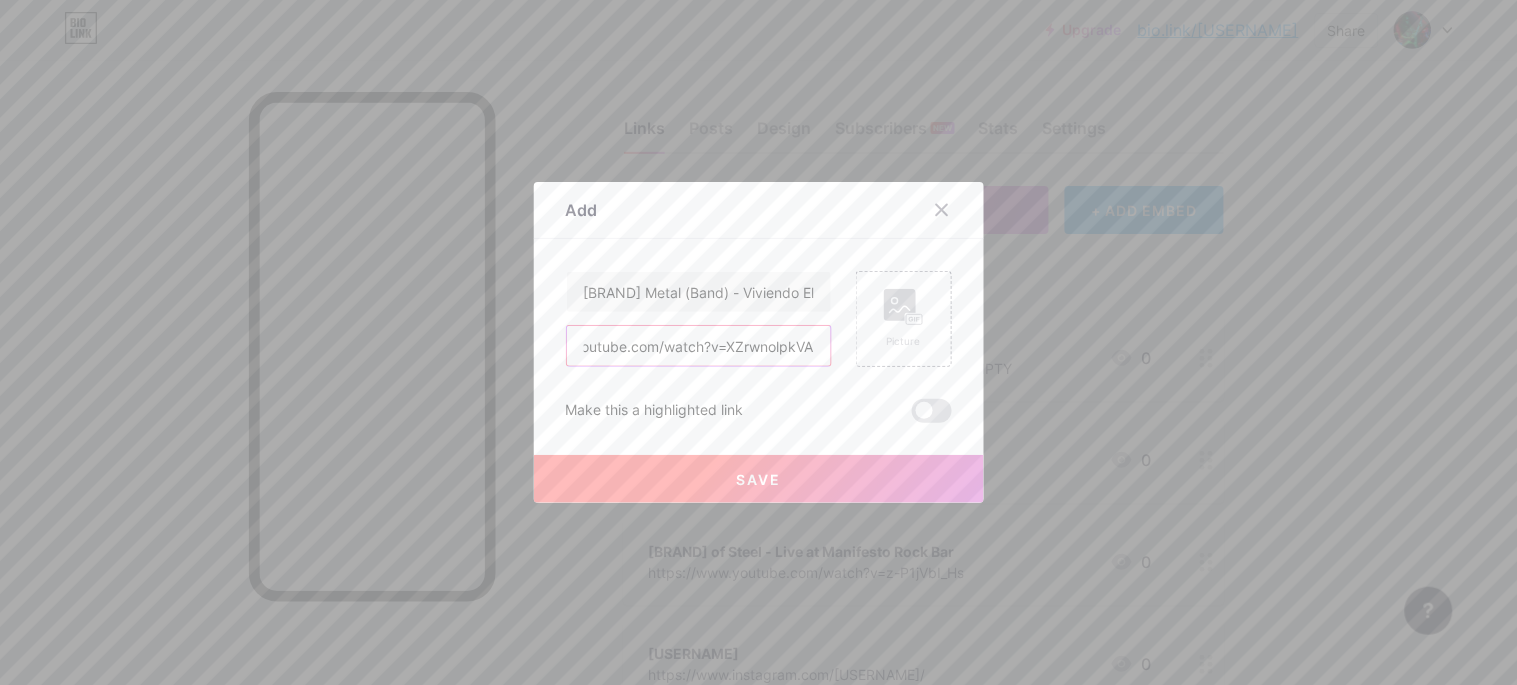 type on "https://www.youtube.com/watch?v=XZrwnolpkVA" 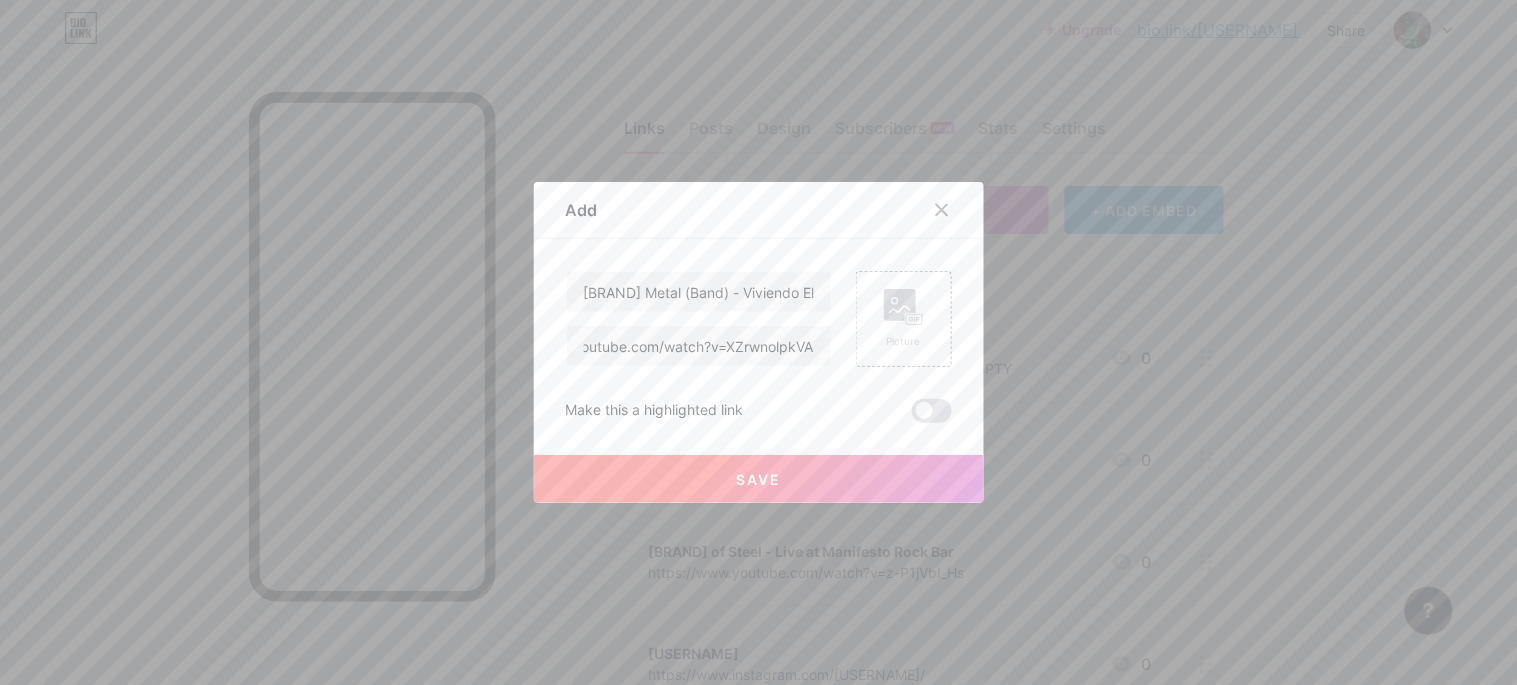 click on "Save" at bounding box center (758, 479) 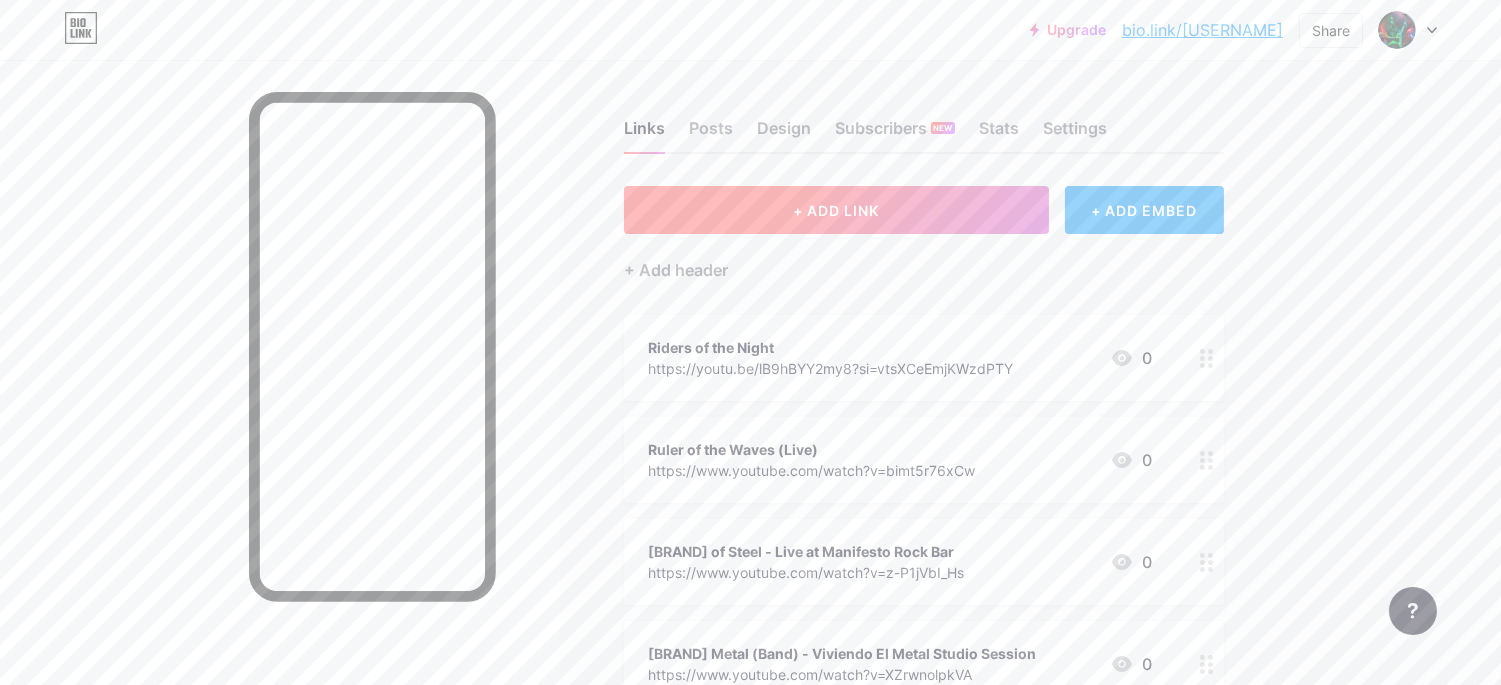 click on "+ ADD LINK" at bounding box center (836, 210) 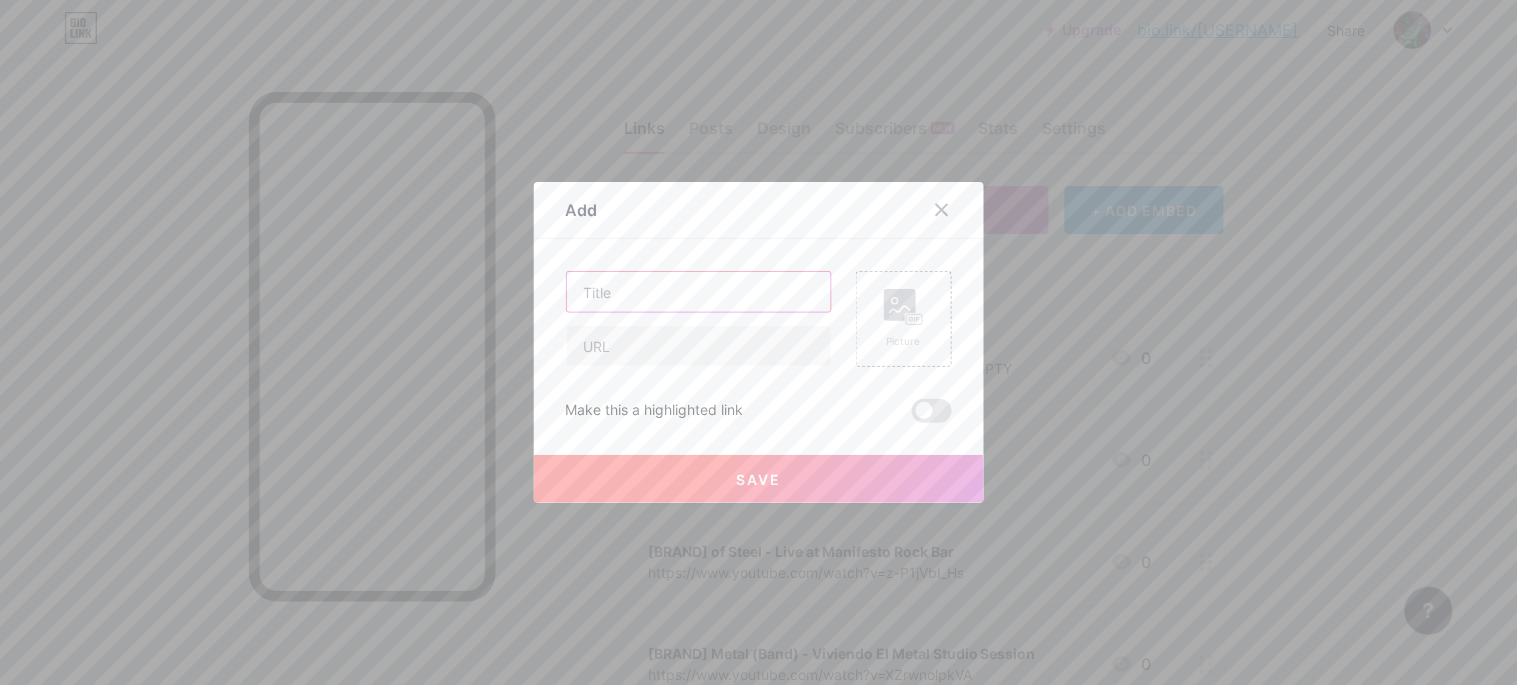 click at bounding box center (699, 292) 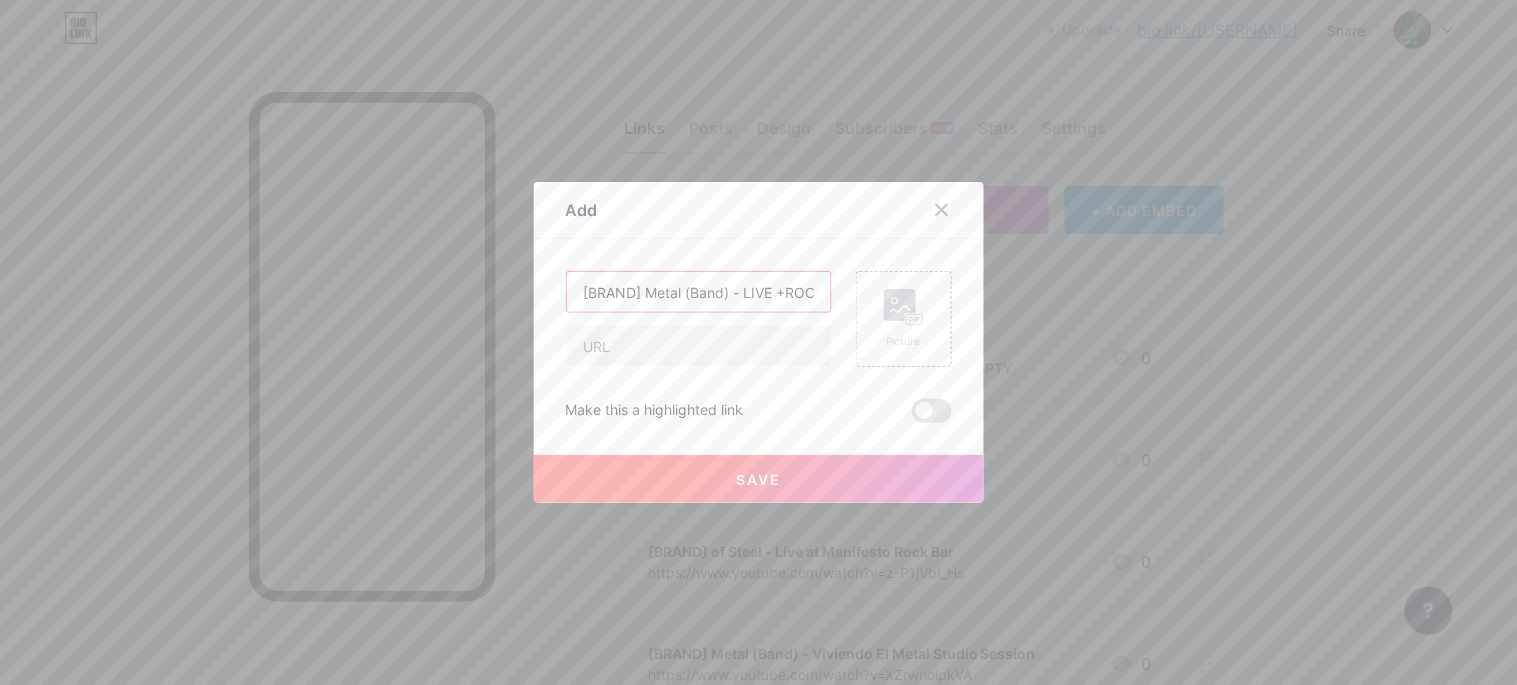 scroll, scrollTop: 0, scrollLeft: 8, axis: horizontal 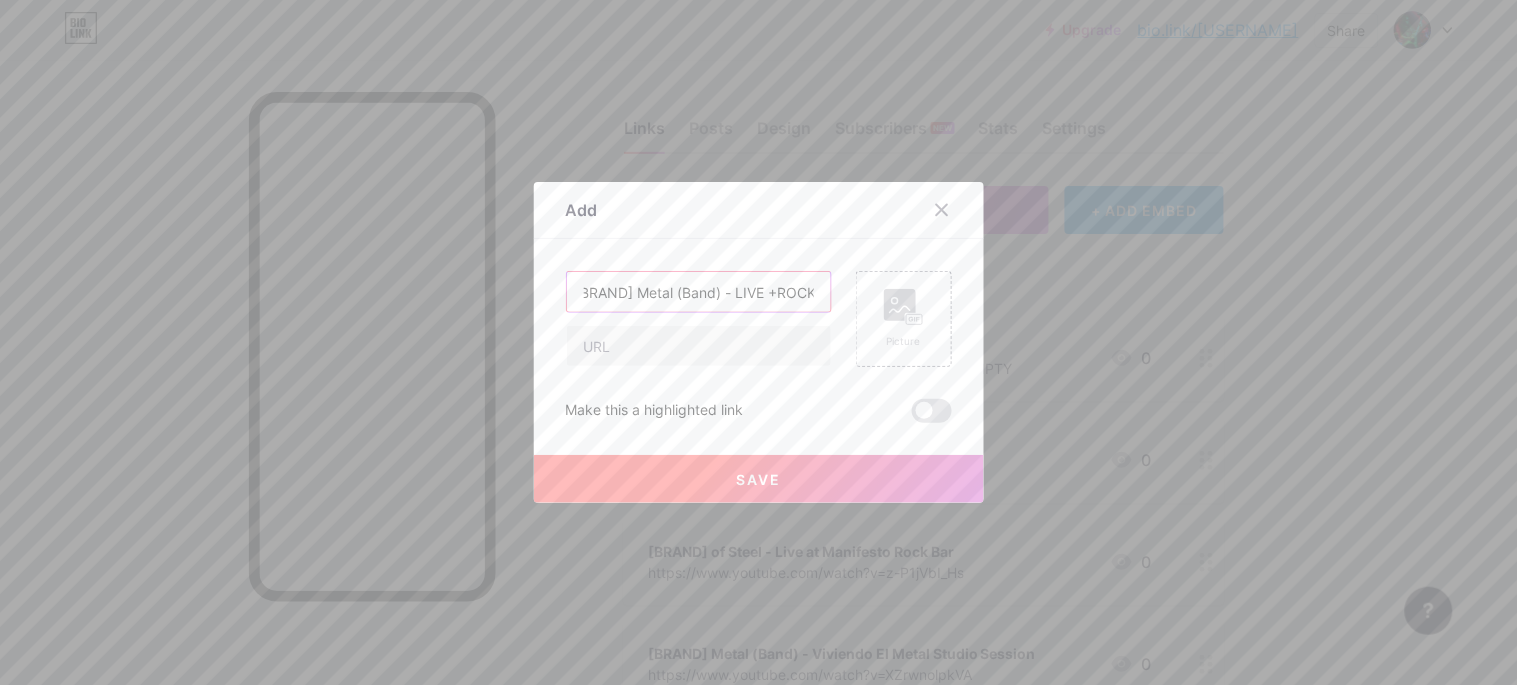 type on "[BRAND] Metal (Band) - LIVE +ROCK21" 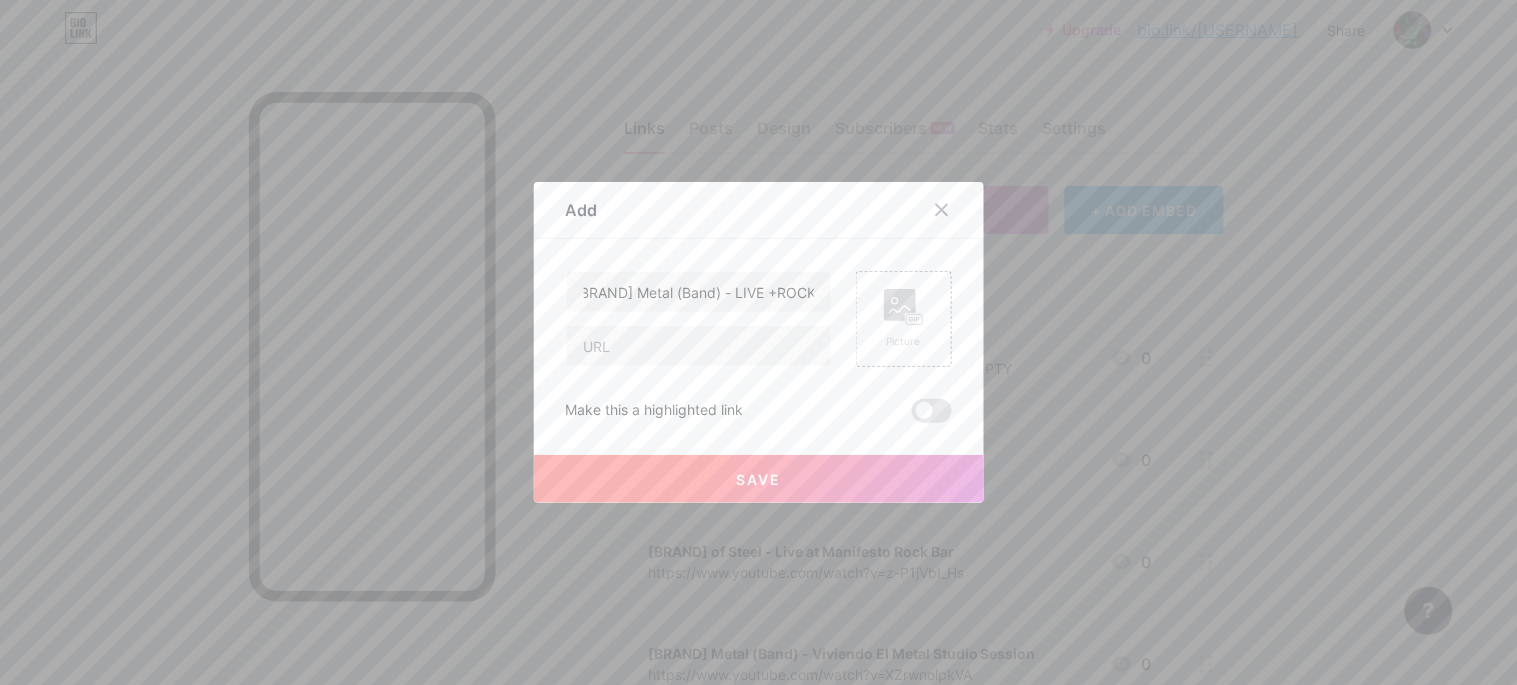 scroll, scrollTop: 0, scrollLeft: 0, axis: both 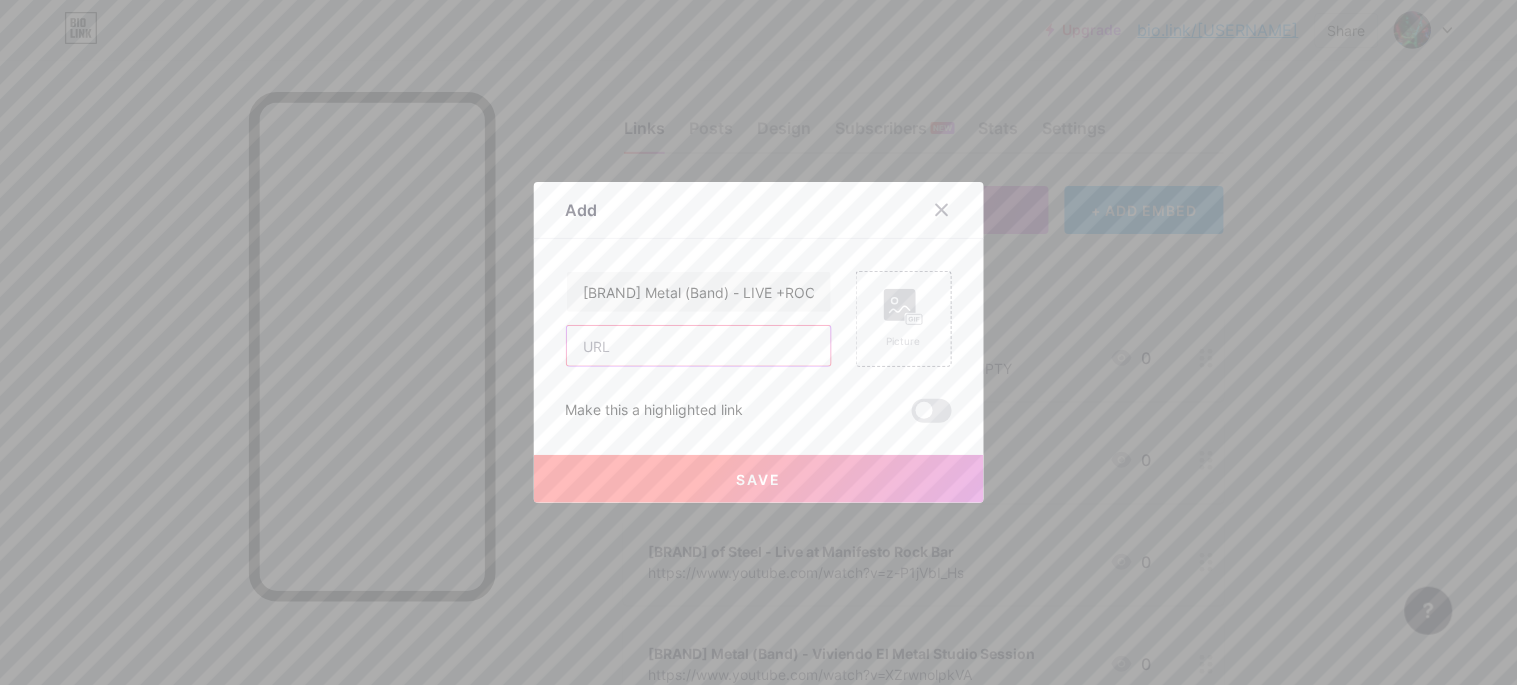 click at bounding box center [699, 346] 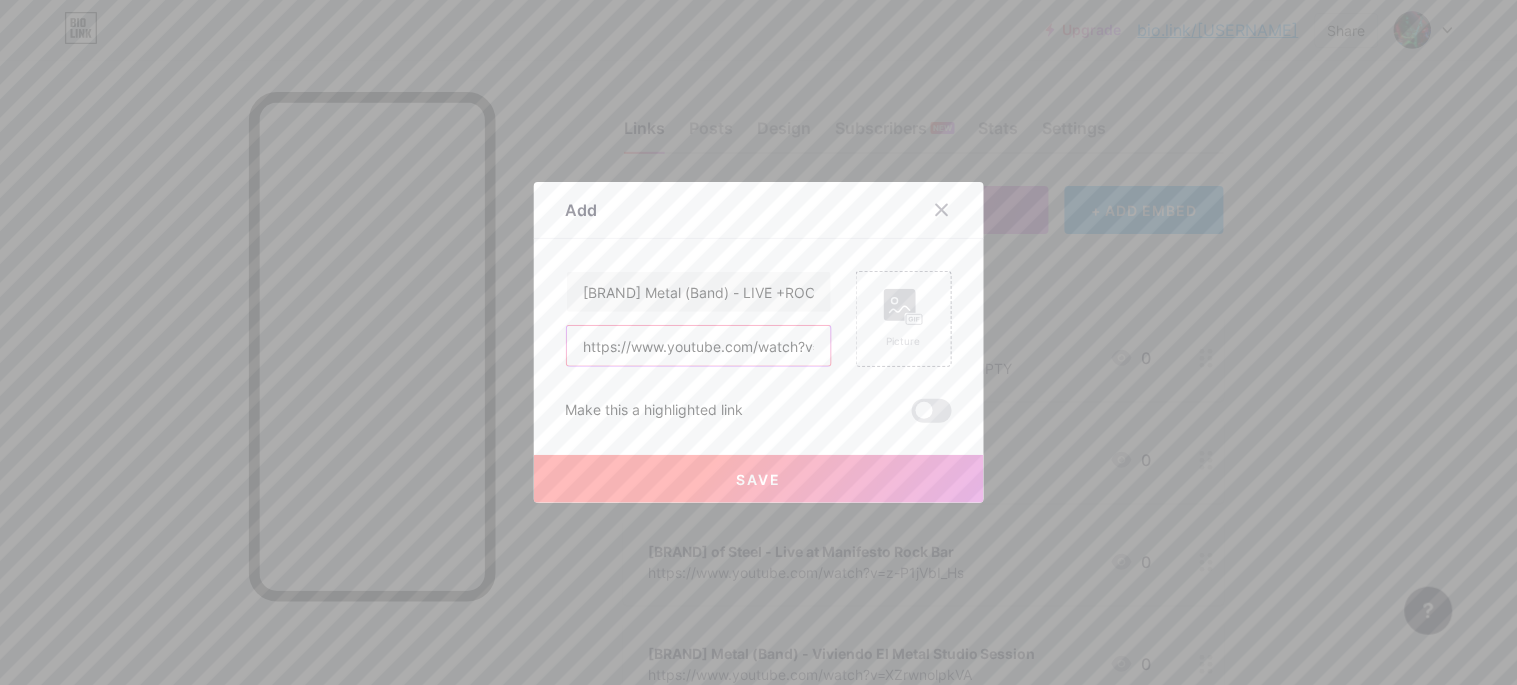 scroll, scrollTop: 0, scrollLeft: 101, axis: horizontal 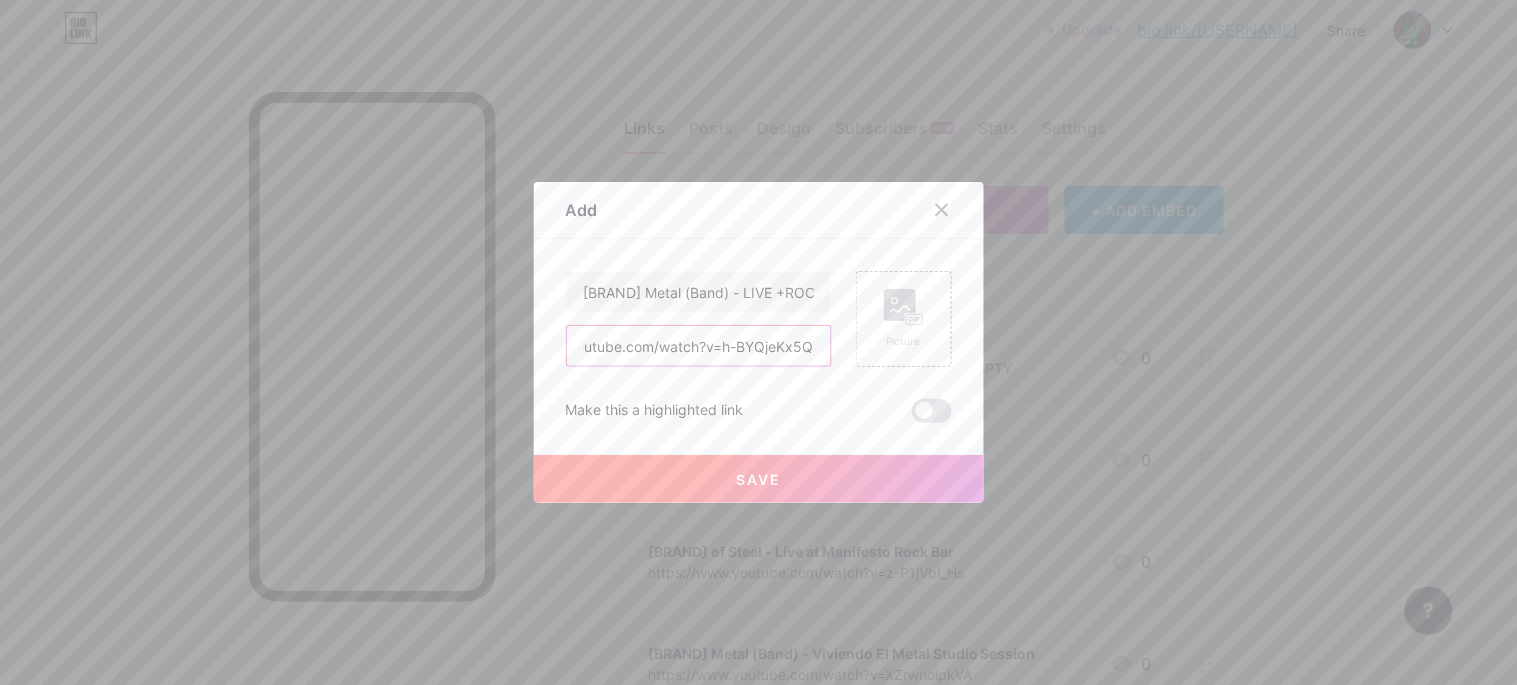 type on "https://www.youtube.com/watch?v=h-BYQjeKx5Q" 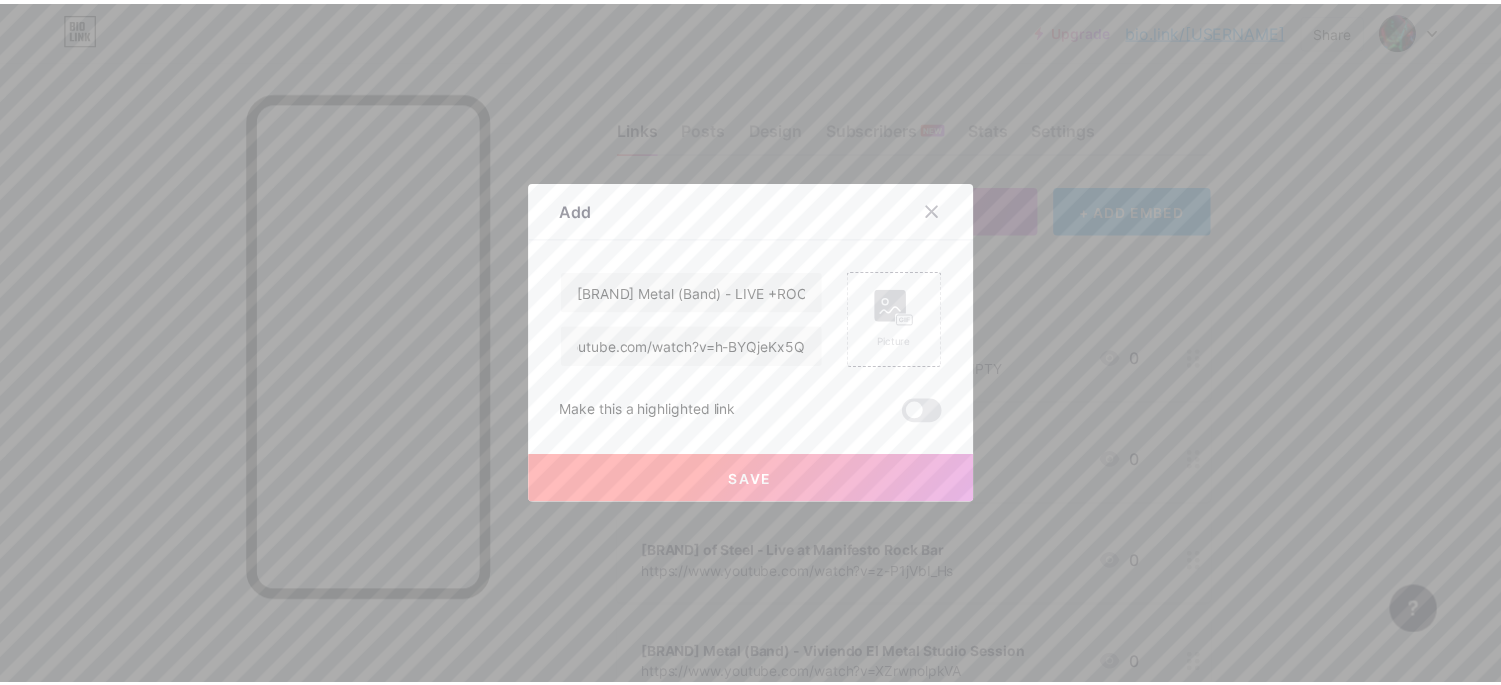 scroll, scrollTop: 0, scrollLeft: 0, axis: both 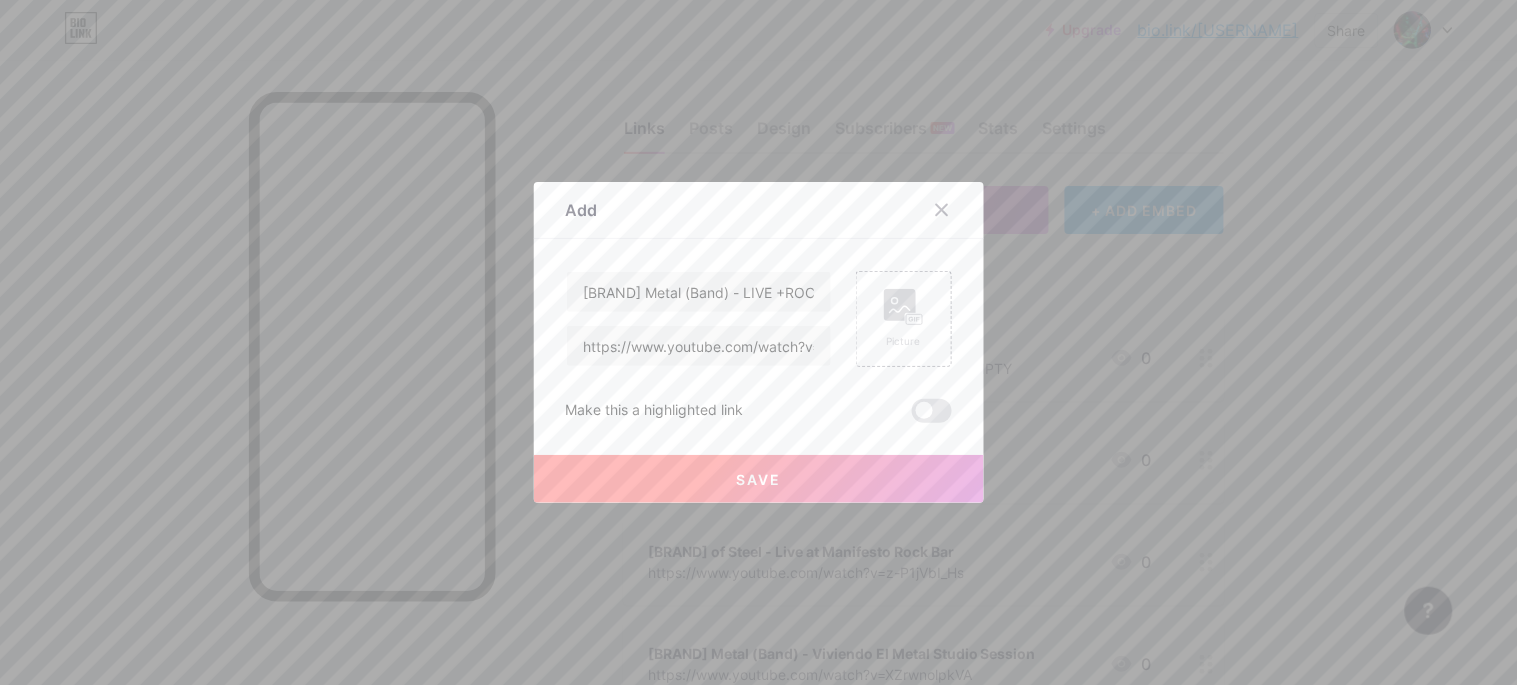 click on "Save" at bounding box center [758, 479] 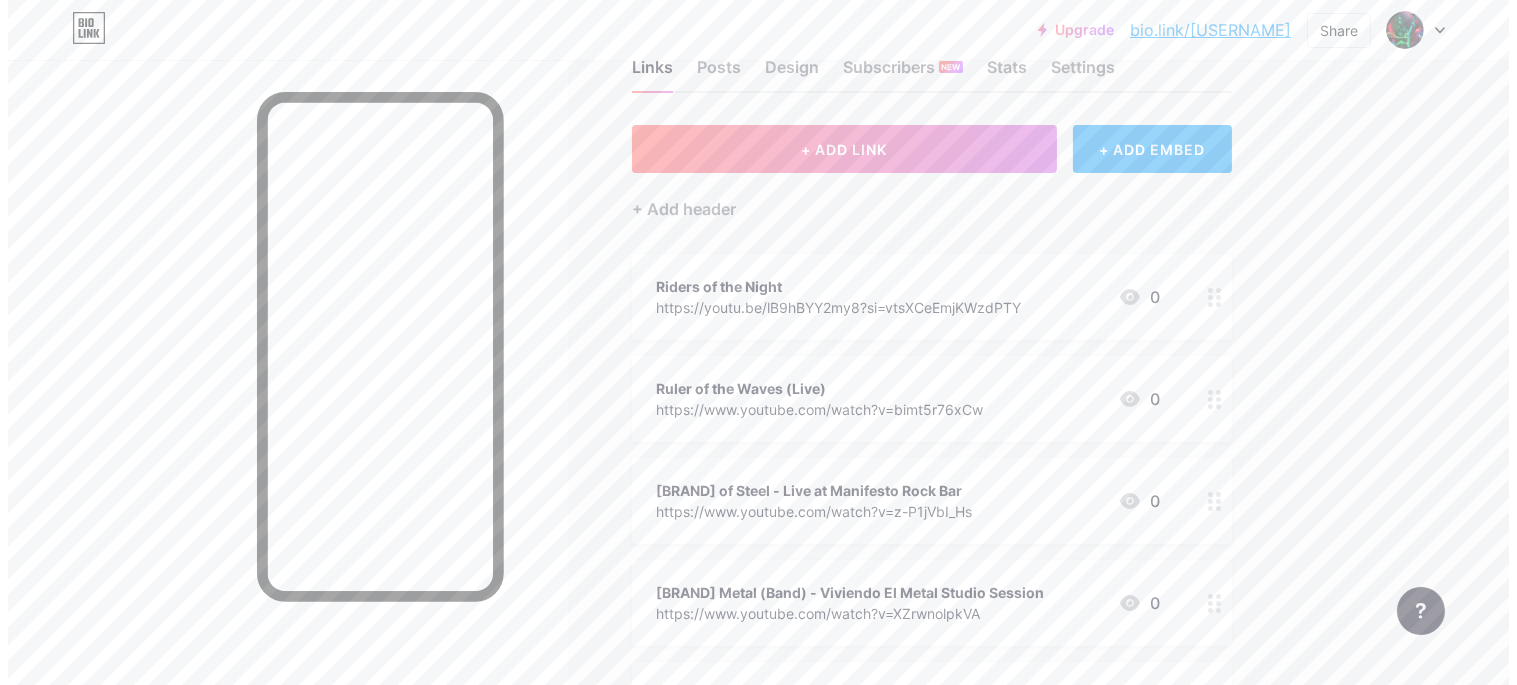 scroll, scrollTop: 0, scrollLeft: 0, axis: both 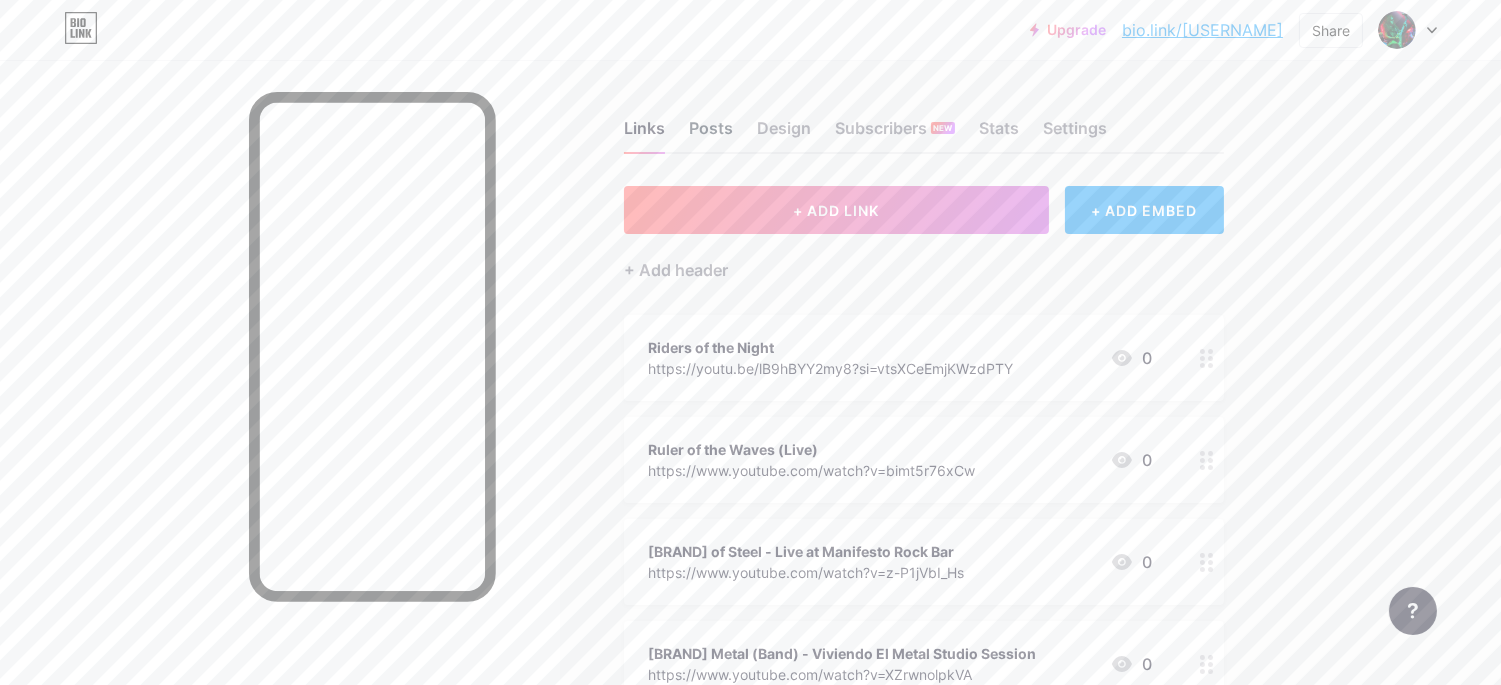 click on "Posts" at bounding box center (711, 134) 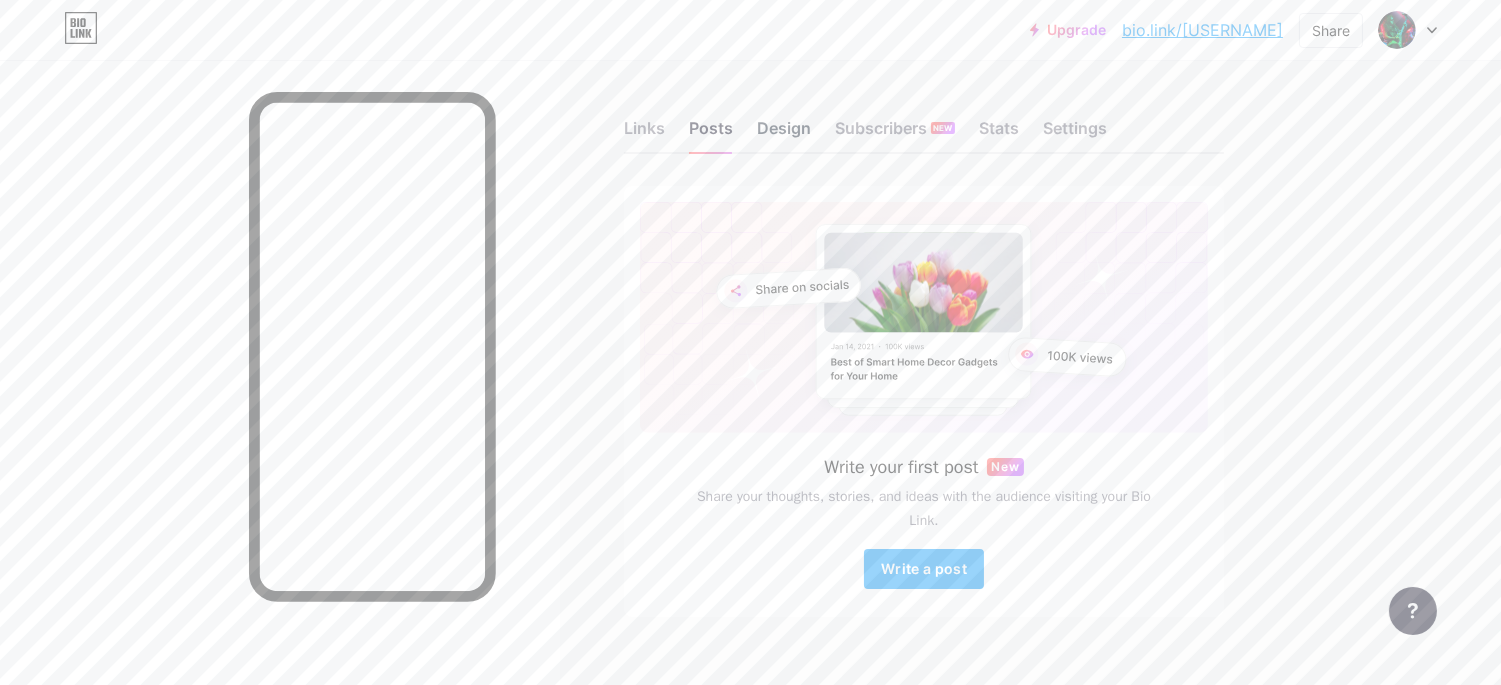 click on "Design" at bounding box center (784, 134) 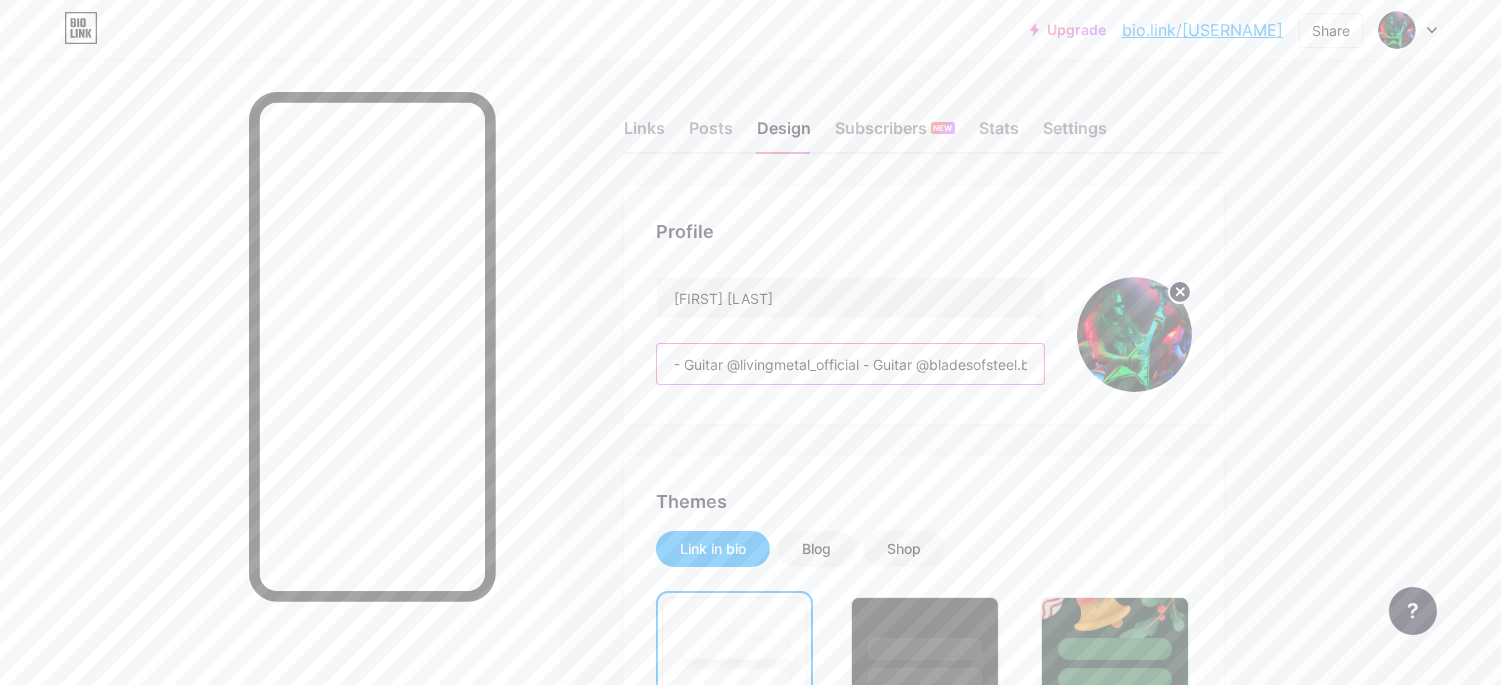 click on "- Guitar @livingmetal_official - Guitar @bladesofsteel.bandel.band e @livingmetal_official" at bounding box center (850, 364) 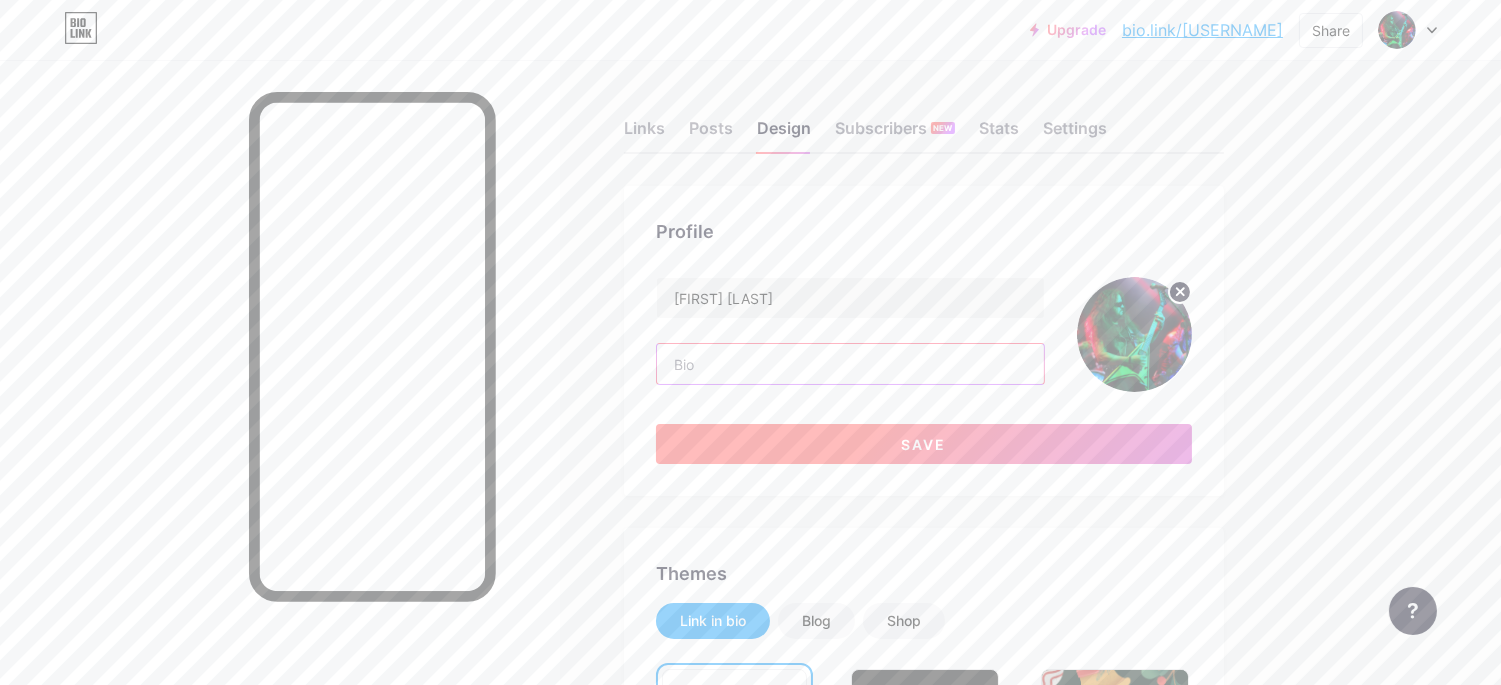 type 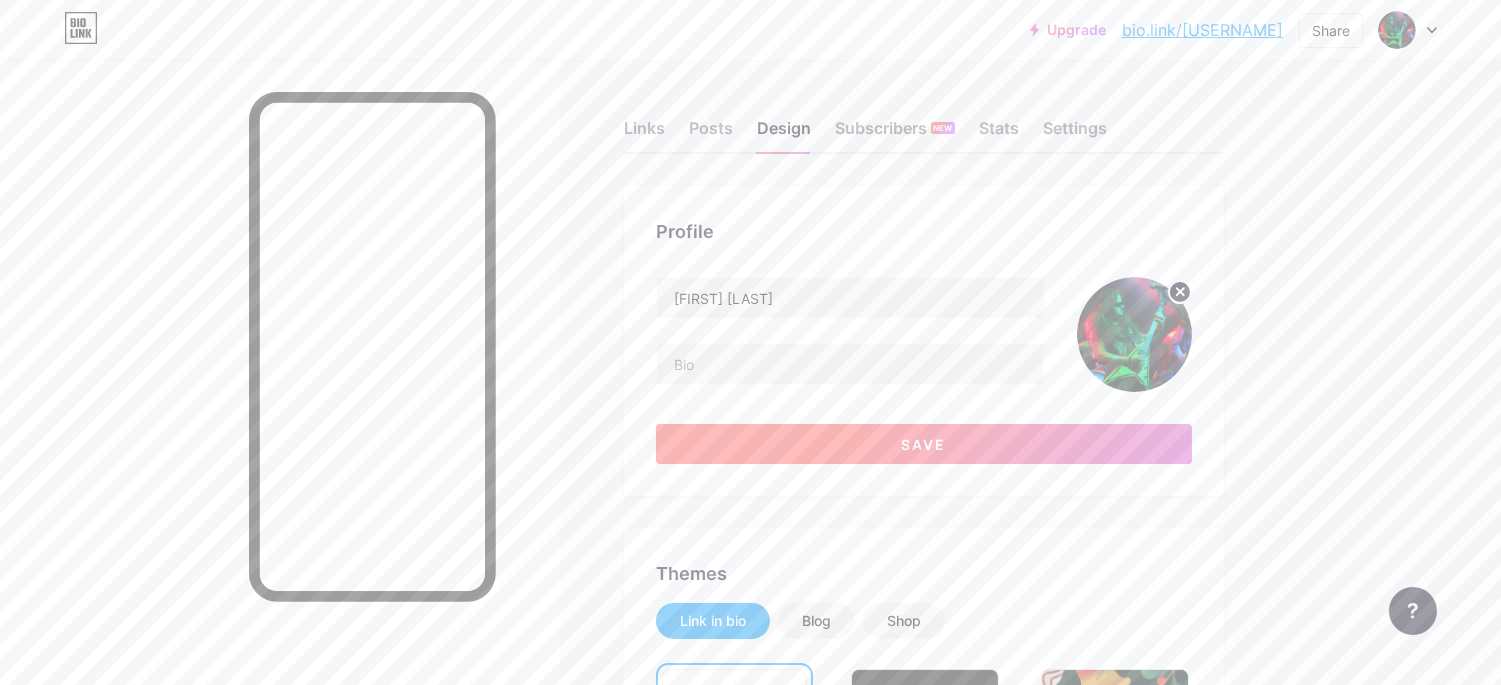 click on "Save" at bounding box center (924, 444) 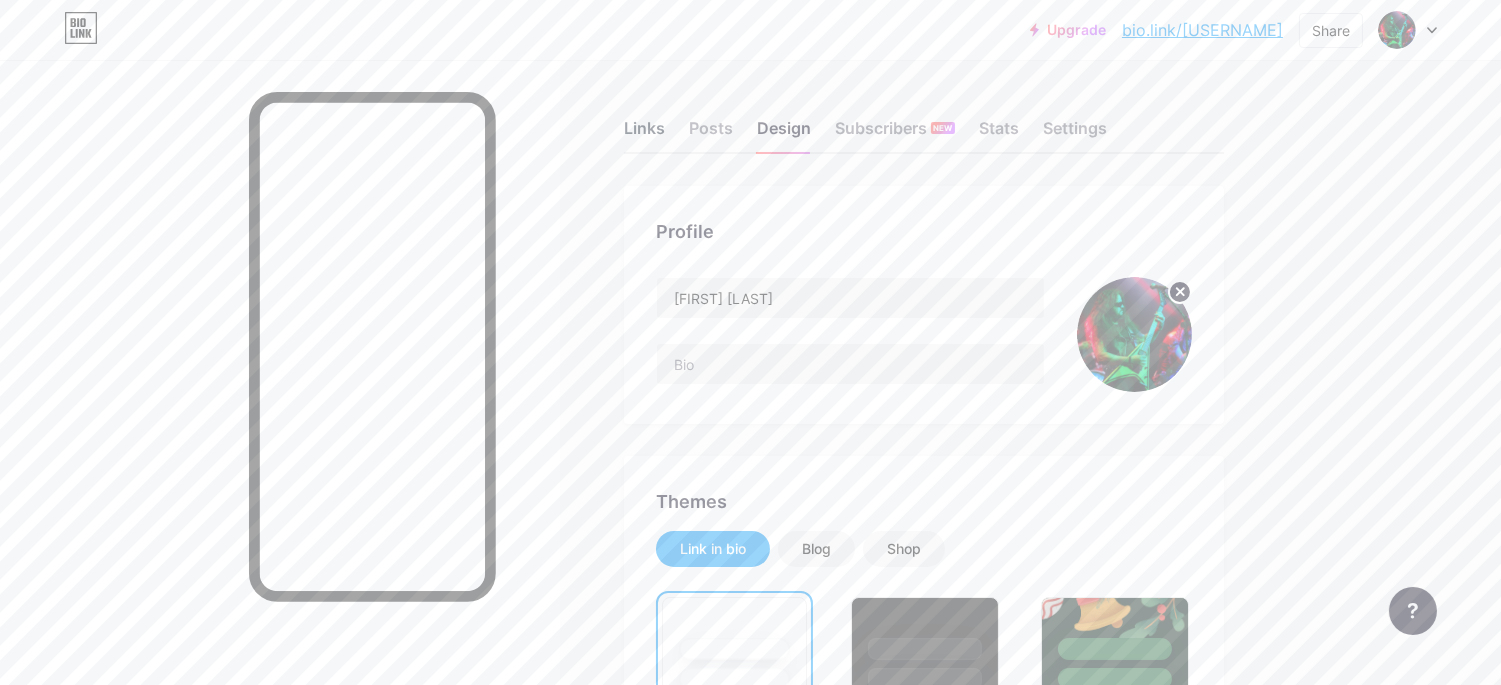 click on "Links" at bounding box center [644, 134] 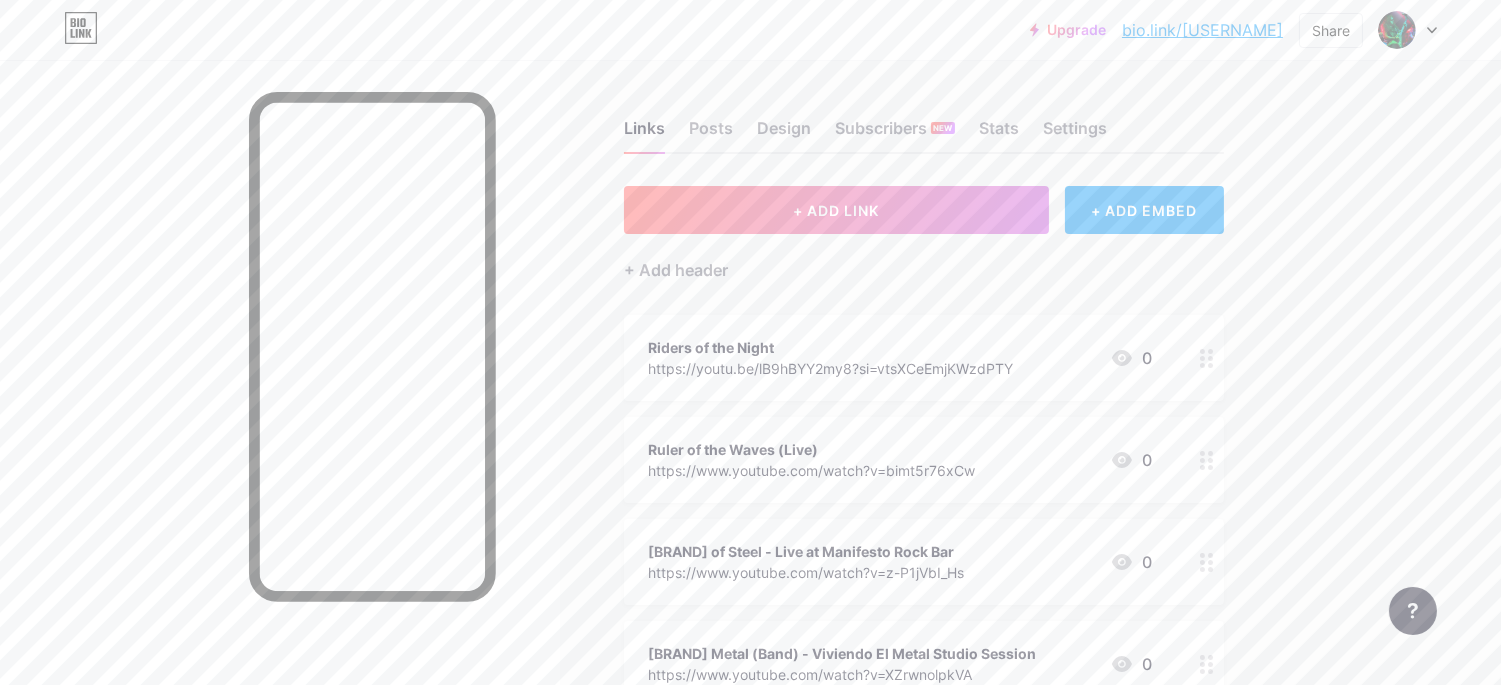 click on "+ Add header" at bounding box center (924, 258) 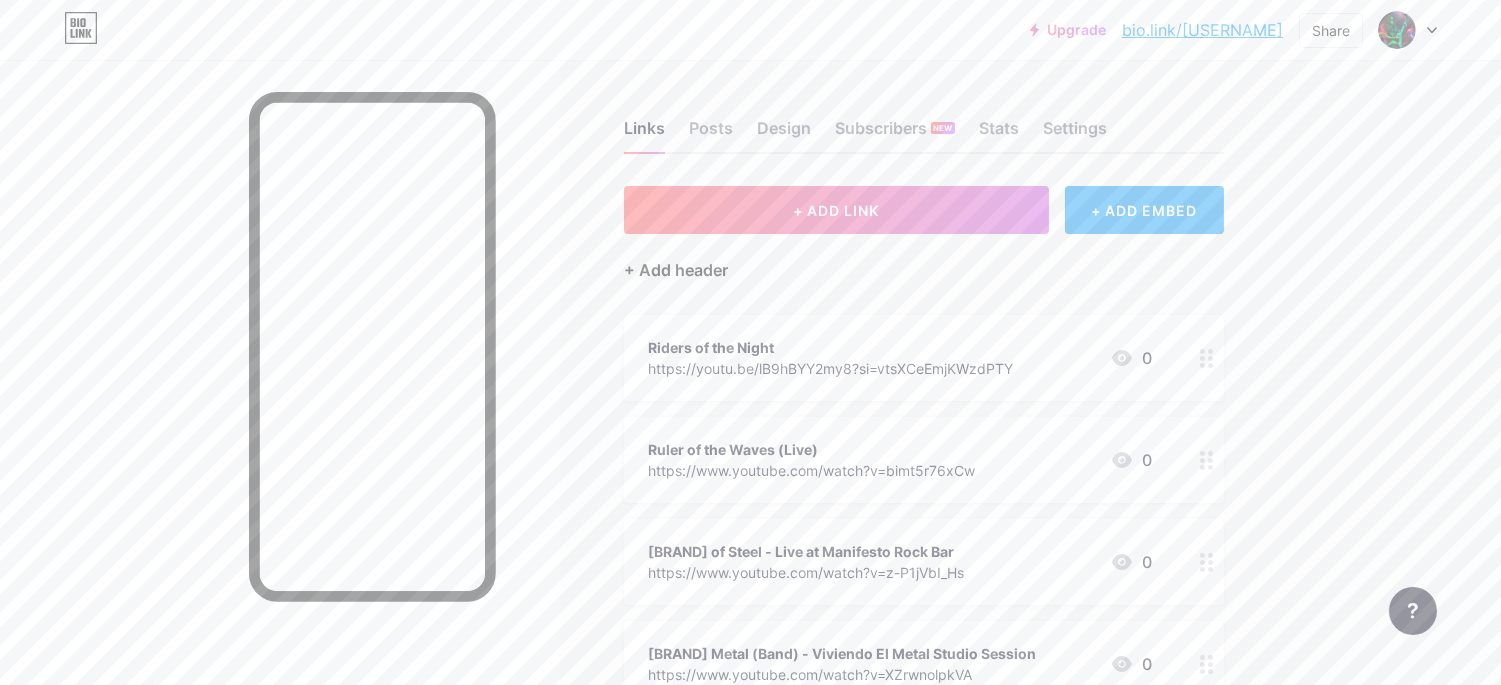 click on "+ Add header" at bounding box center [676, 270] 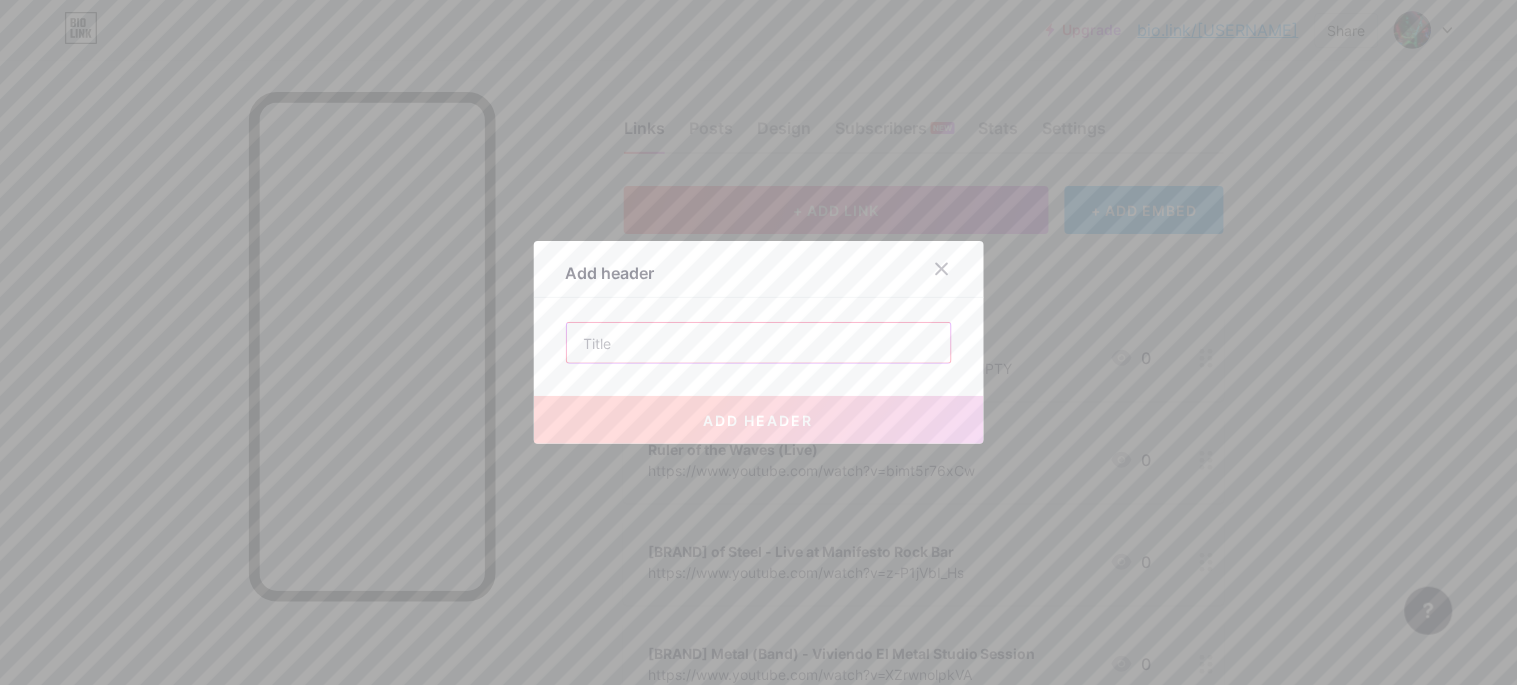 click at bounding box center (759, 343) 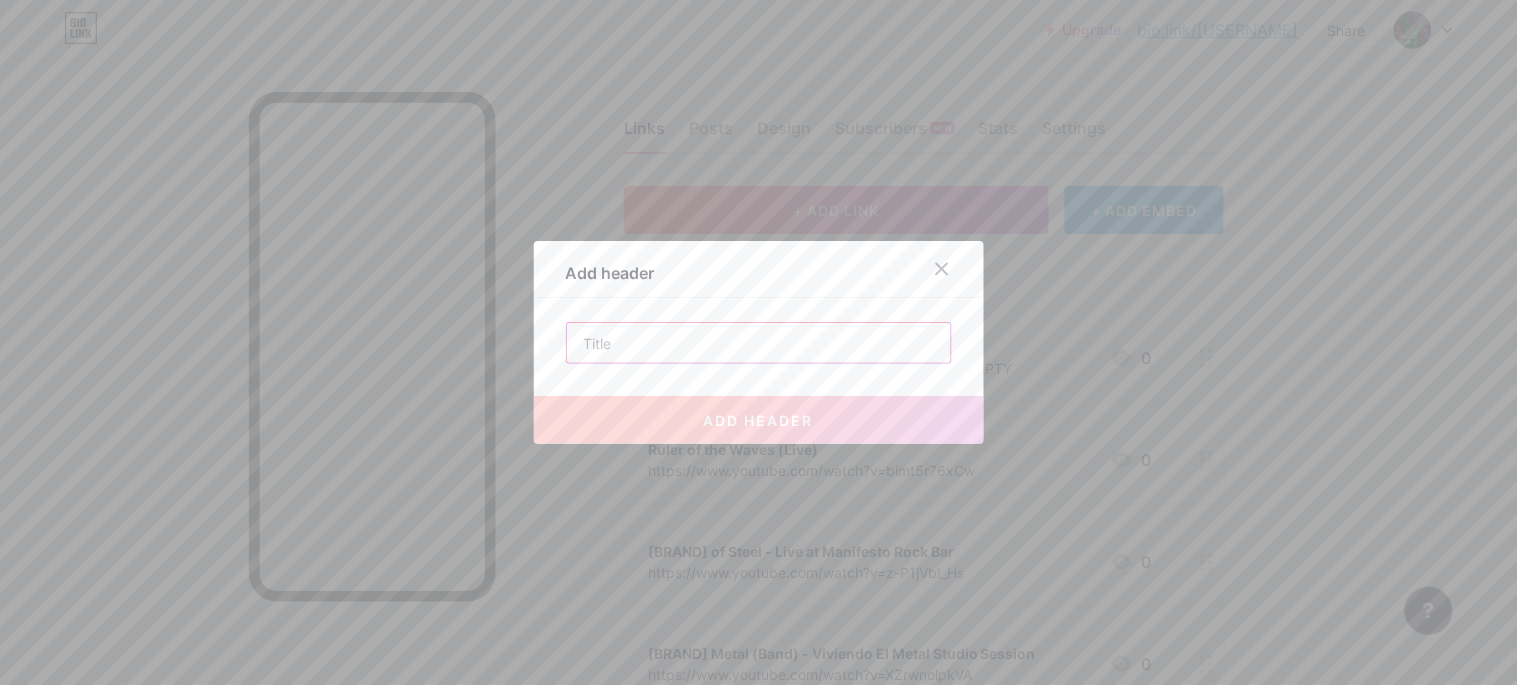 paste on "- Guitar @livingmetal_official - Guitar @bladesofsteel.bandel.band e @livingmeta" 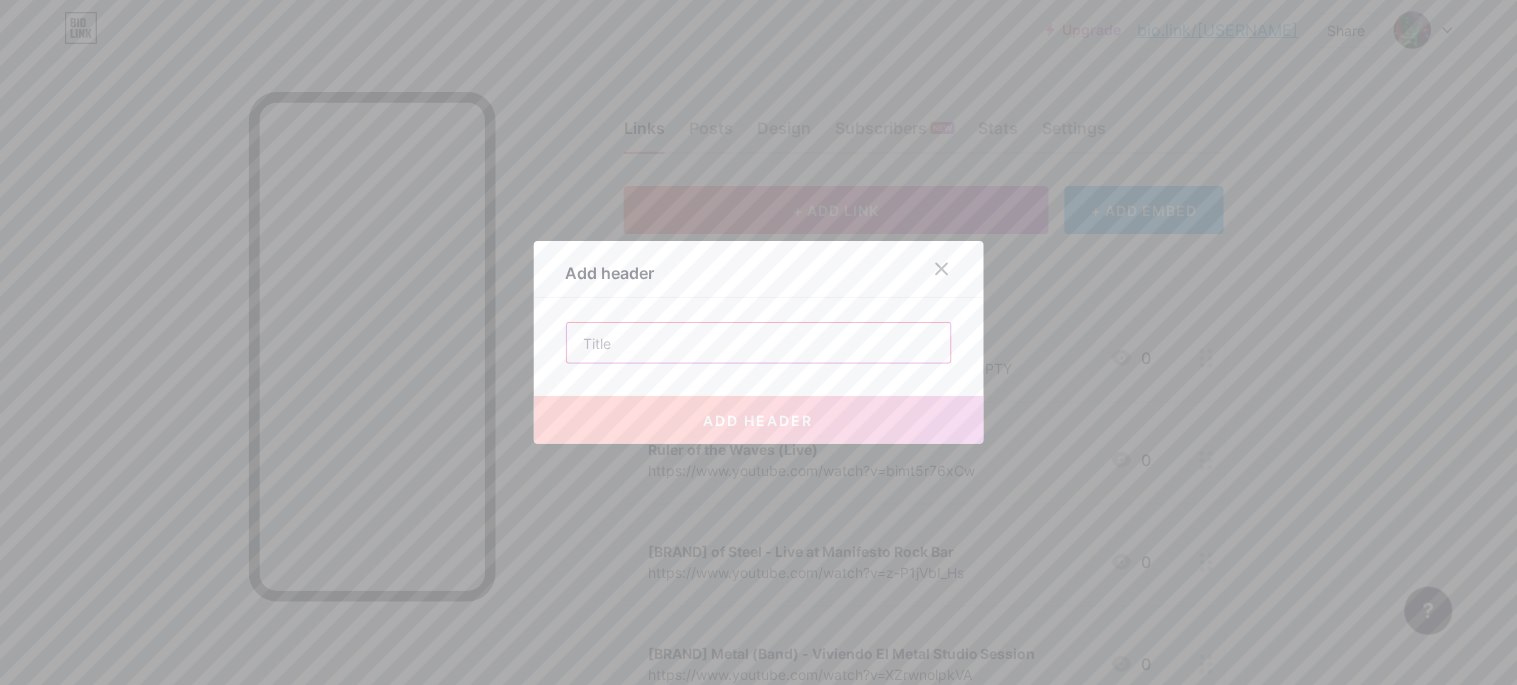 type on "- Guitar @livingmetal_official - Guitar @bladesofsteel.bandel.band e @livingmeta" 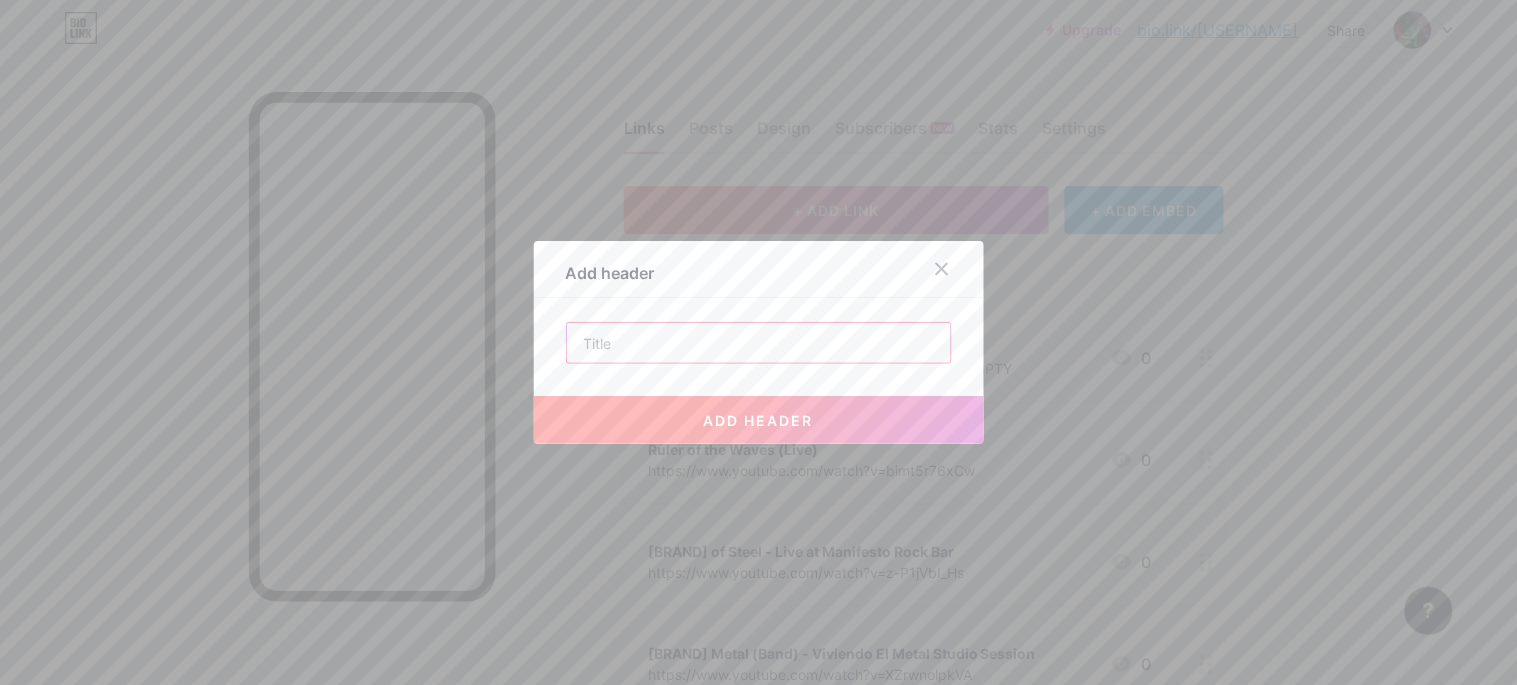 scroll, scrollTop: 0, scrollLeft: 0, axis: both 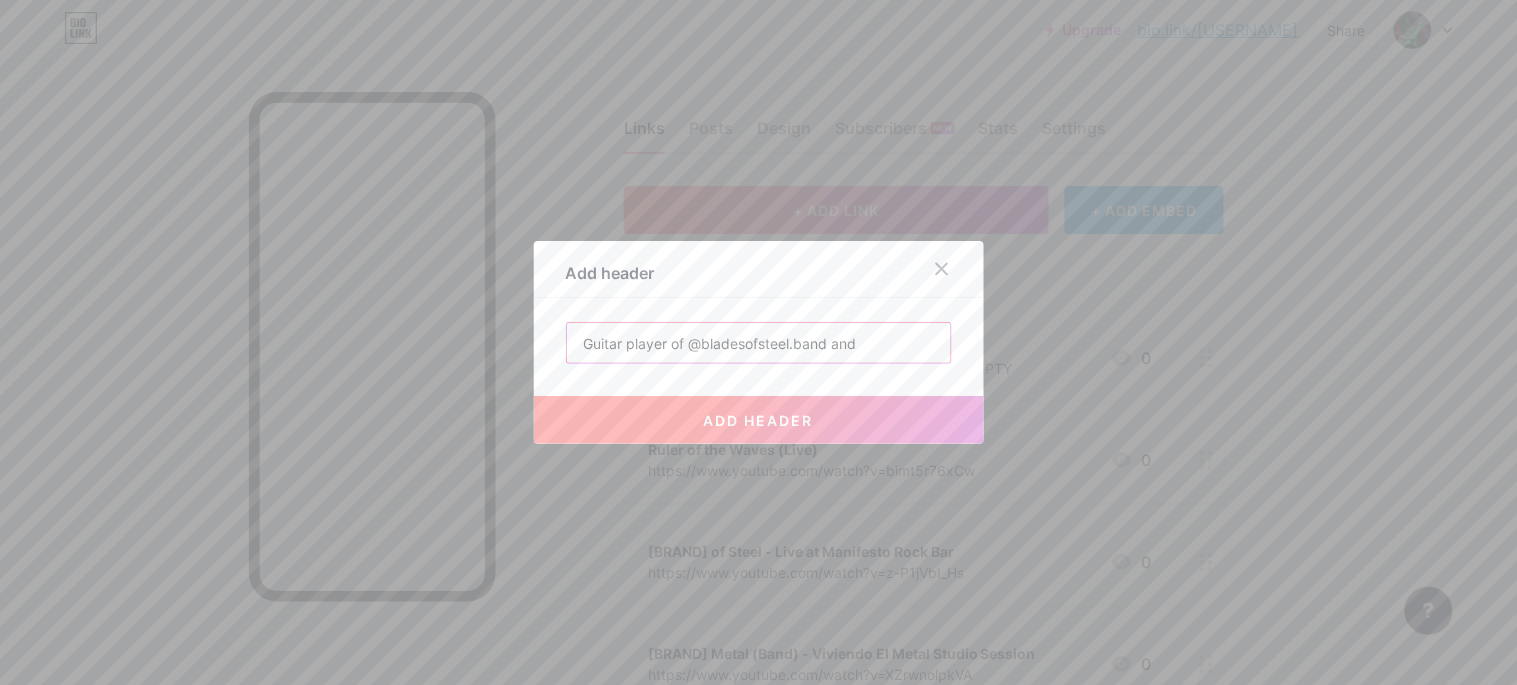 paste on "@livingmetal_official" 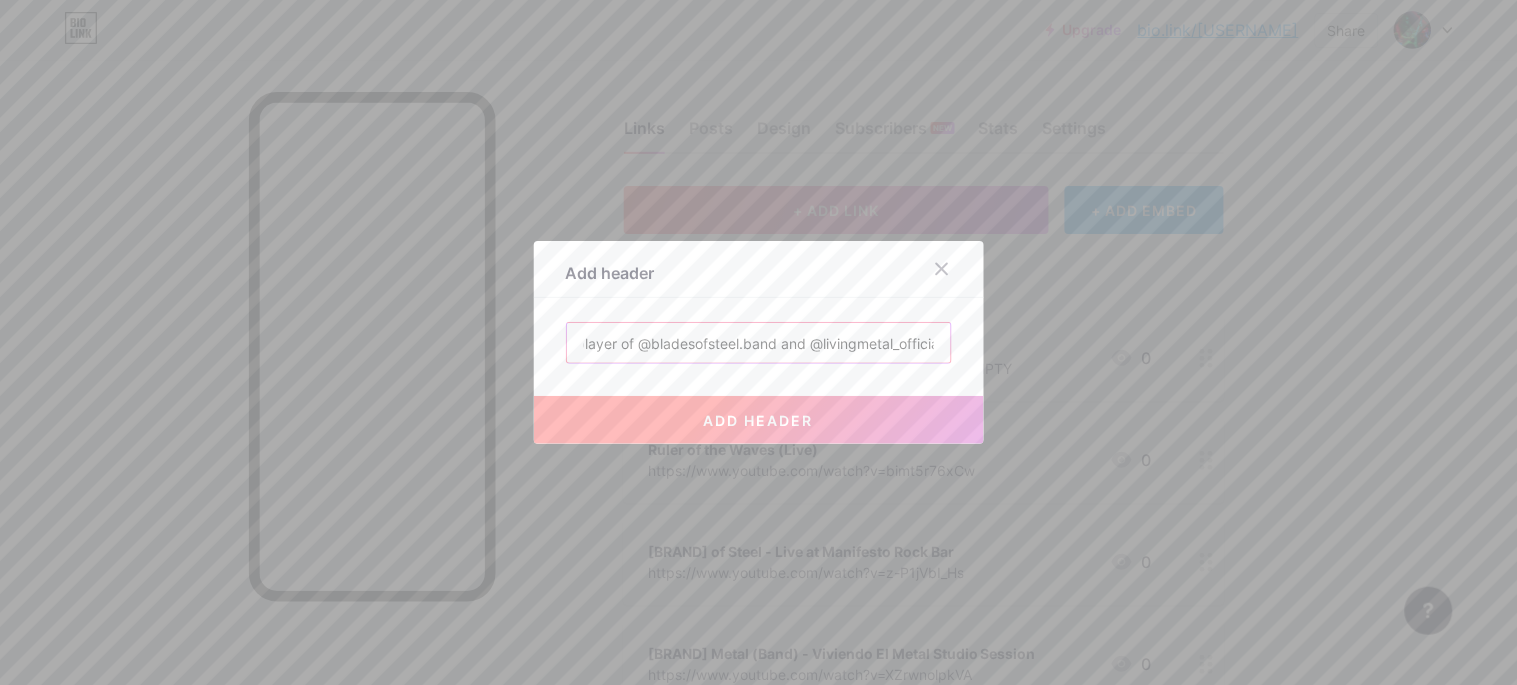 scroll, scrollTop: 0, scrollLeft: 63, axis: horizontal 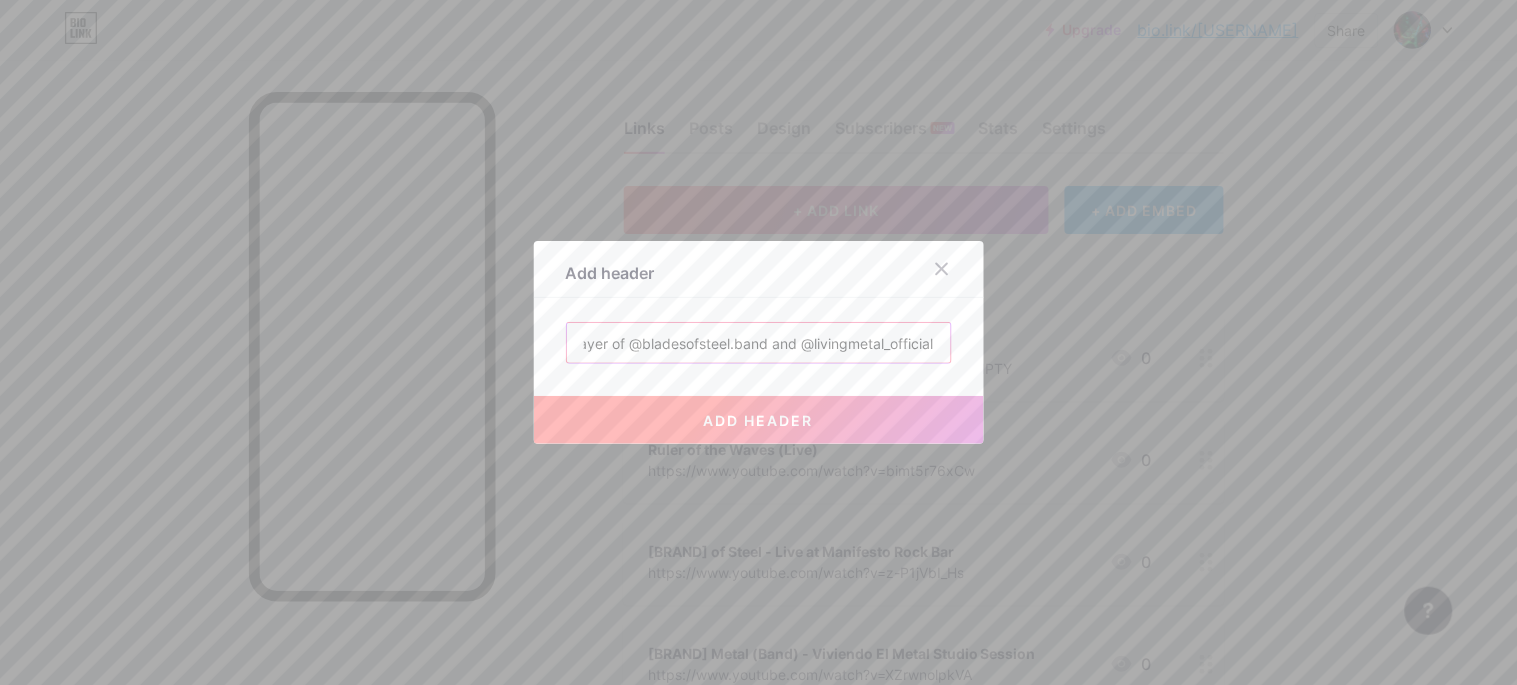 type on "Guitar player of @bladesofsteel.band and @livingmetal_official" 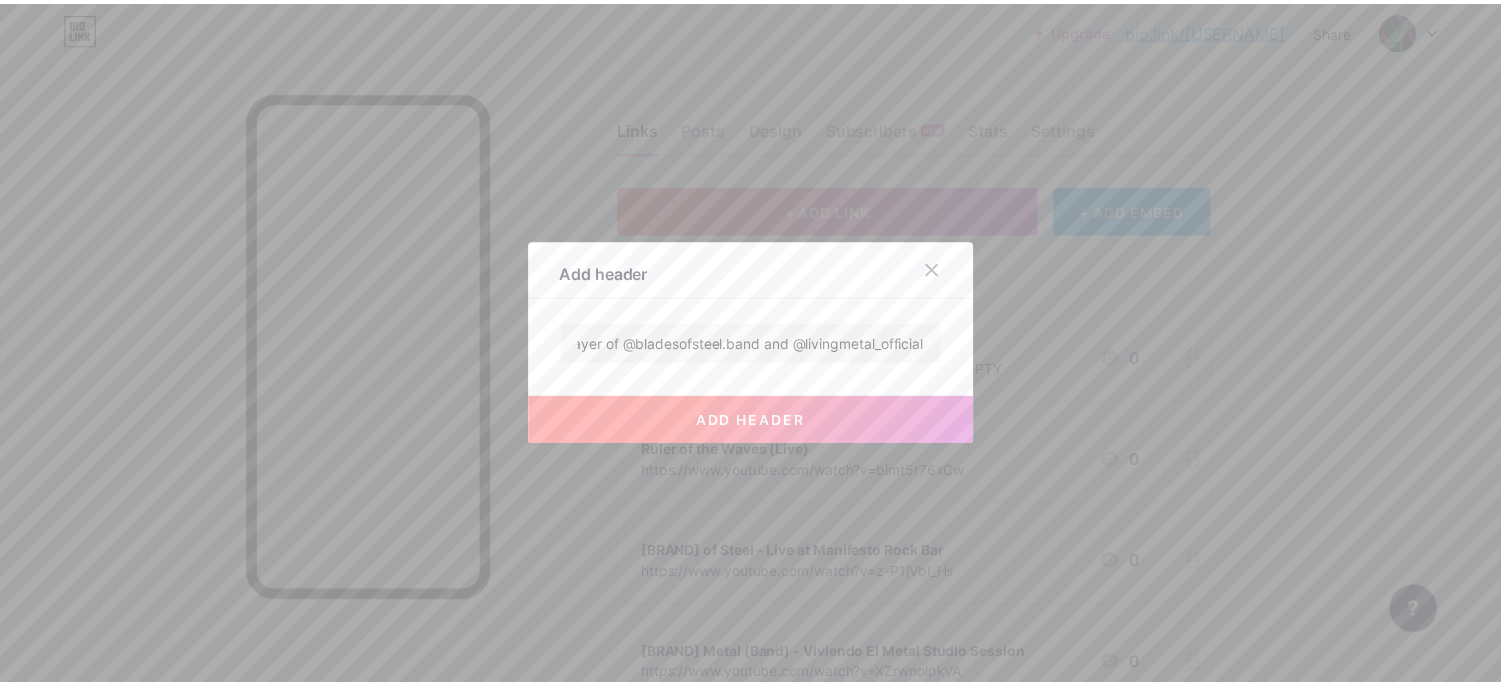 scroll, scrollTop: 0, scrollLeft: 0, axis: both 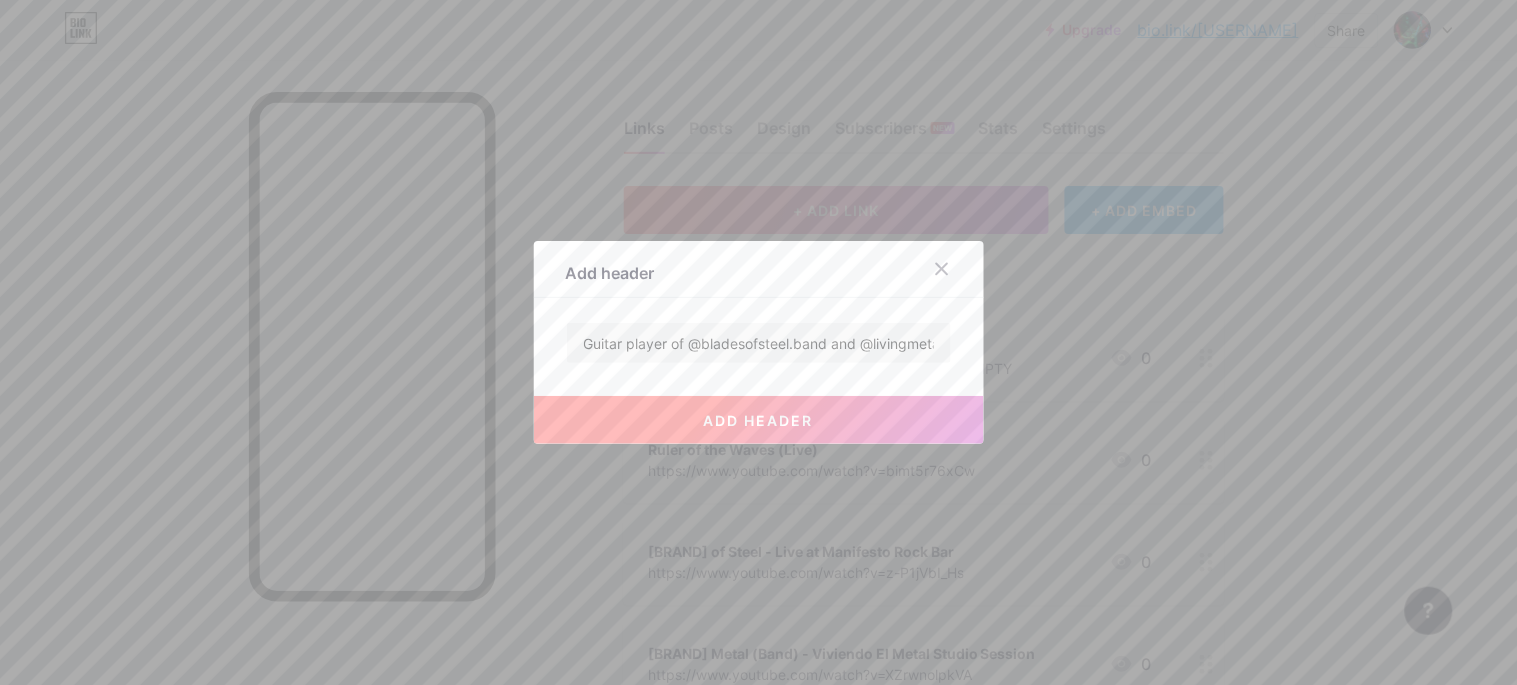 click on "add header" at bounding box center [759, 420] 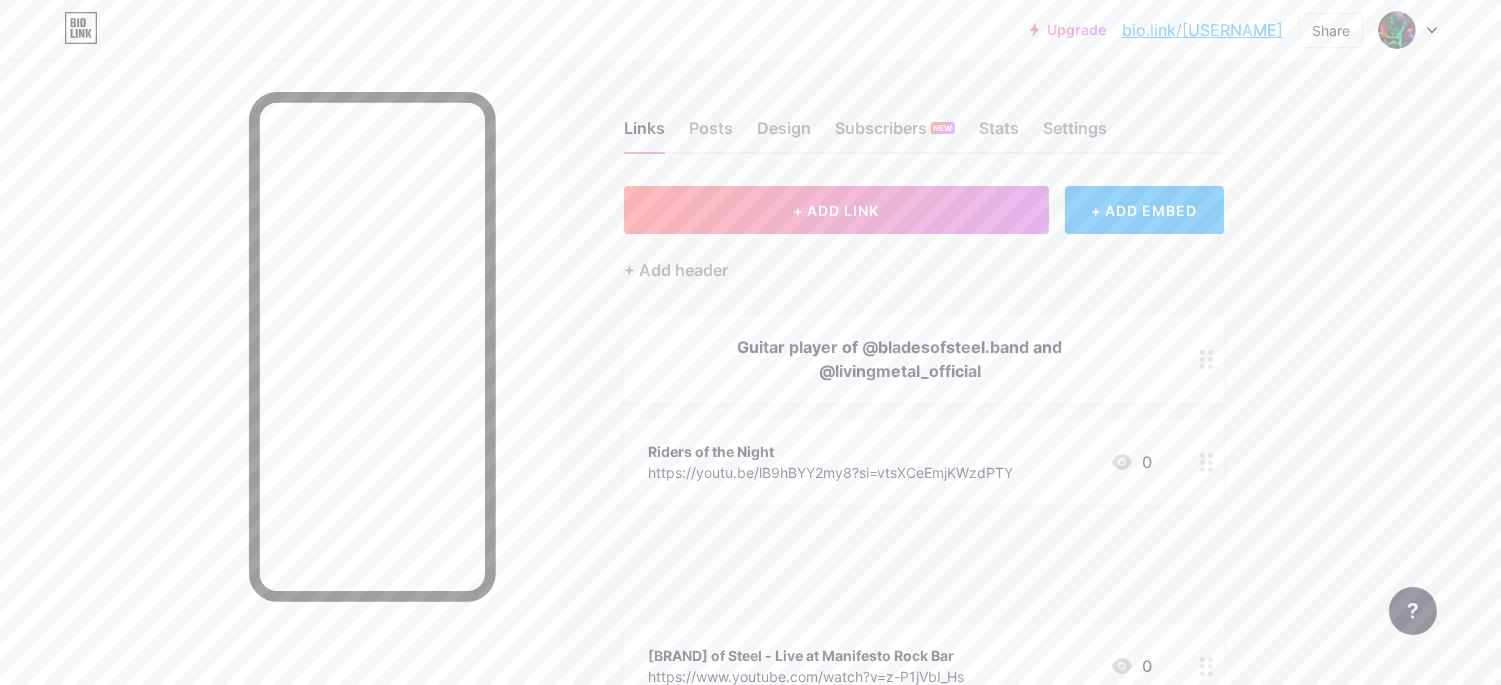 type 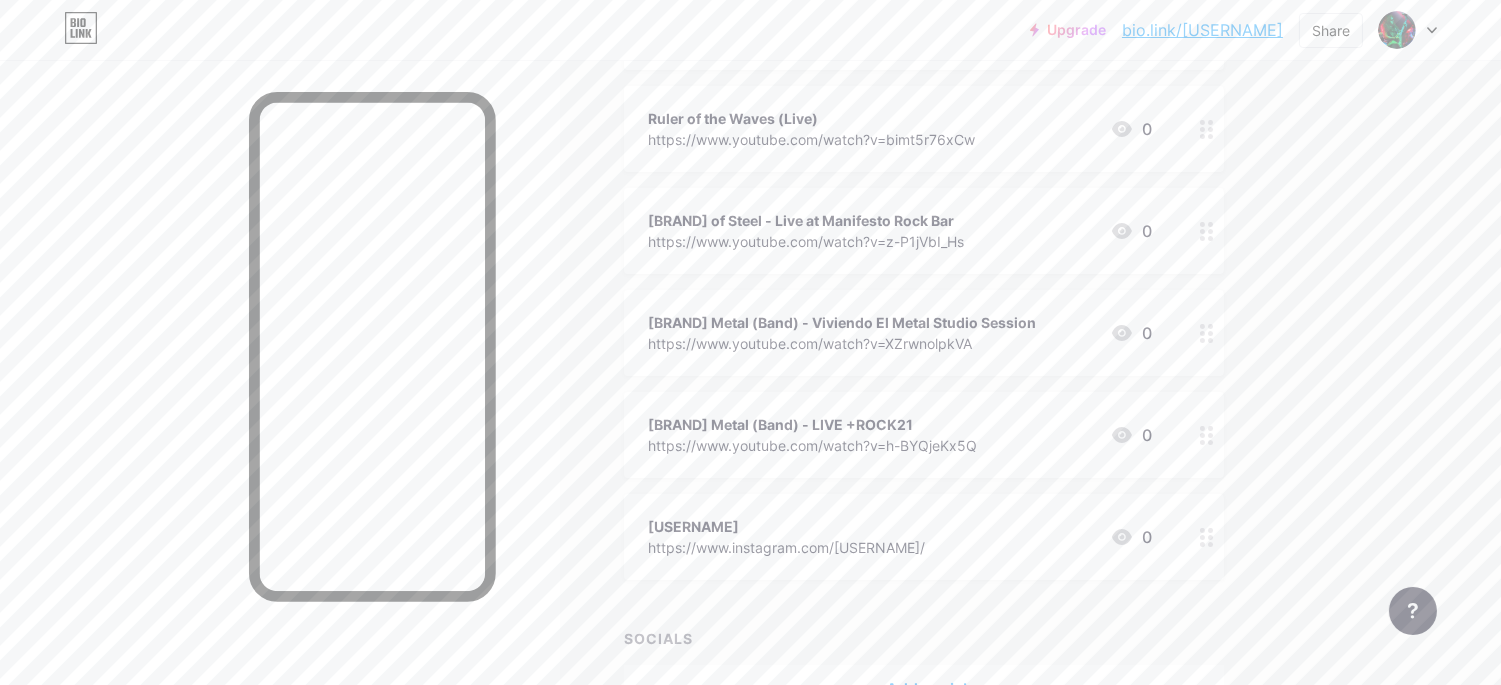 scroll, scrollTop: 458, scrollLeft: 0, axis: vertical 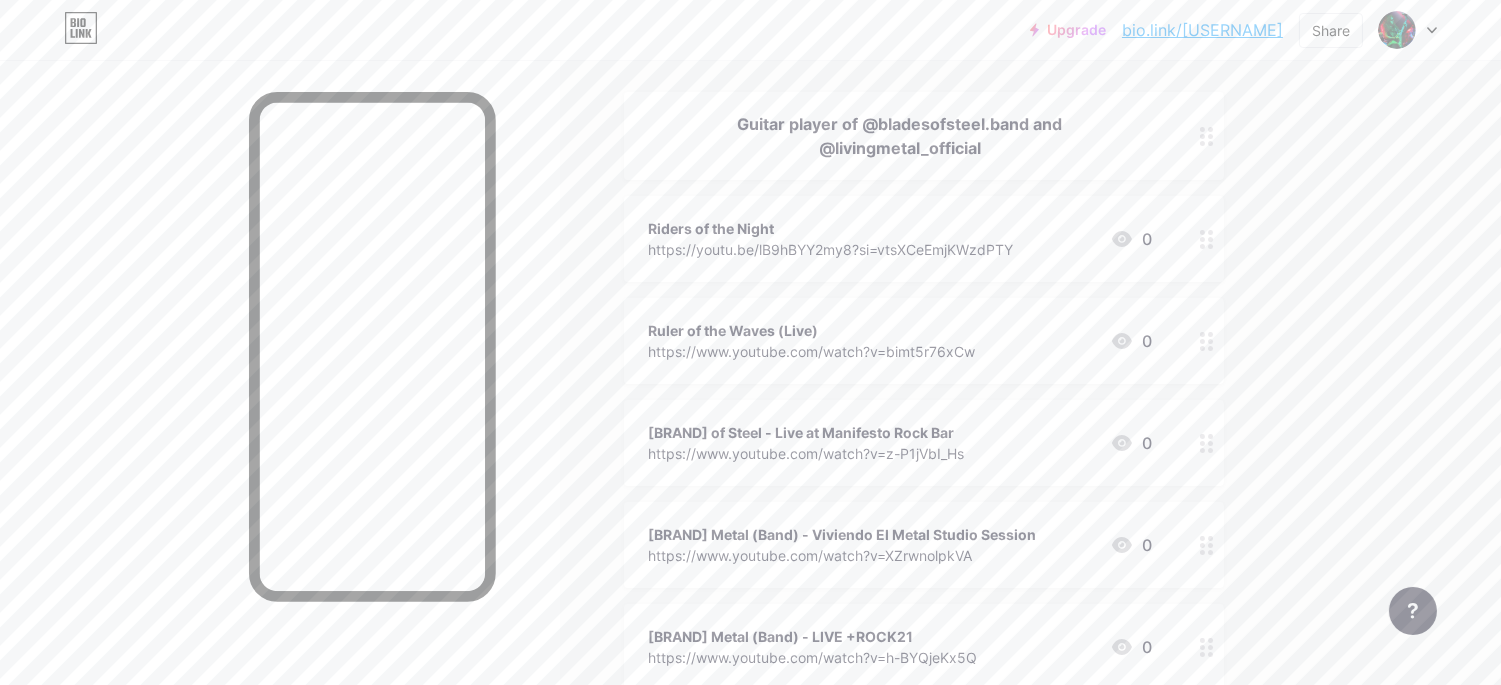 click 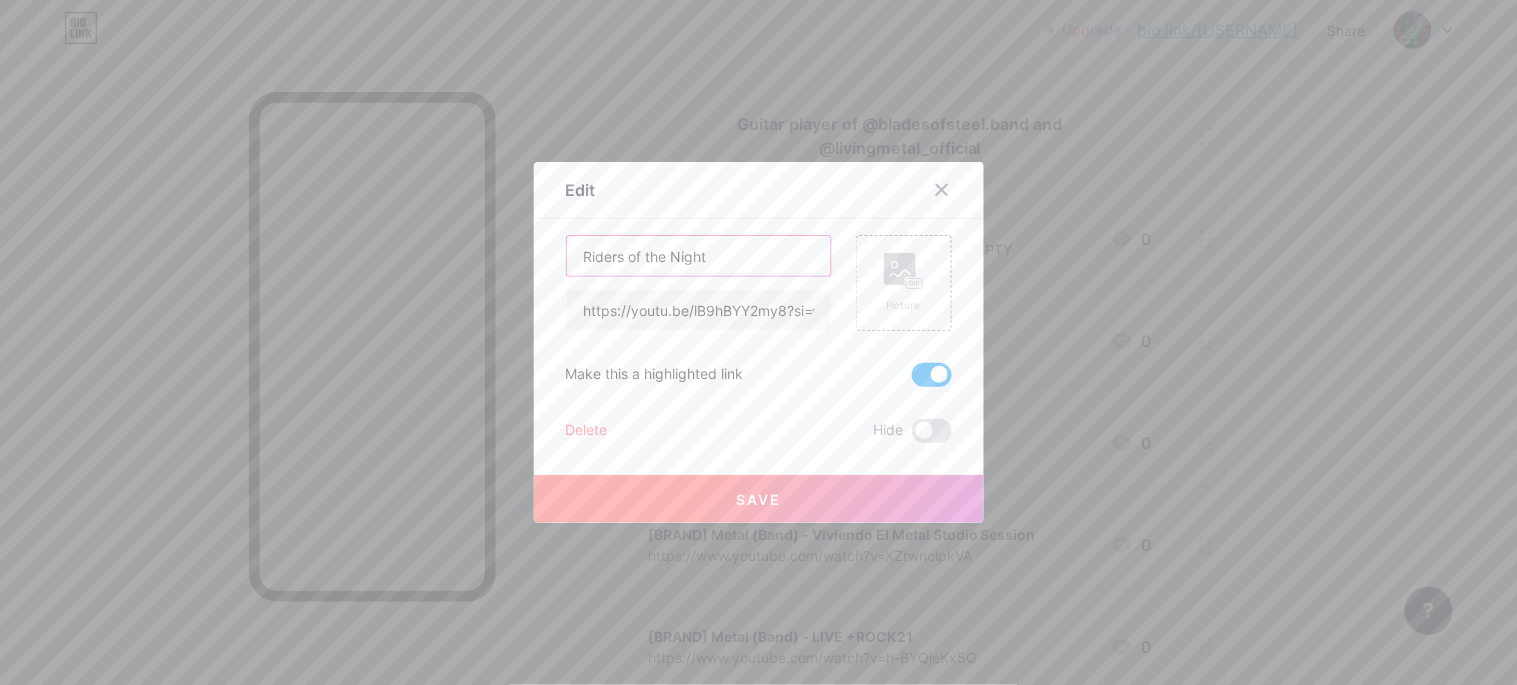 click on "Riders of the Night" at bounding box center (699, 256) 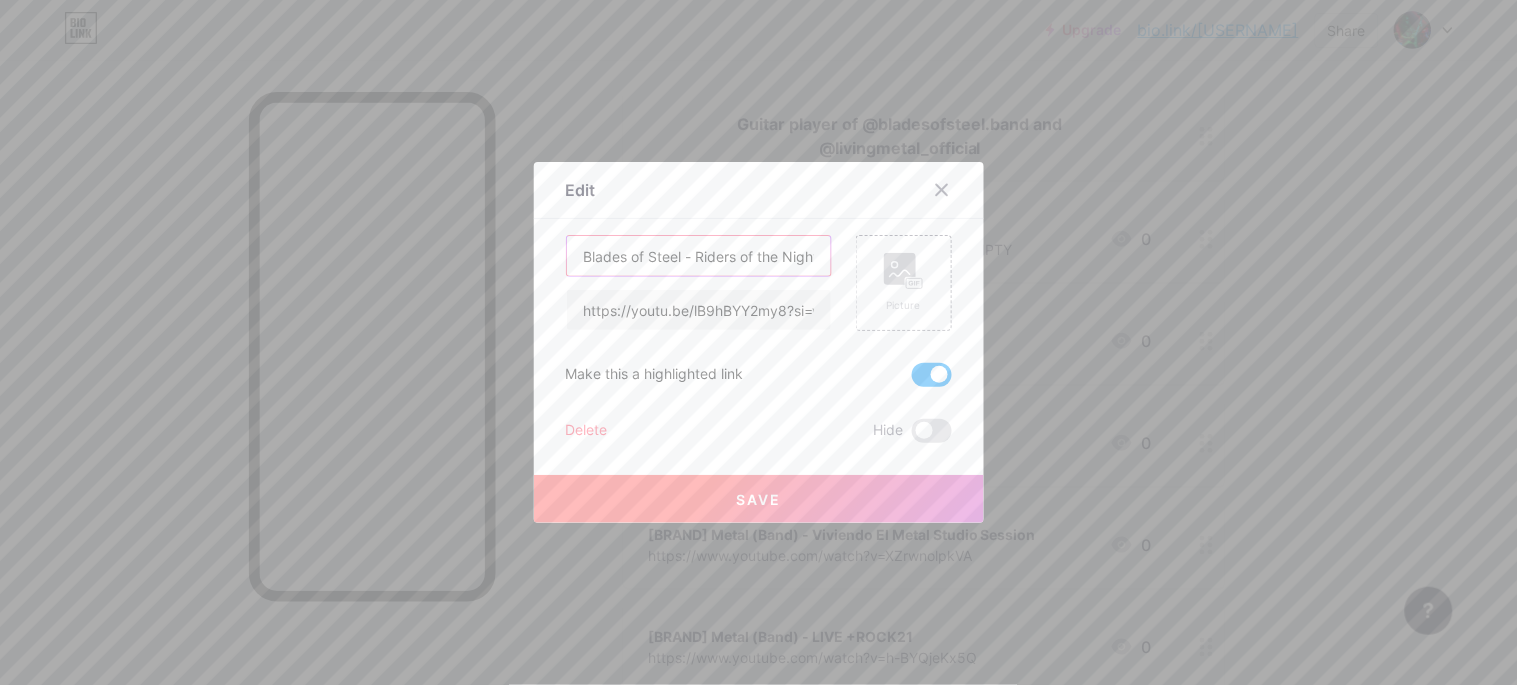 scroll, scrollTop: 0, scrollLeft: 7, axis: horizontal 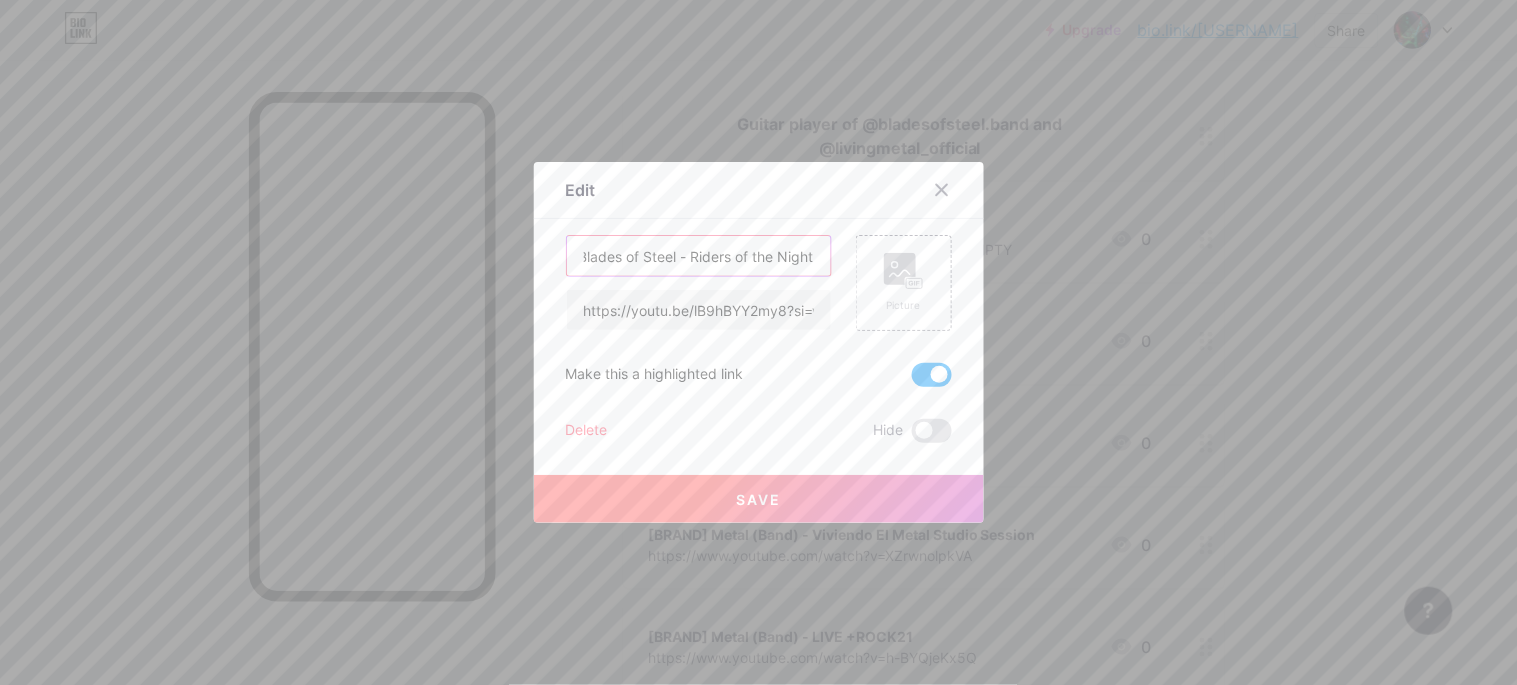type on "Blades of Steel - Riders of the Night" 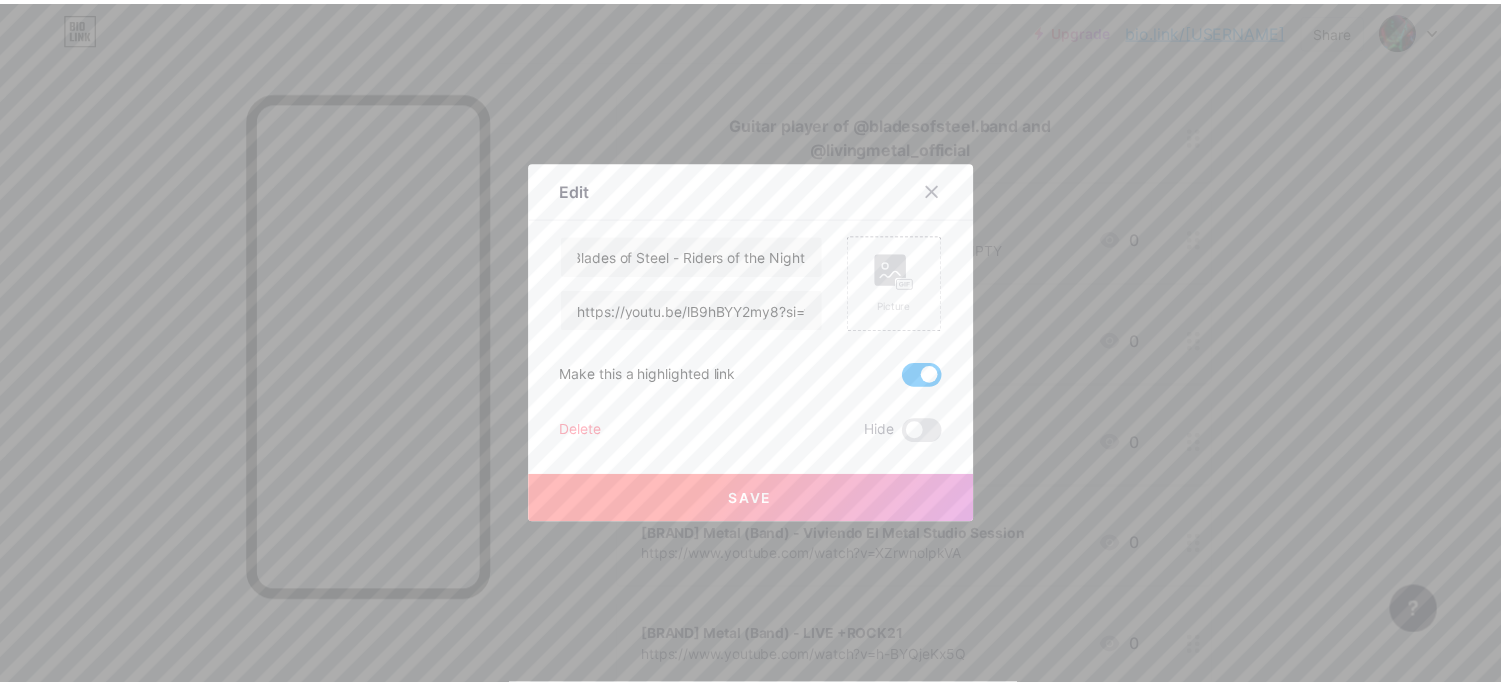 scroll, scrollTop: 0, scrollLeft: 0, axis: both 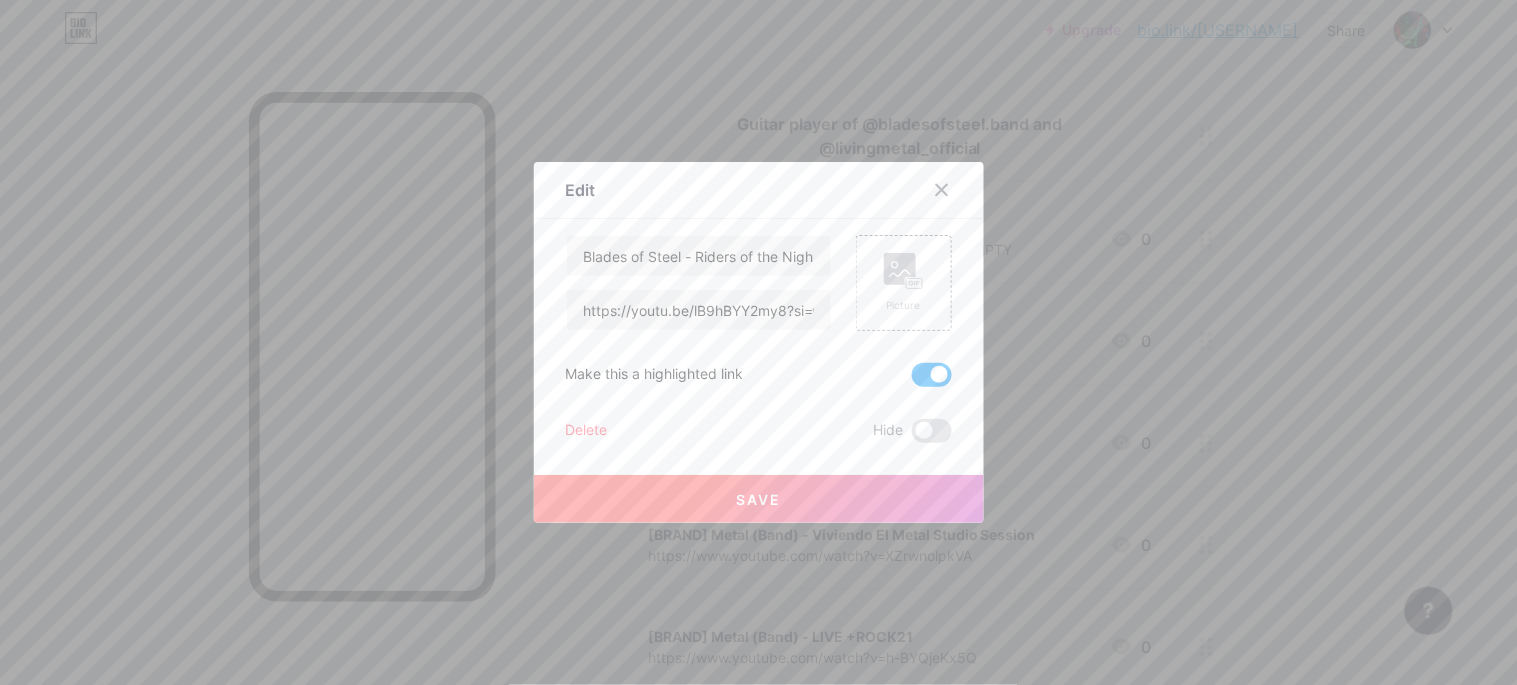 click on "Save" at bounding box center [759, 499] 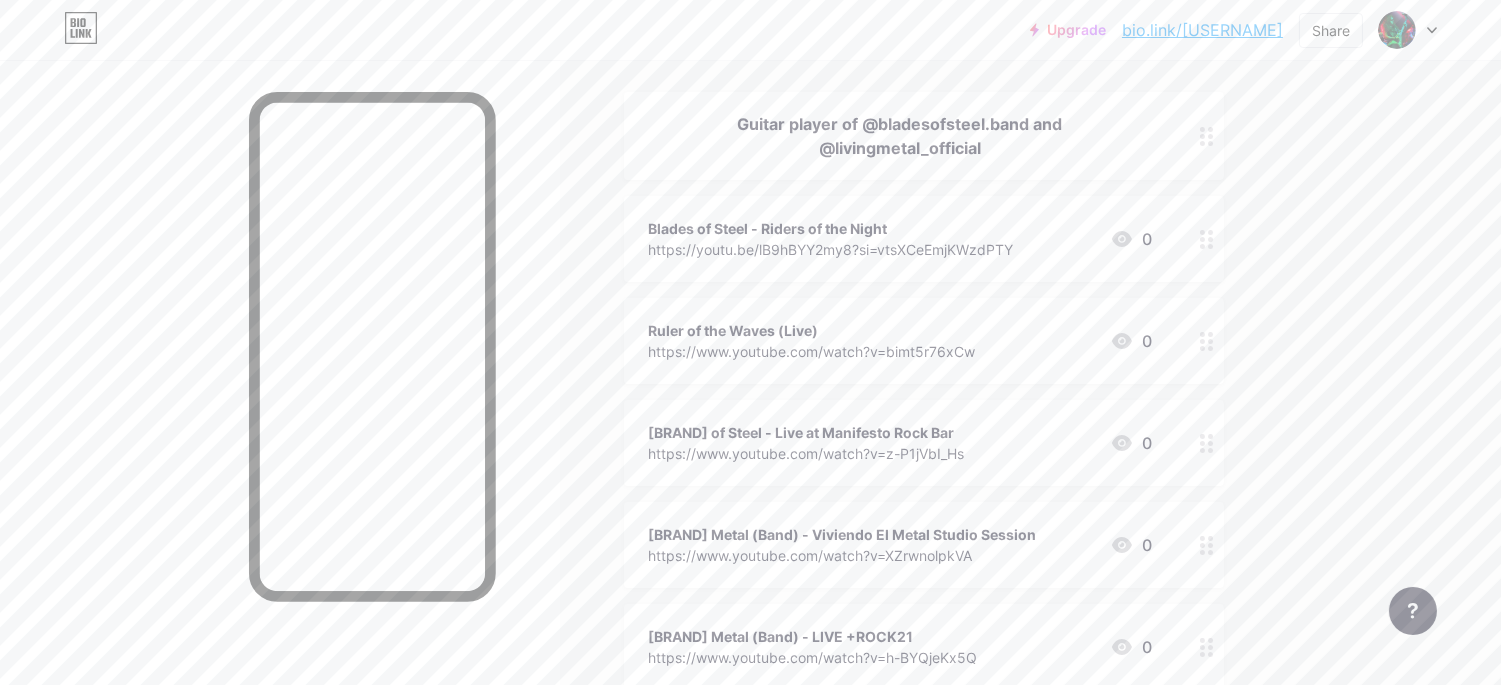 click 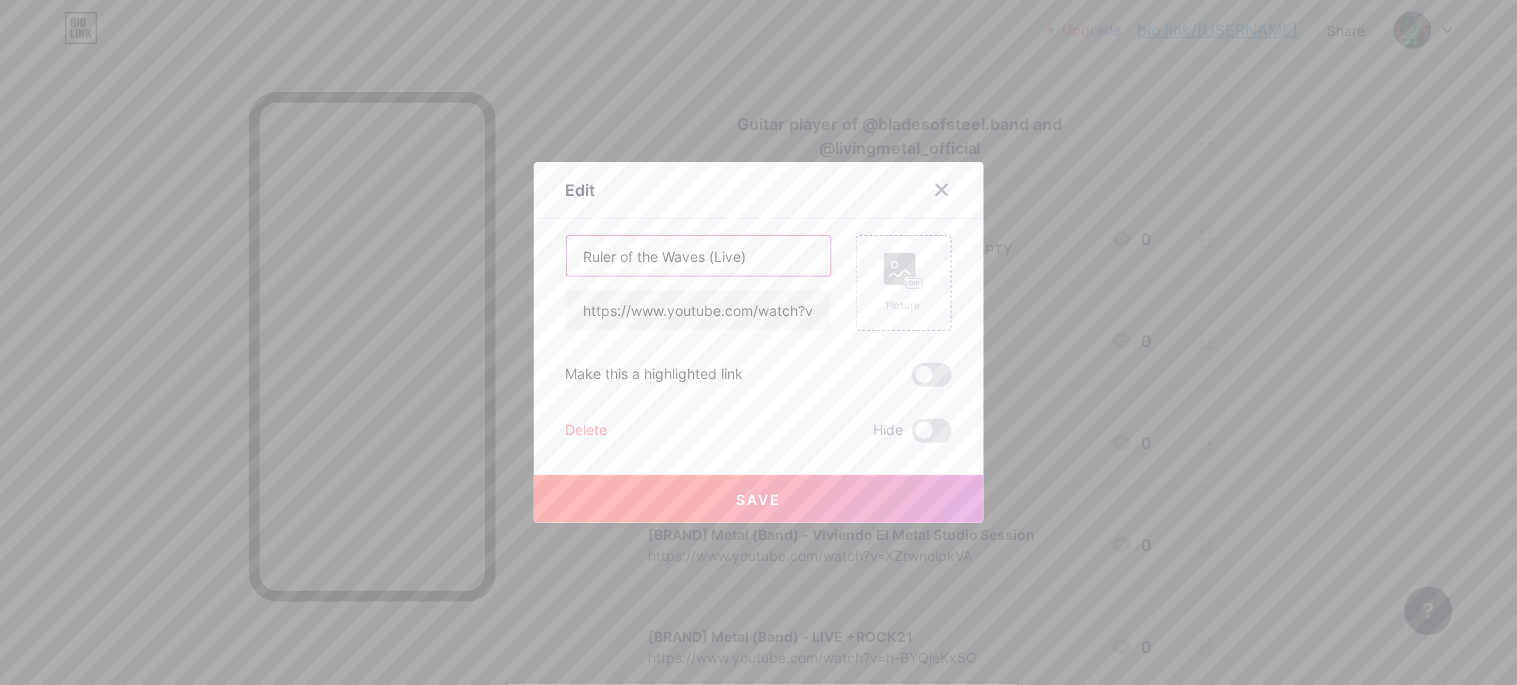 click on "Ruler of the Waves (Live)" at bounding box center [699, 256] 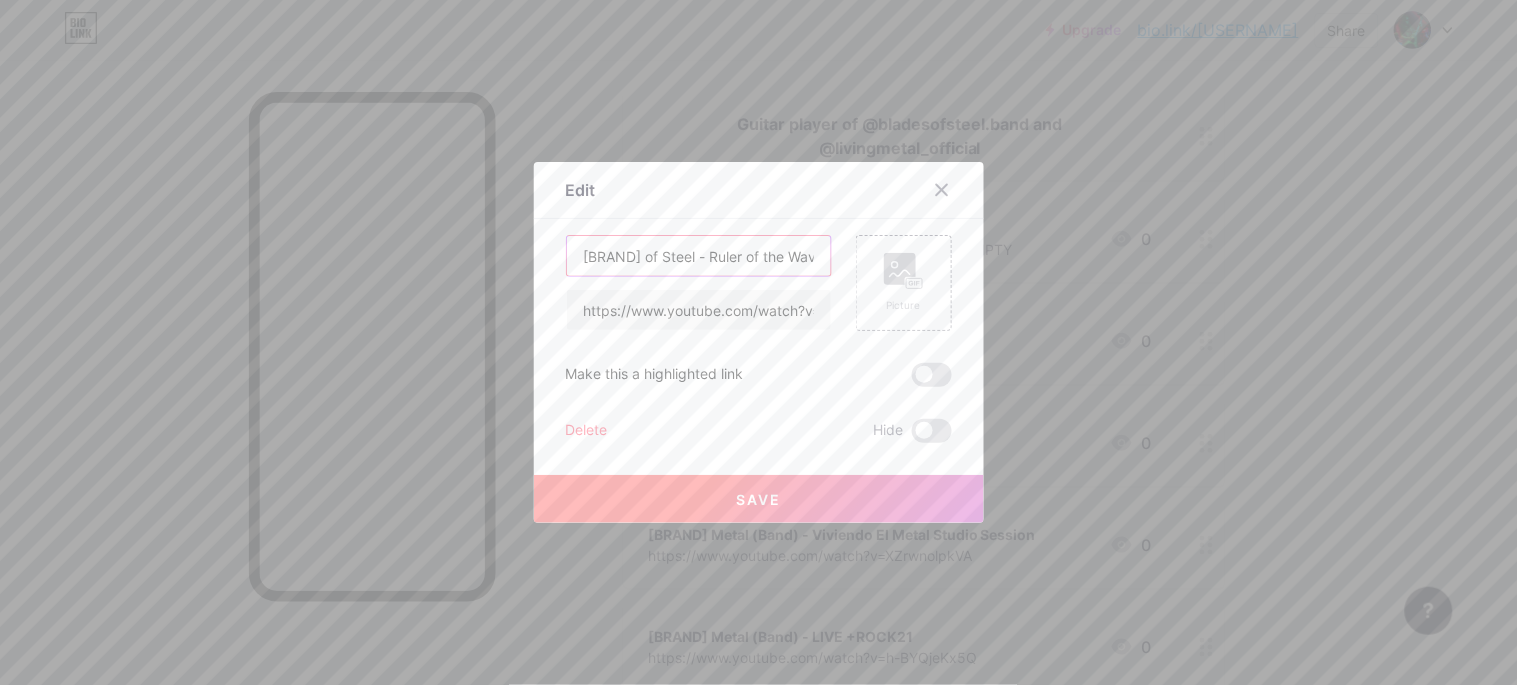 type on "[BRAND] of Steel - Ruler of the Waves (Live)" 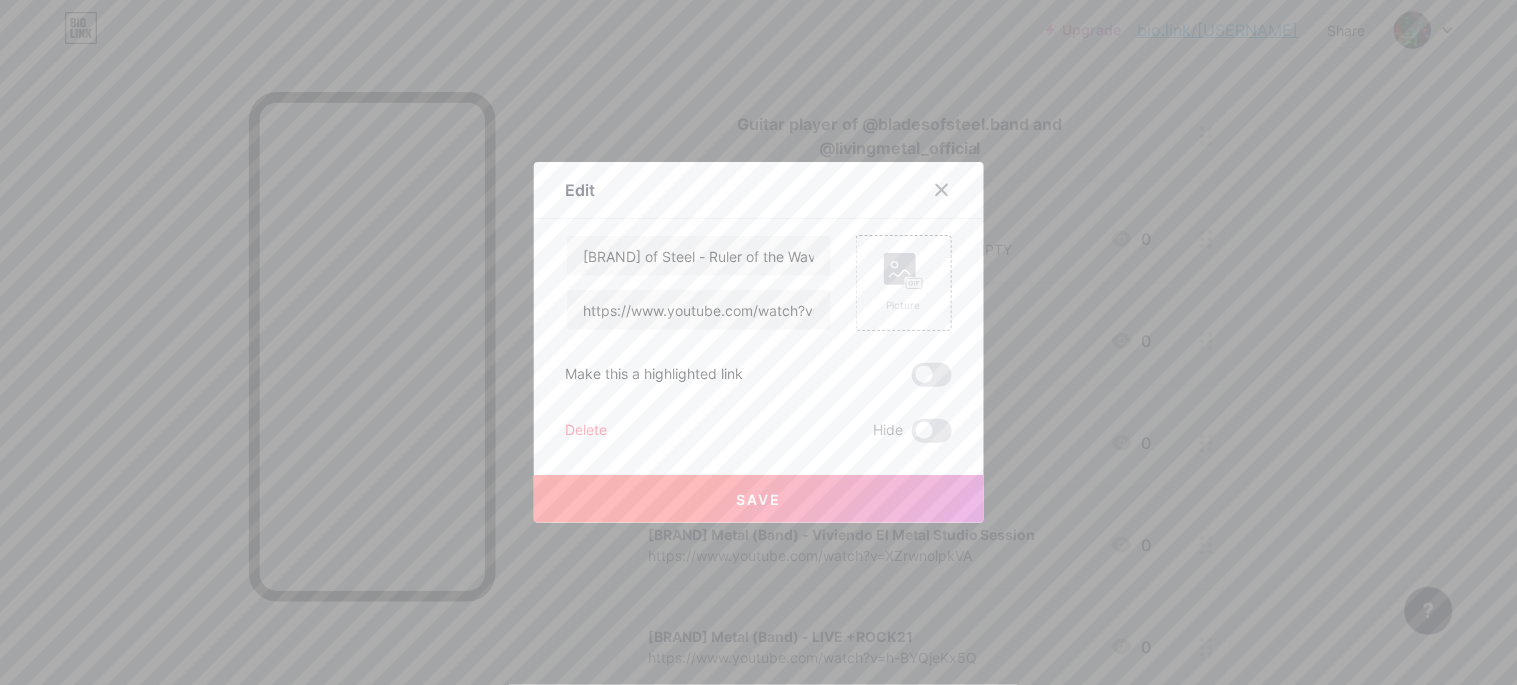 click on "Save" at bounding box center (758, 499) 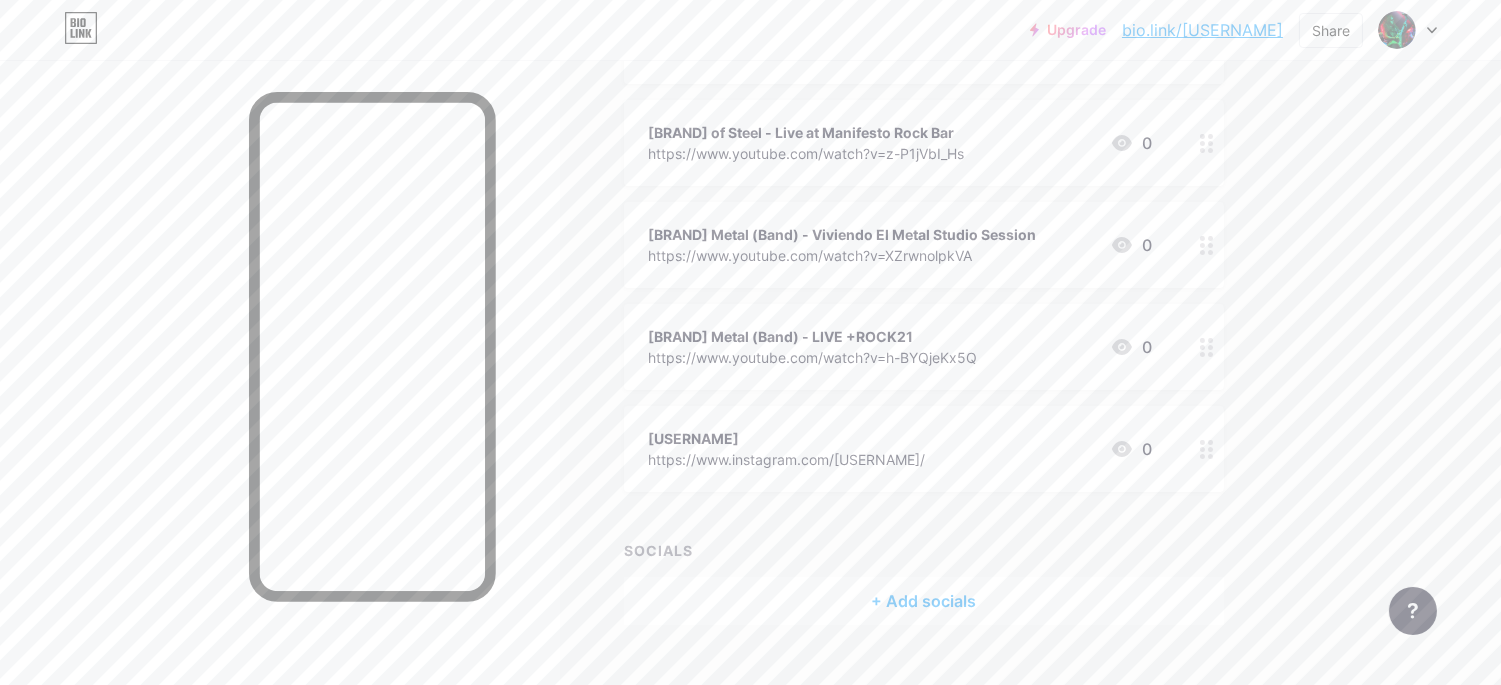 scroll, scrollTop: 560, scrollLeft: 0, axis: vertical 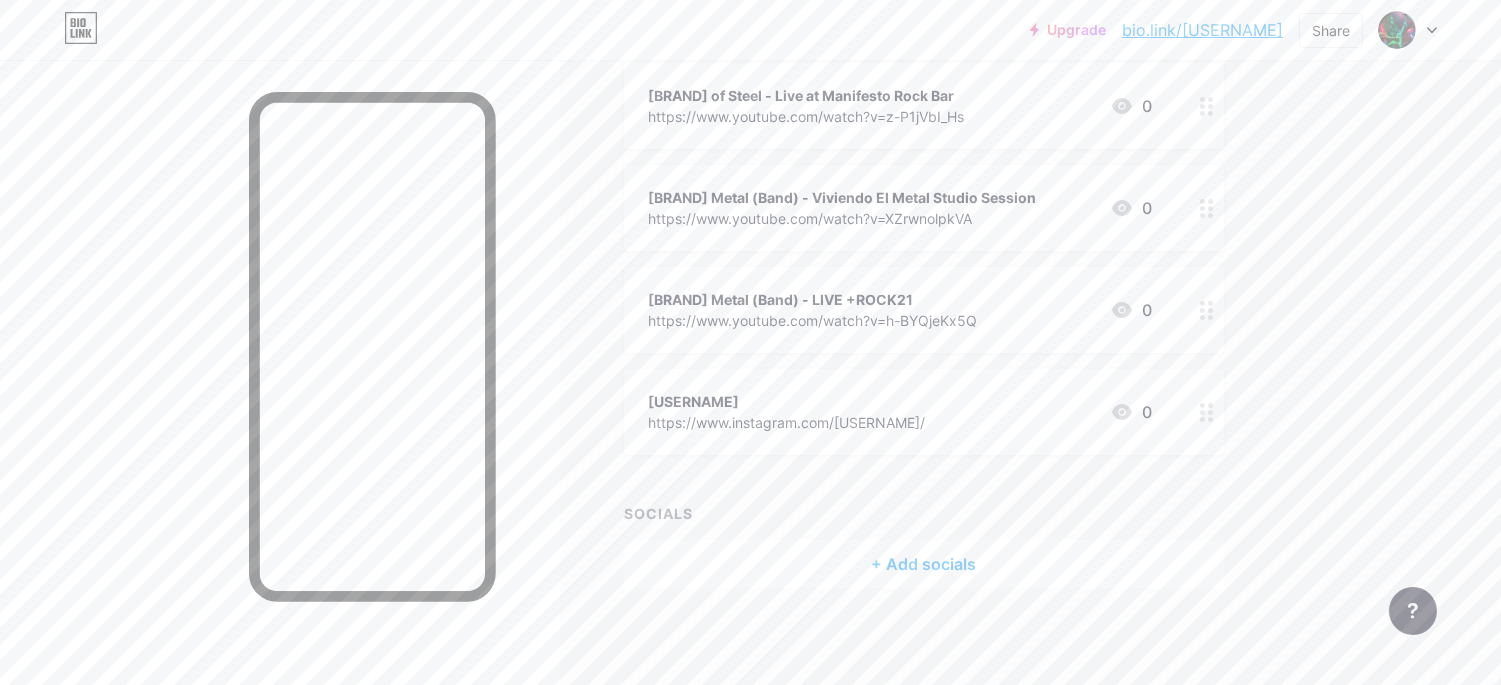 click on "Upgrade   bio.link/[USERNAME]...   bio.link/[USERNAME]   Share               Switch accounts     [FIRST] [LAST]   bio.link/[USERNAME]       + Add a new page        Account settings   Logout   Link Copied
Links
Posts
Design
Subscribers
NEW
Stats
Settings       + ADD LINK     + ADD EMBED
+ Add header
Guitar player of @bladesofsteel.band and @livingmetal_official
[BRAND] of Steel - Riders of the Night
https://youtu.be/lB9hBYY2my8?si=vtsXCeEmjKWzdPTY
0
[BRAND] of Steel - Ruler of the Waves (Live)
https://www.youtube.com/watch?v=bimt5r76xCw
0
[BRAND] of Steel - Live at Manifesto Rock Bar
https://www.youtube.com/watch?v=z-P1jVbI_Hs
0" at bounding box center (750, 64) 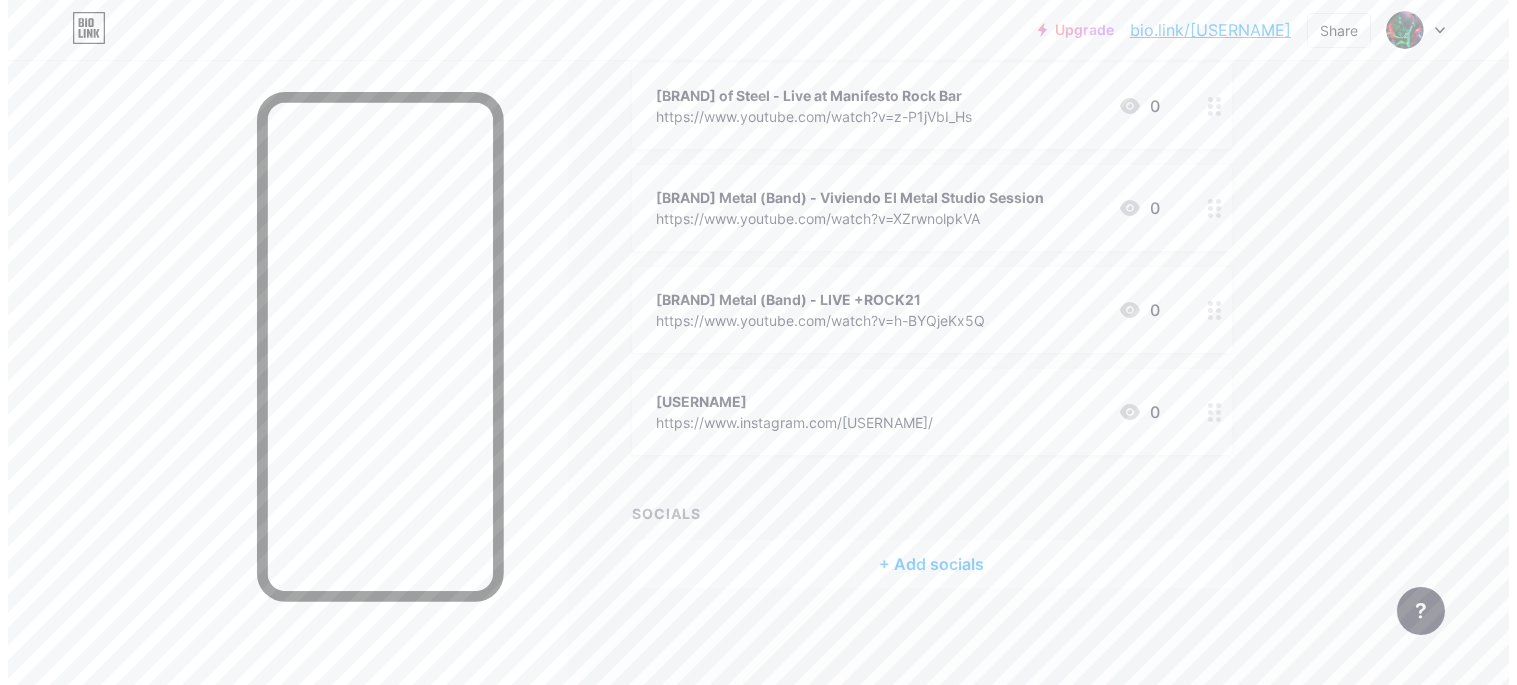 scroll, scrollTop: 0, scrollLeft: 0, axis: both 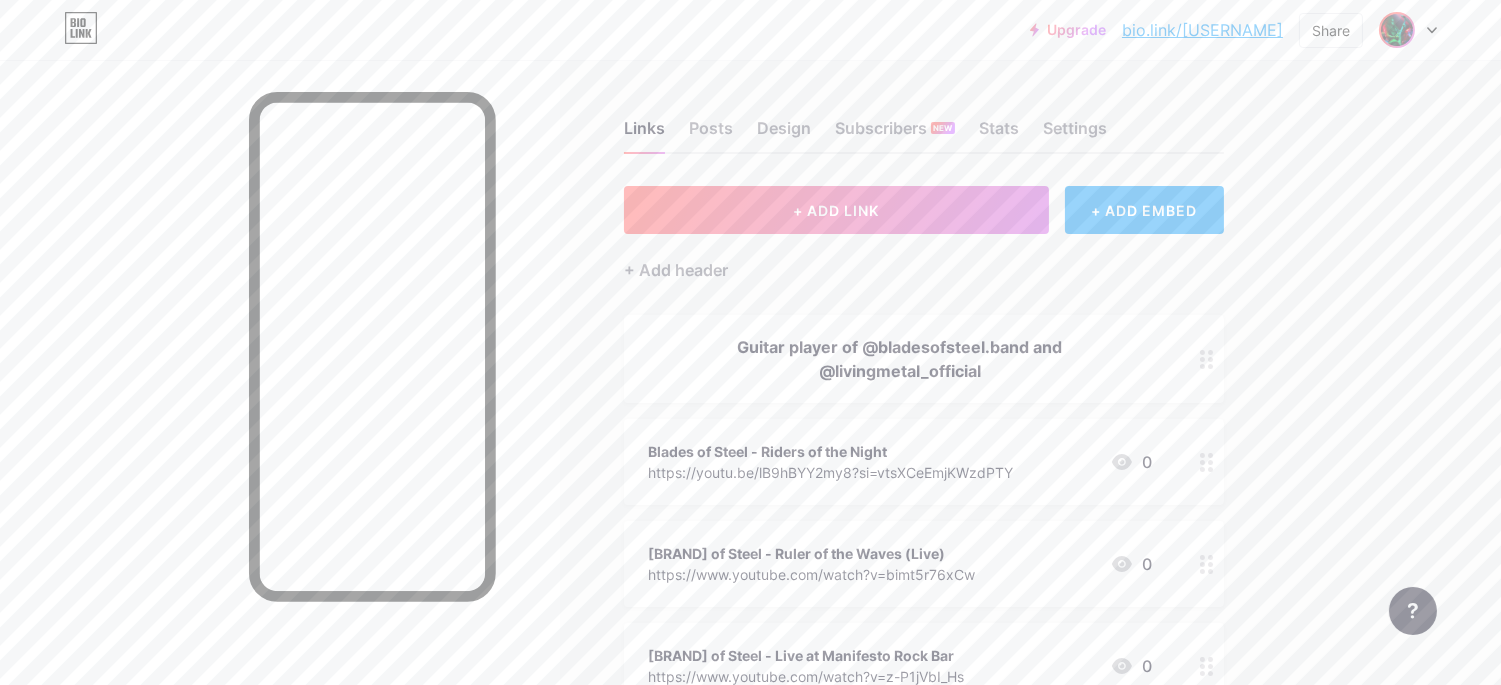 click at bounding box center (1397, 30) 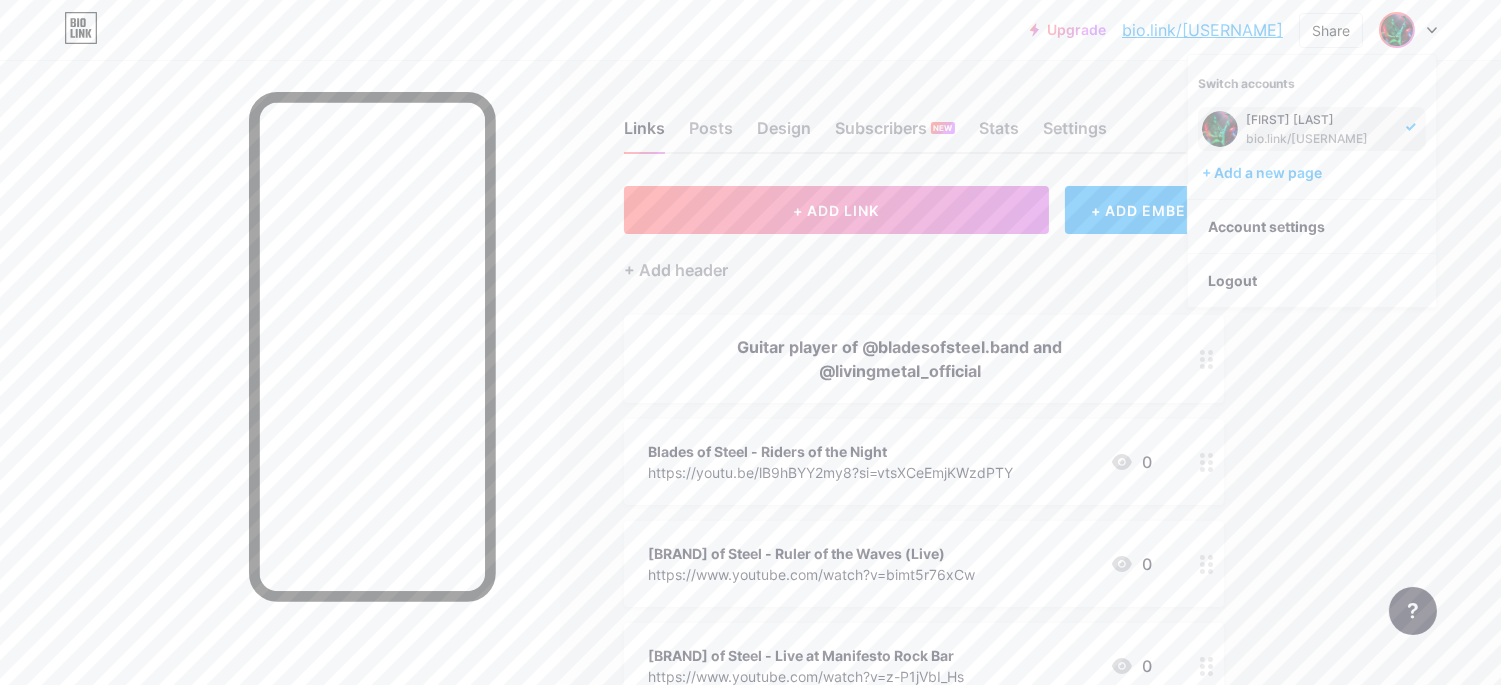 click at bounding box center (280, 402) 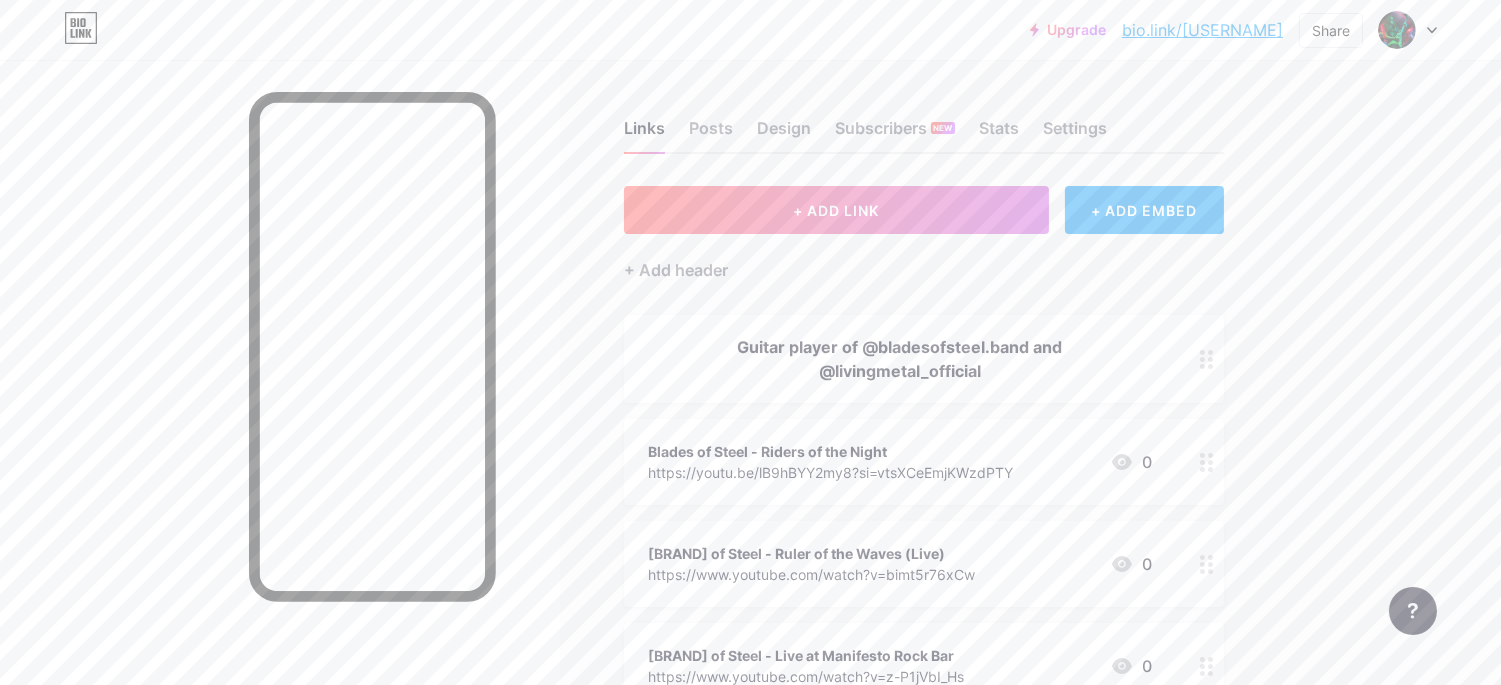 click 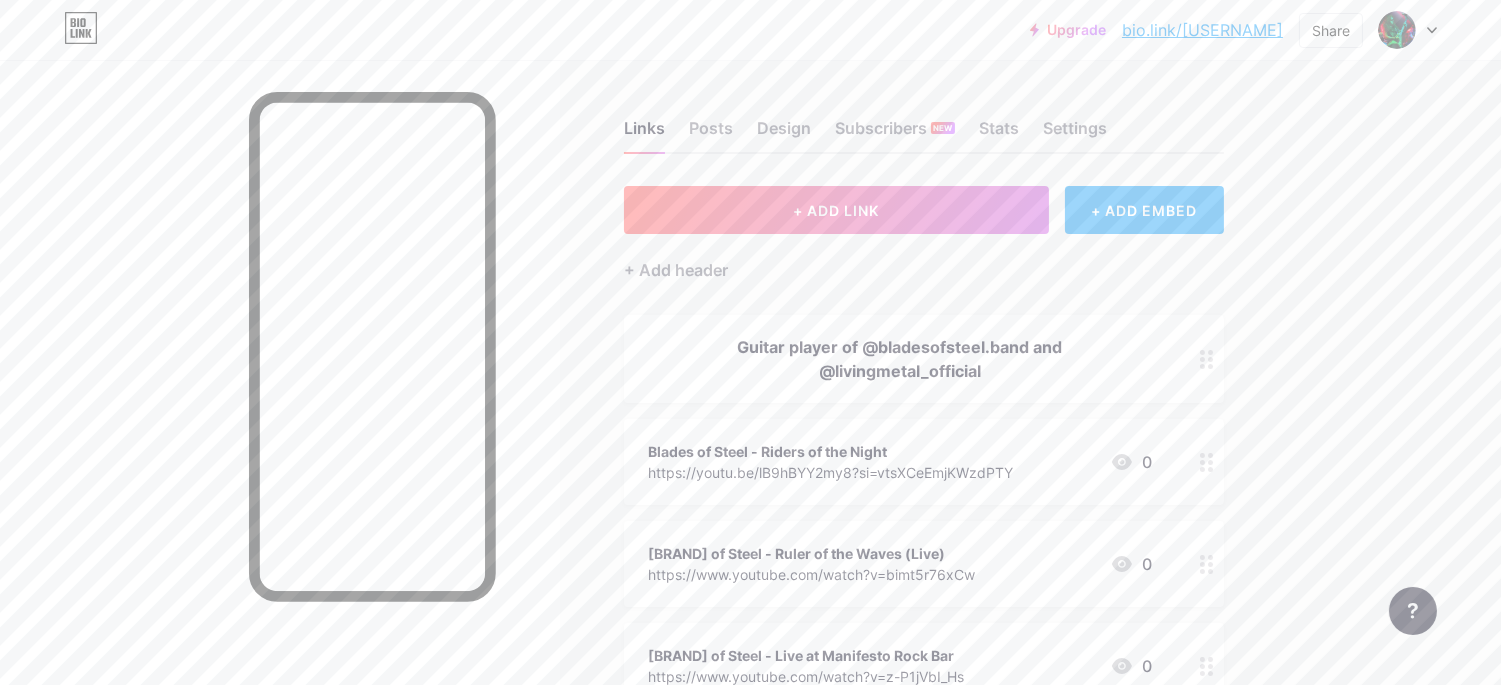click on "+ ADD EMBED" at bounding box center [1144, 210] 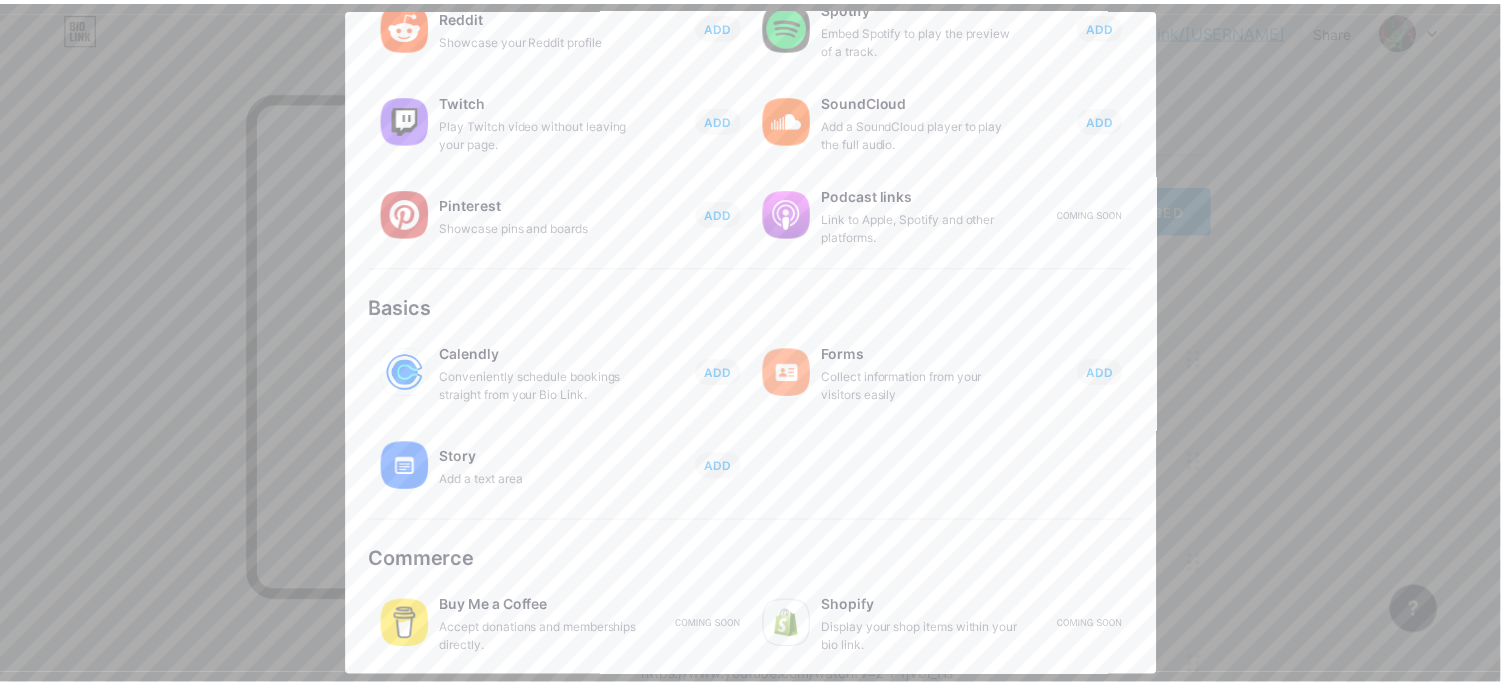 scroll, scrollTop: 0, scrollLeft: 0, axis: both 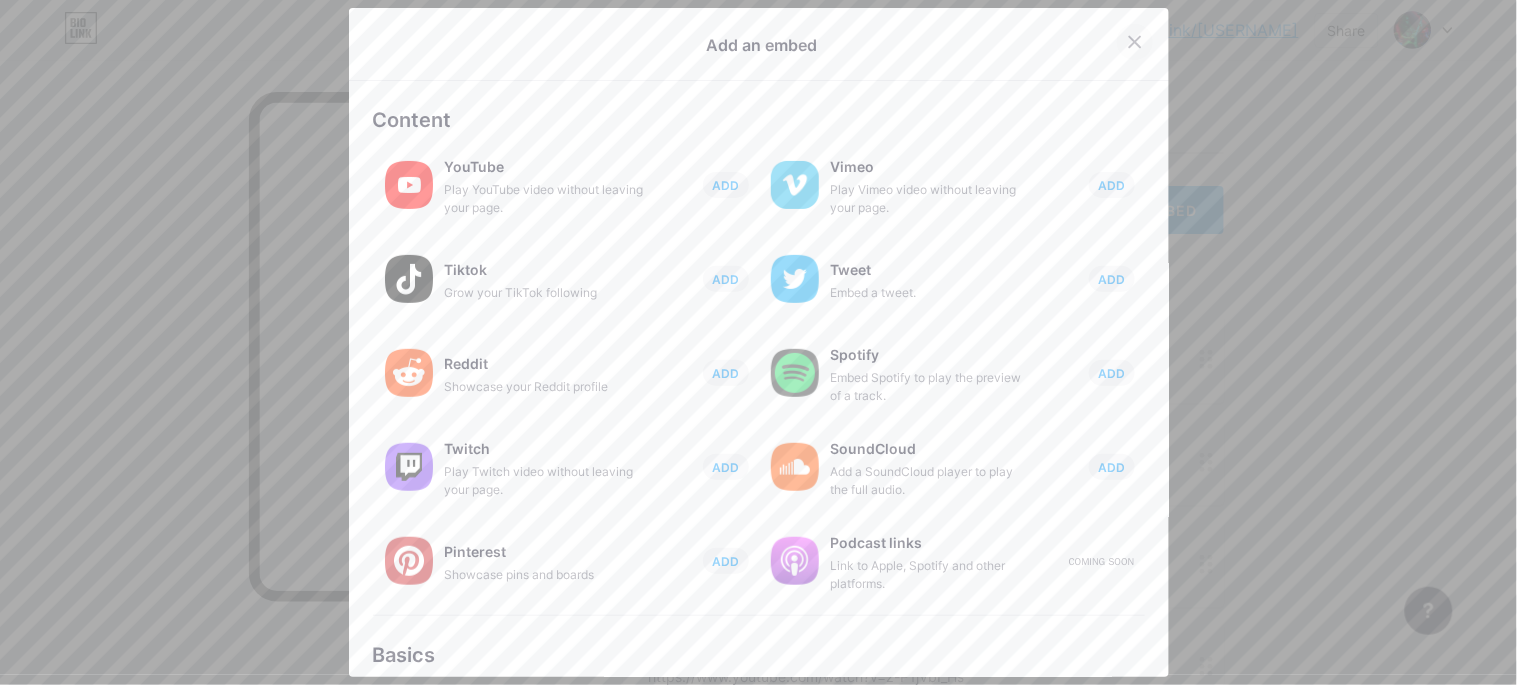 click 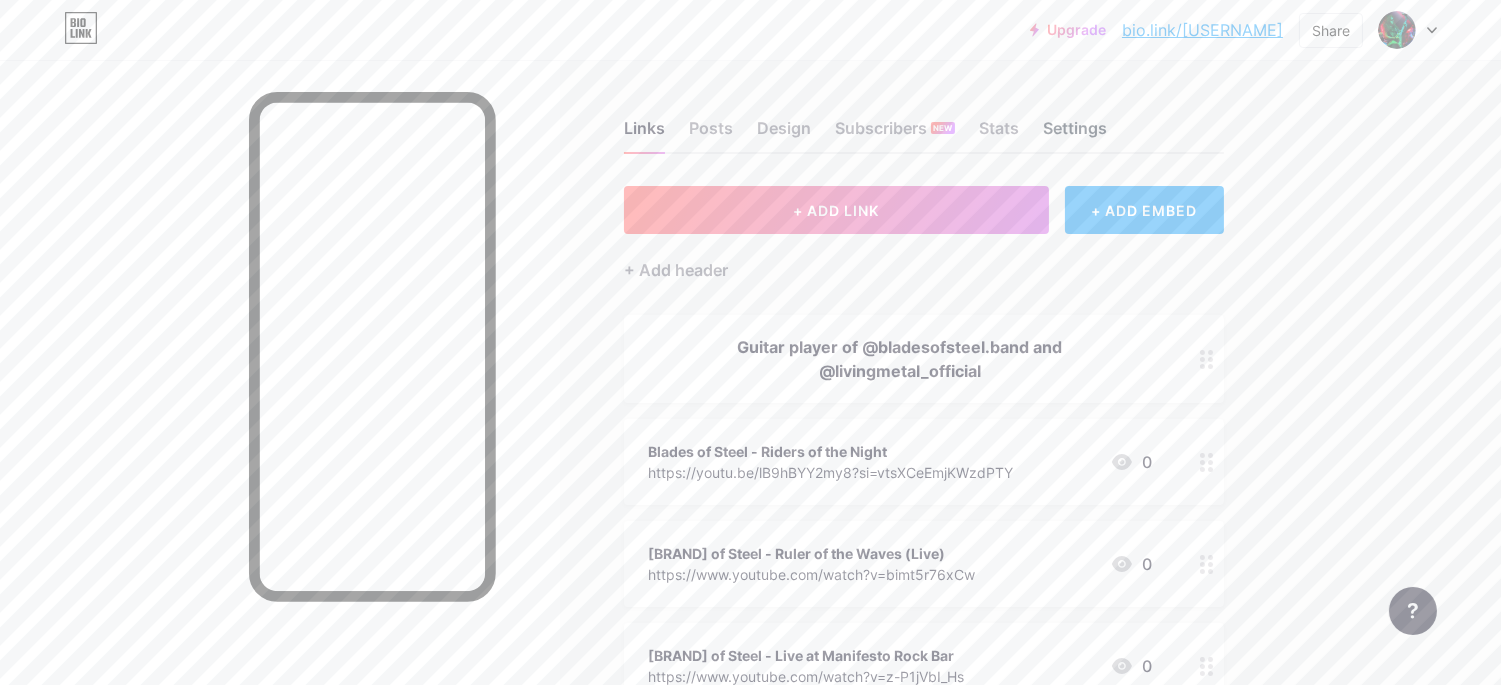 click on "Settings" at bounding box center (1075, 134) 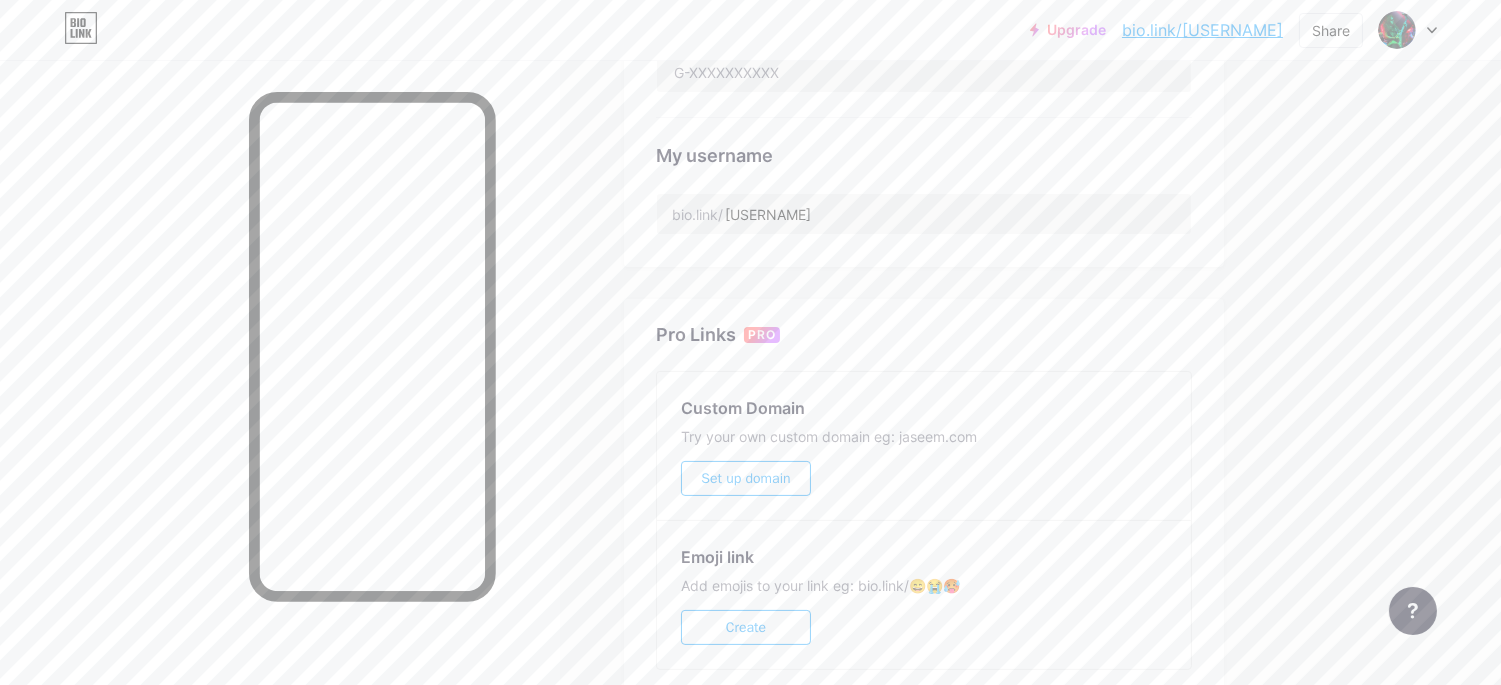 scroll, scrollTop: 757, scrollLeft: 0, axis: vertical 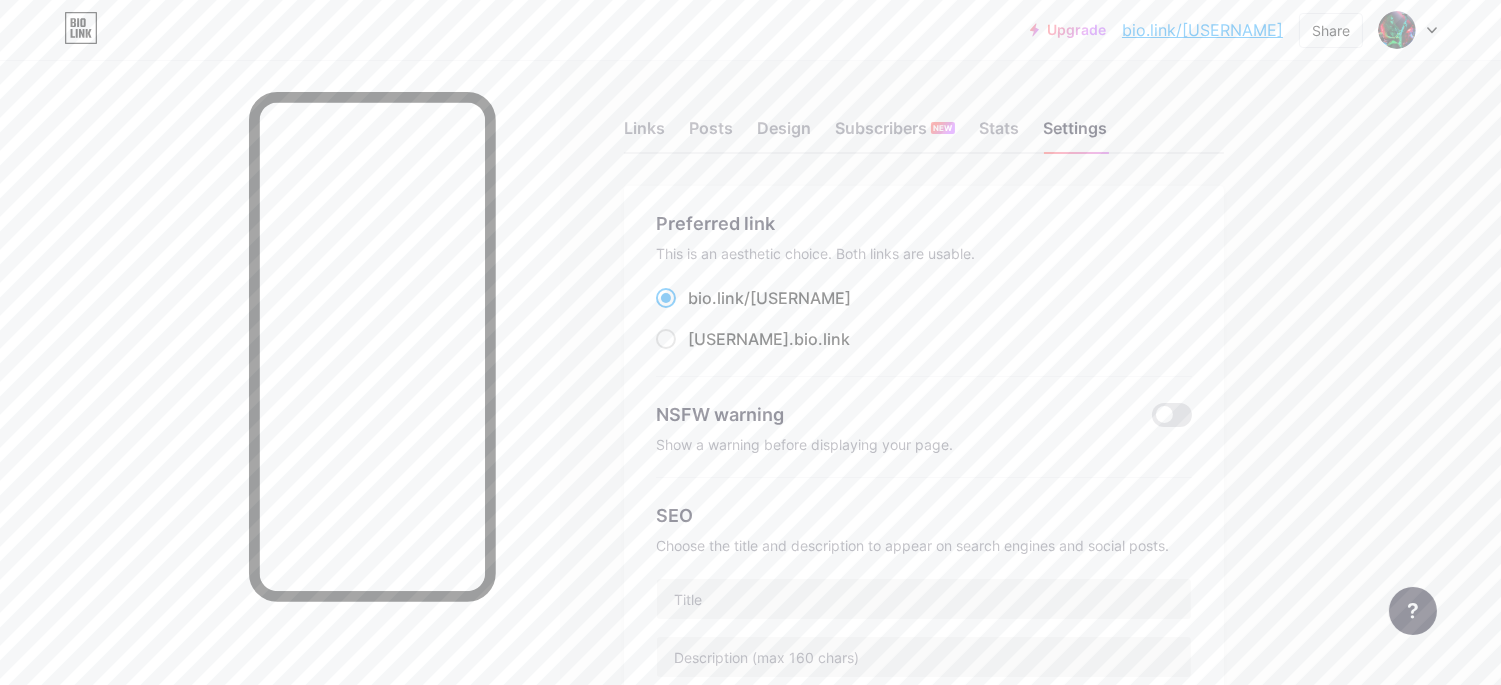 click 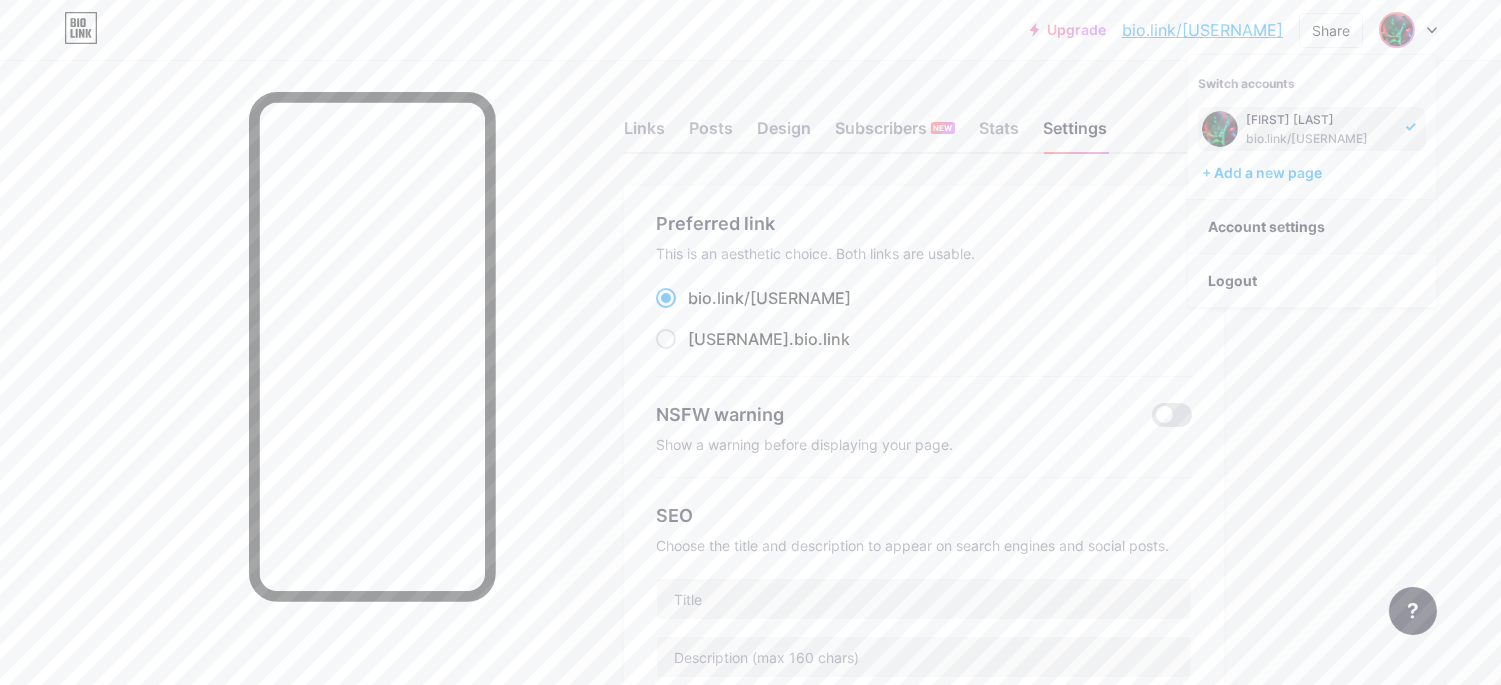 click on "Account settings" at bounding box center [1312, 227] 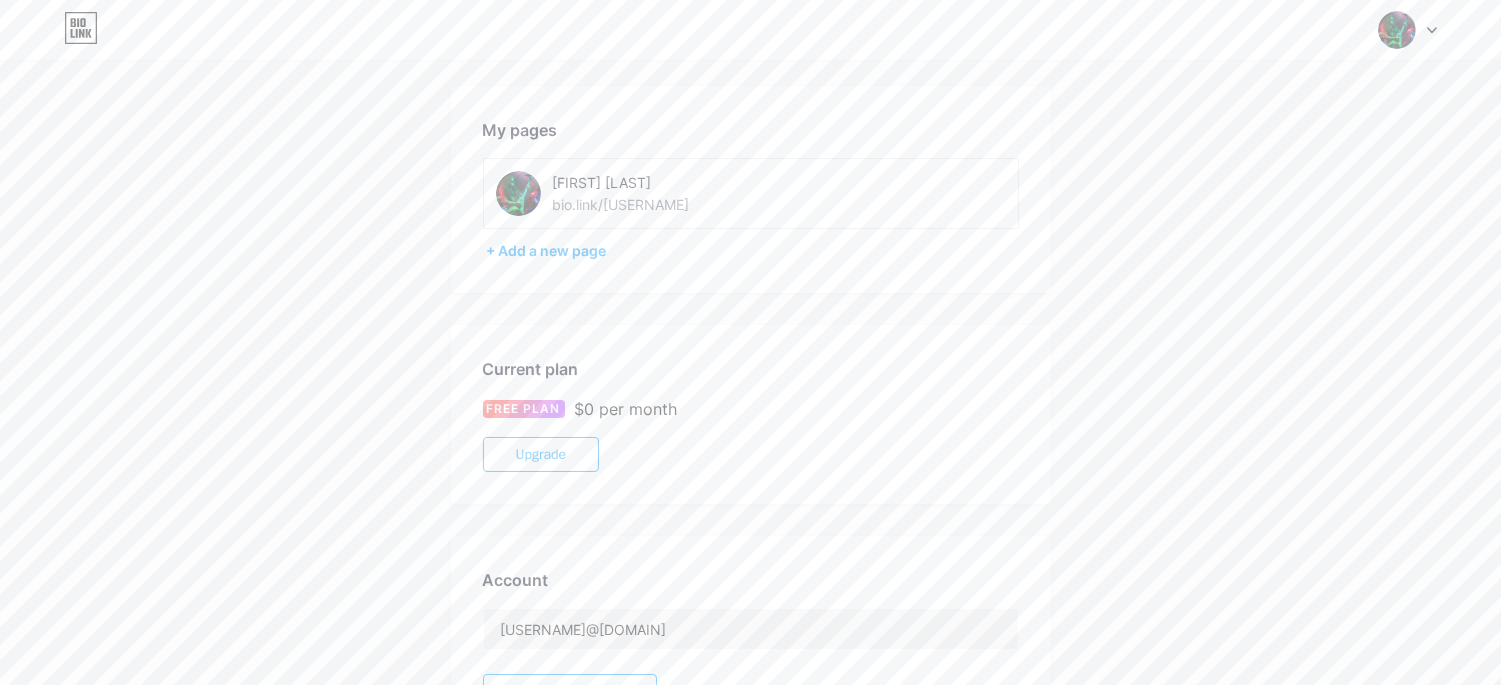 scroll, scrollTop: 0, scrollLeft: 0, axis: both 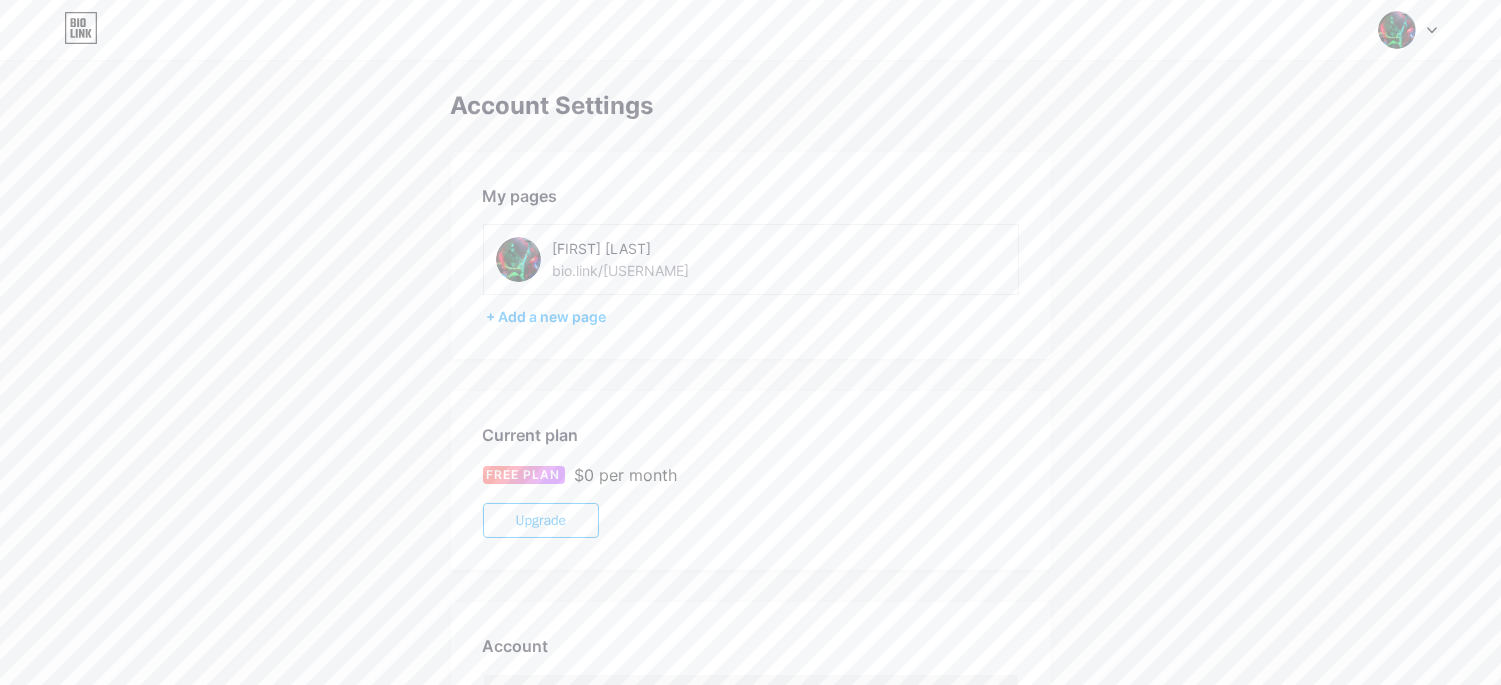 click 